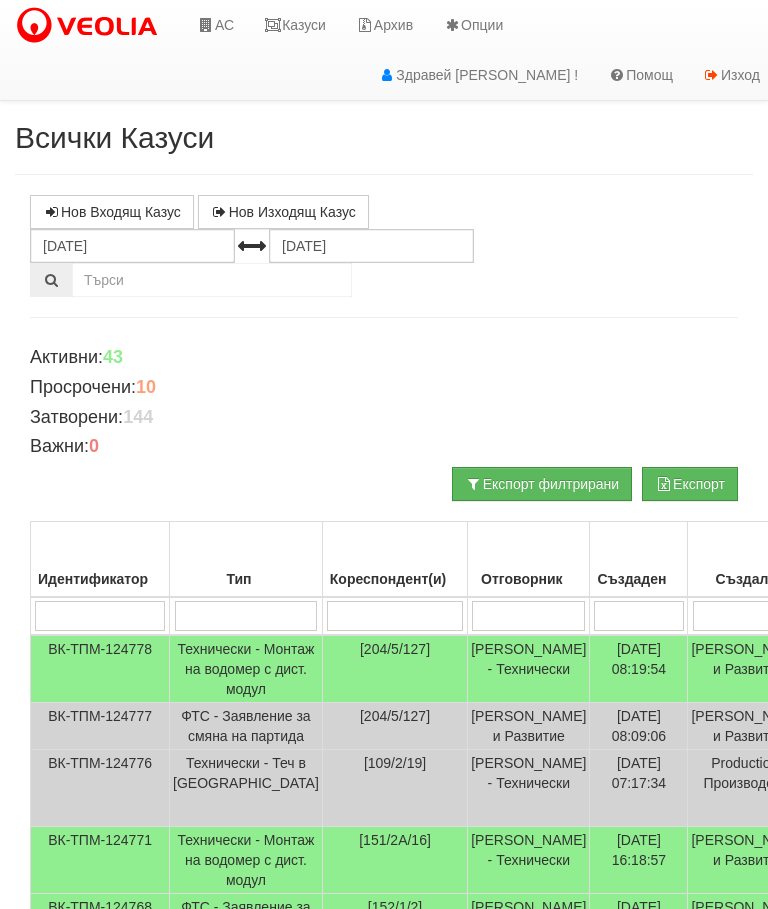select on "2" 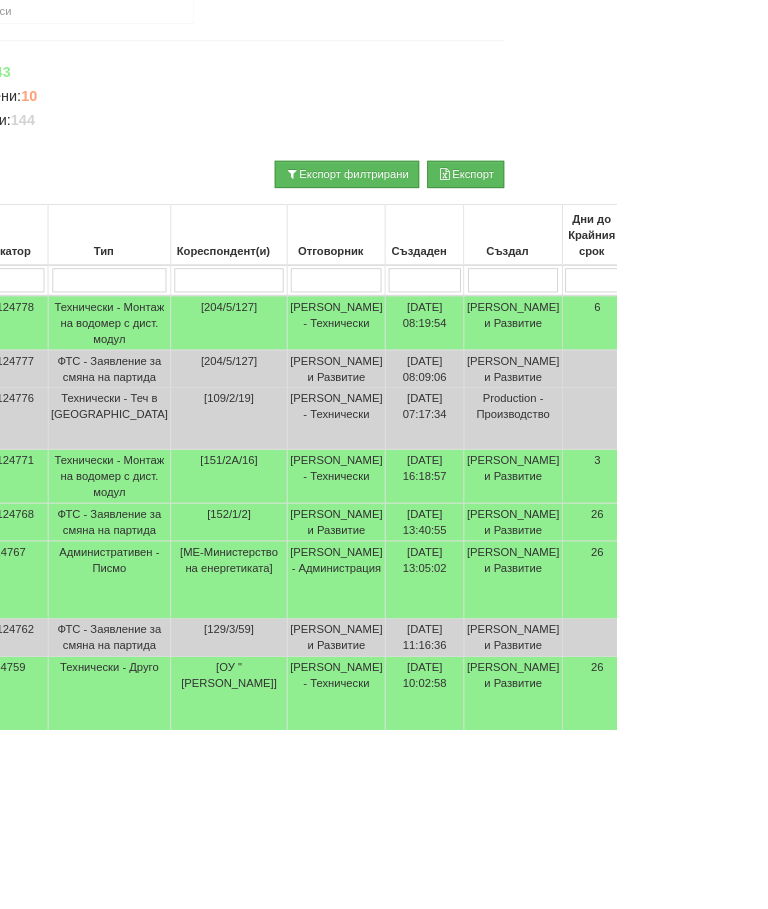 scroll, scrollTop: 268, scrollLeft: 0, axis: vertical 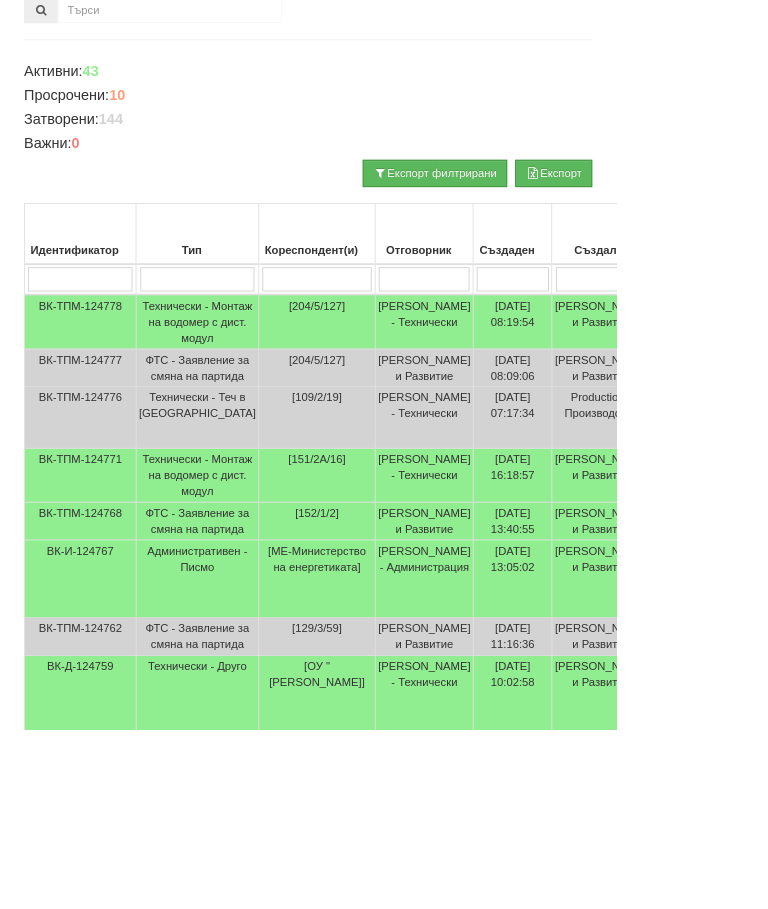 click at bounding box center (395, 348) 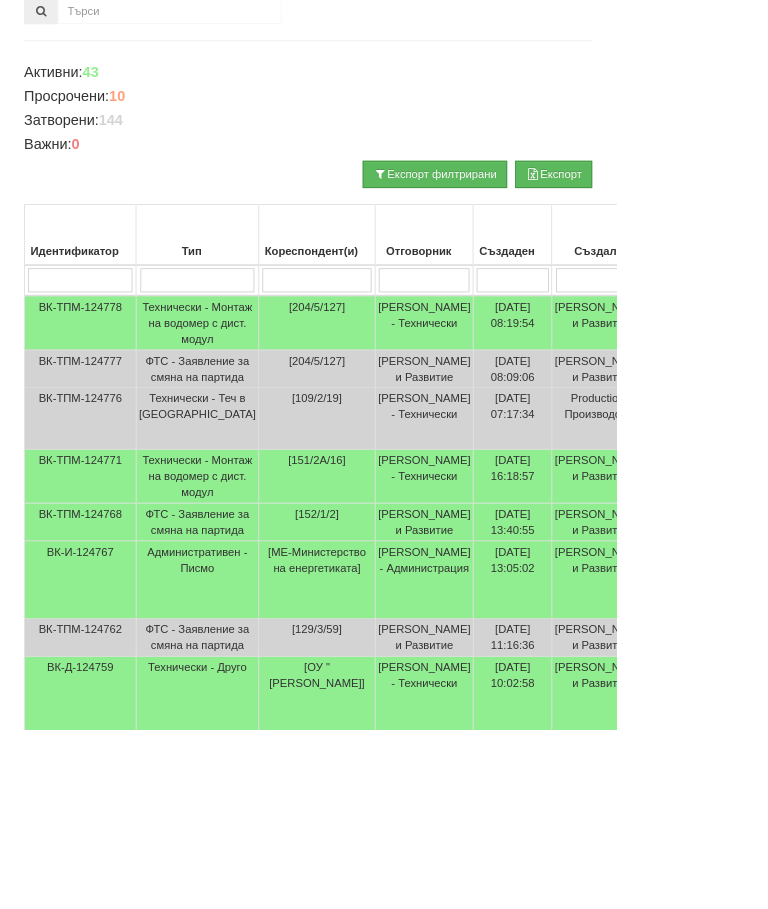 type on "1" 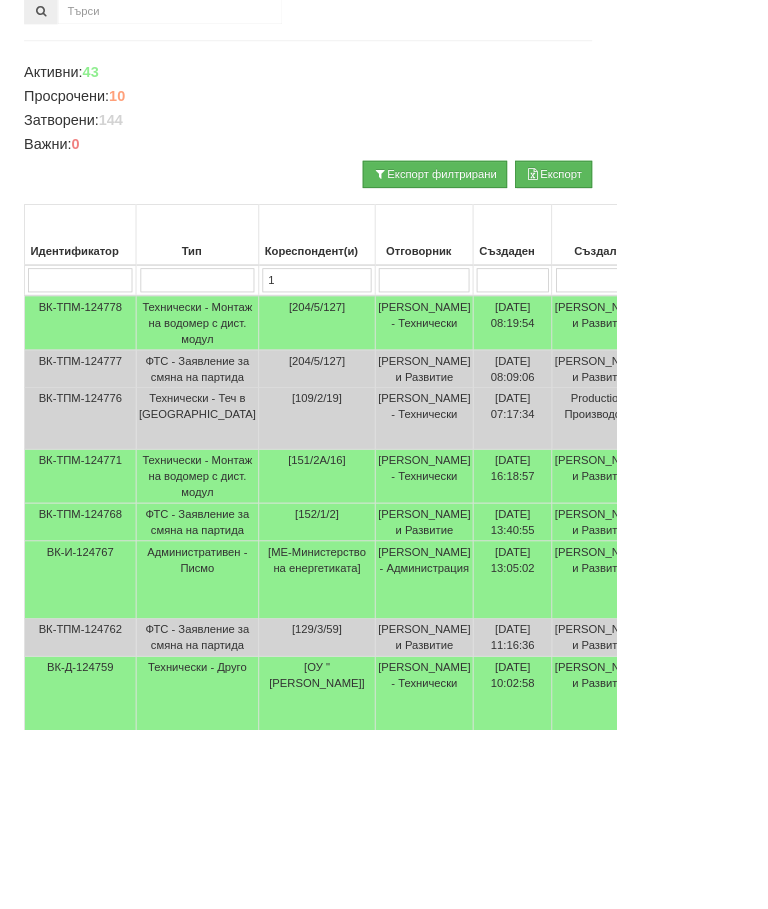 type on "1" 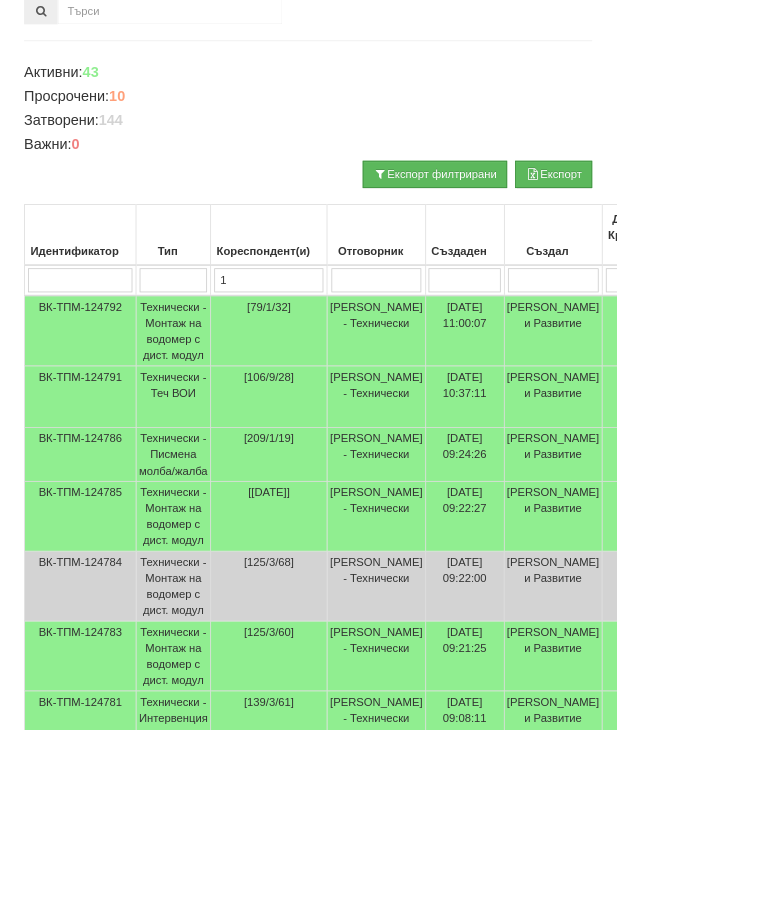 type on "13" 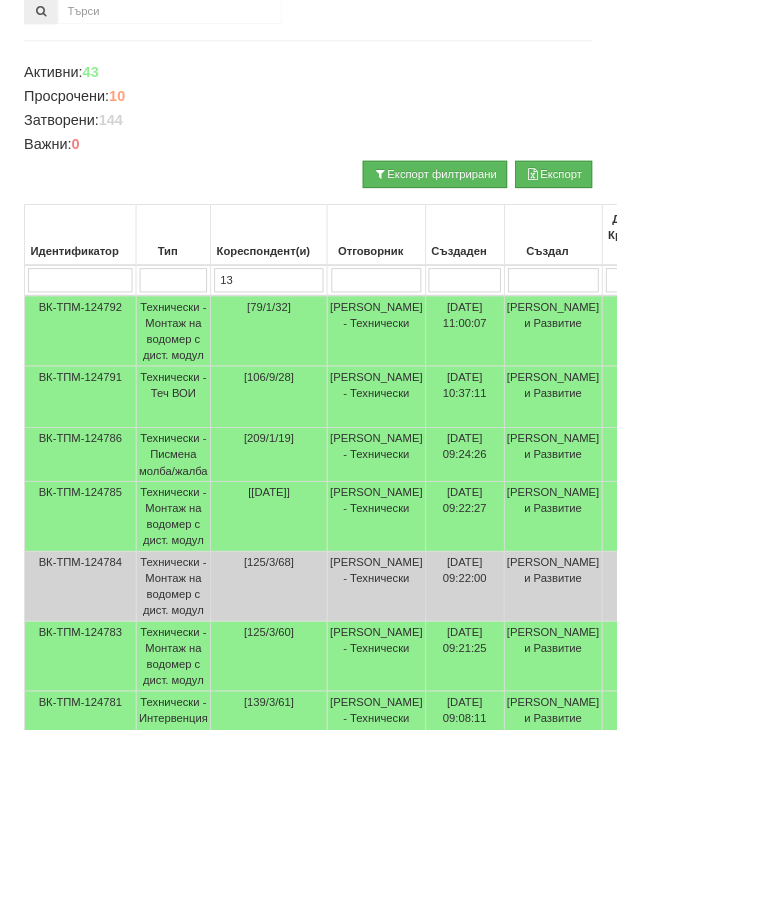 select on "1" 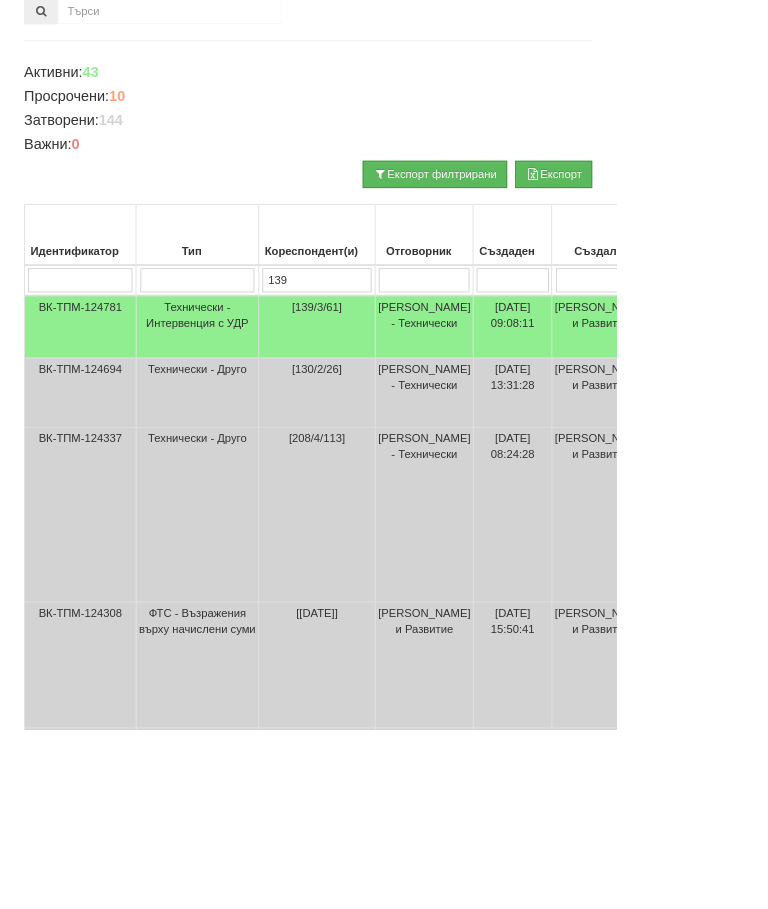 type on "139" 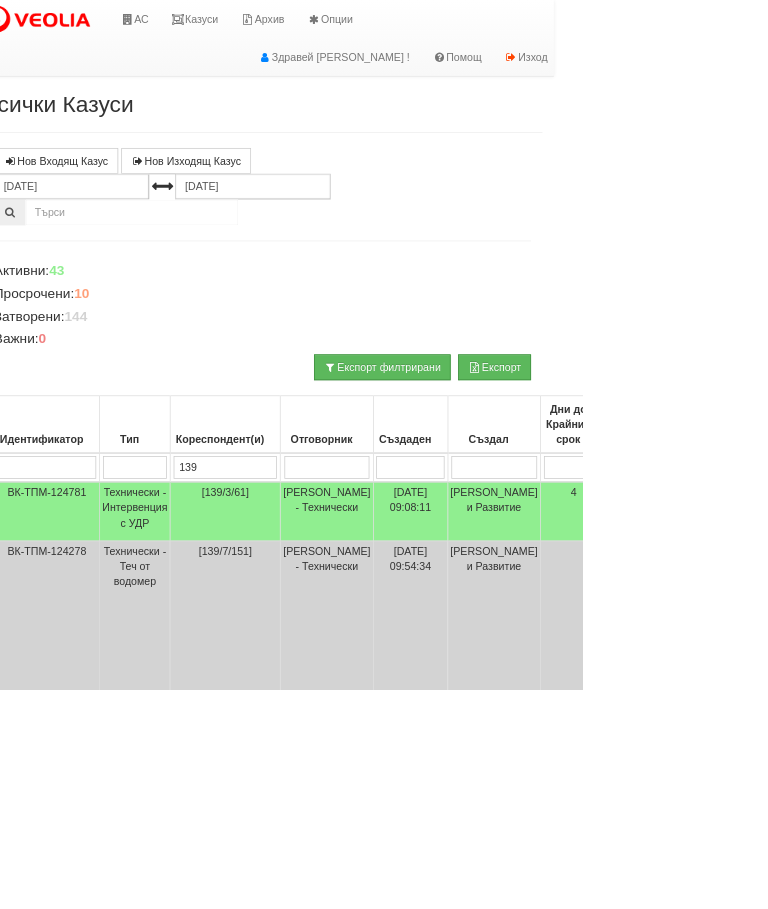 scroll, scrollTop: 0, scrollLeft: 36, axis: horizontal 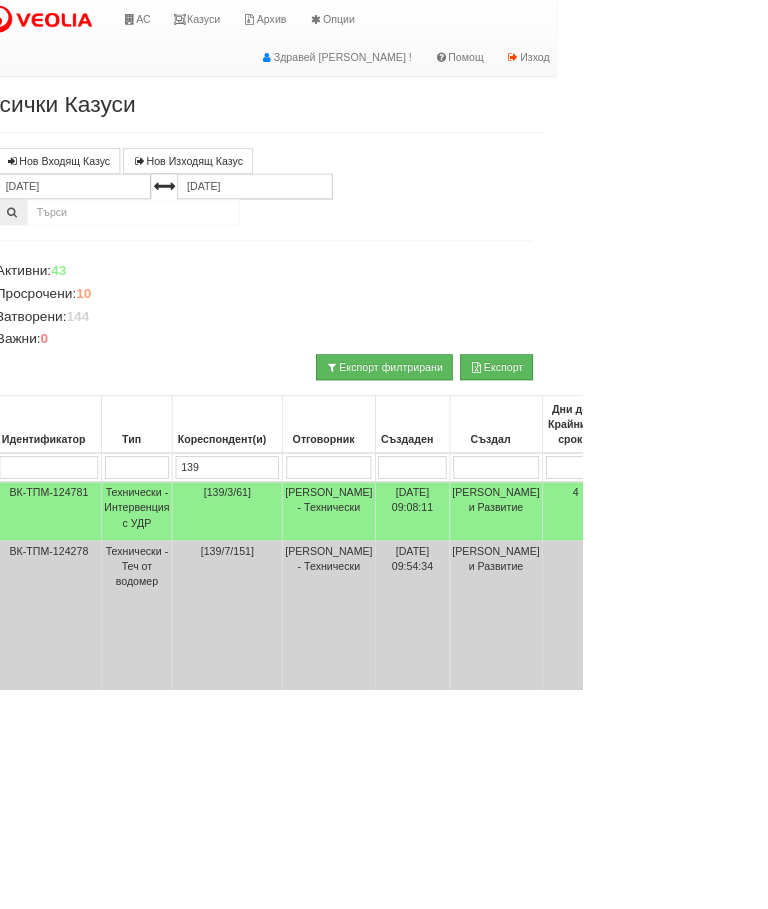 type on "139" 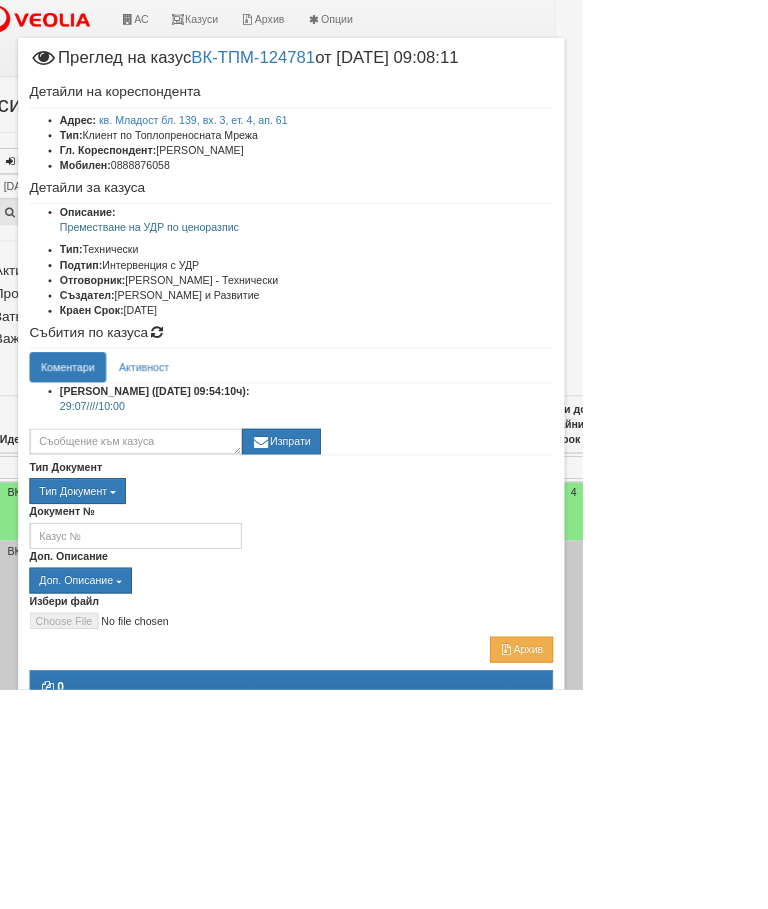 scroll, scrollTop: 0, scrollLeft: 39, axis: horizontal 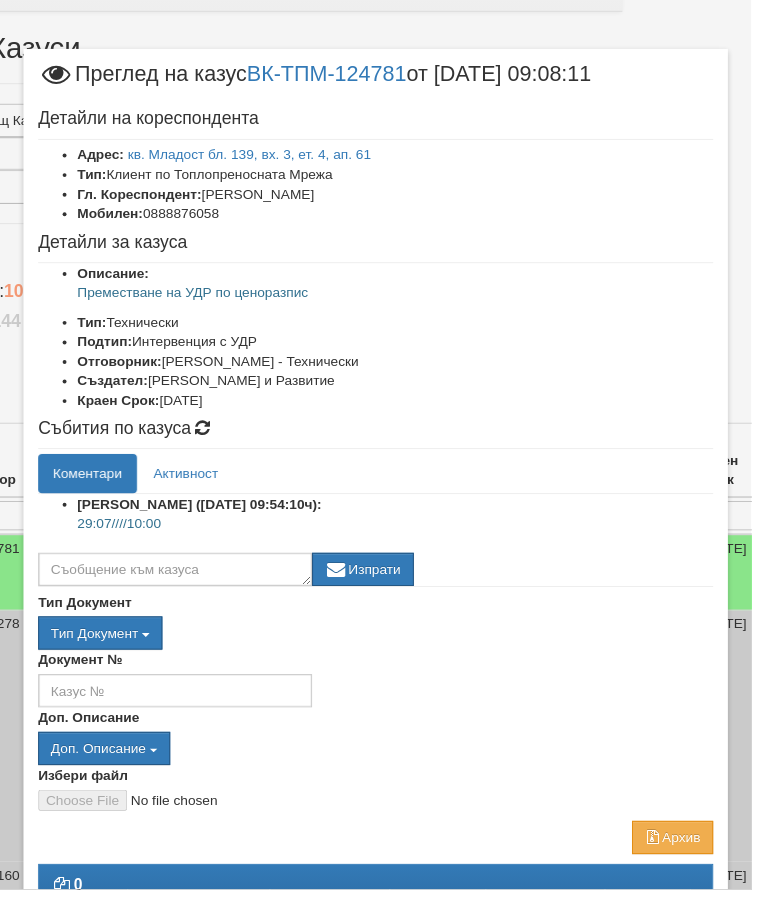 click on "кв. Младост бл. 139, вх. 3, ет. 4, ап. 61" at bounding box center (255, 158) 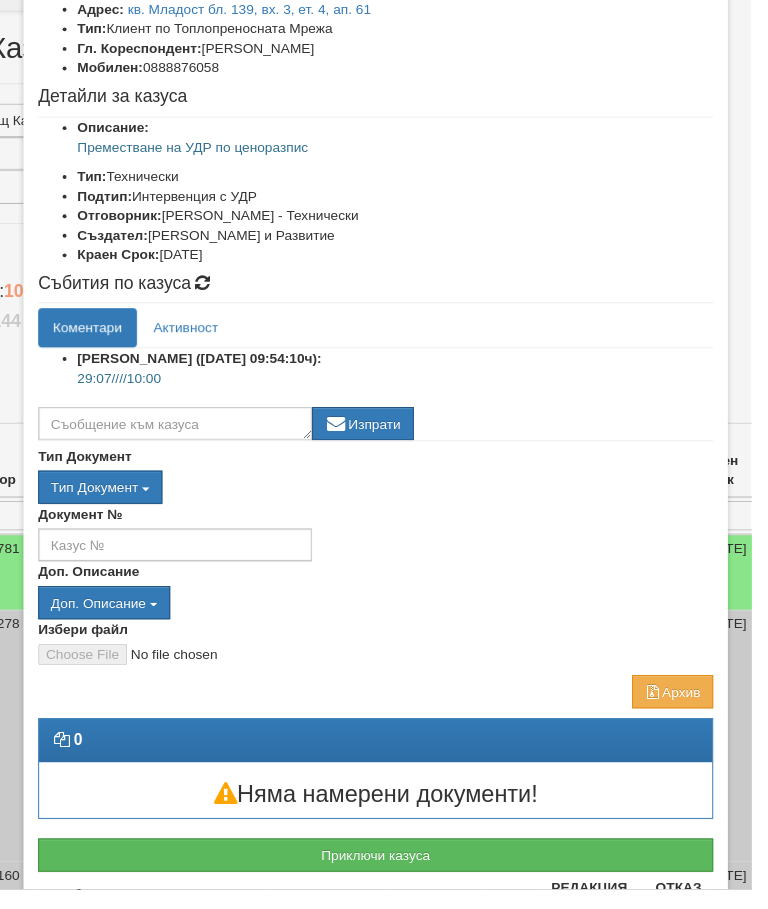 scroll, scrollTop: 153, scrollLeft: 0, axis: vertical 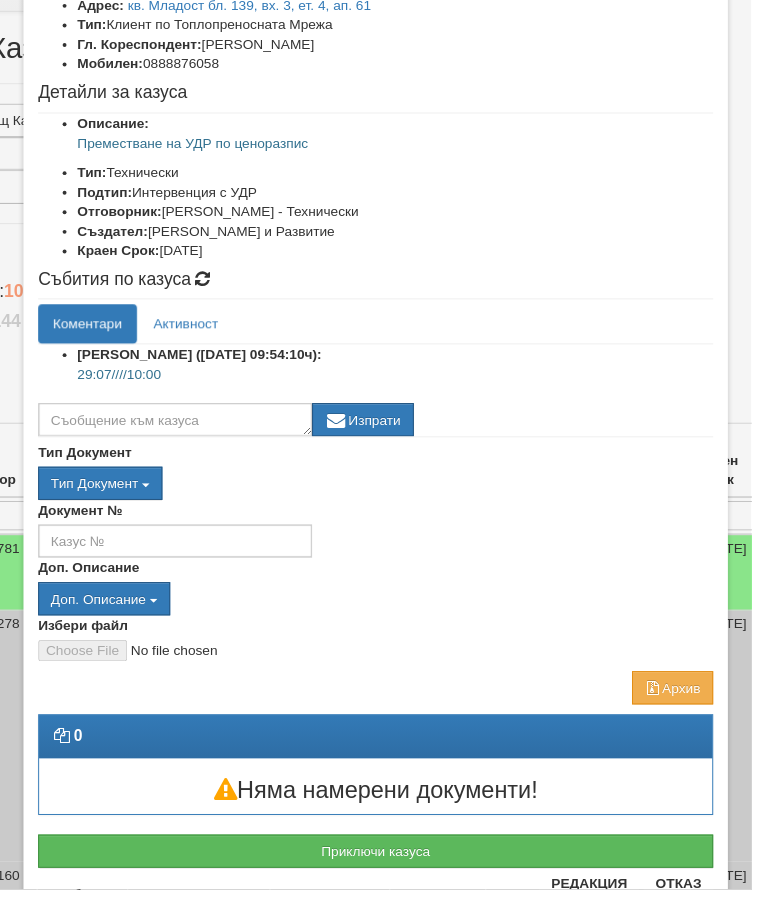 click on "Приключи казуса" at bounding box center [384, 870] 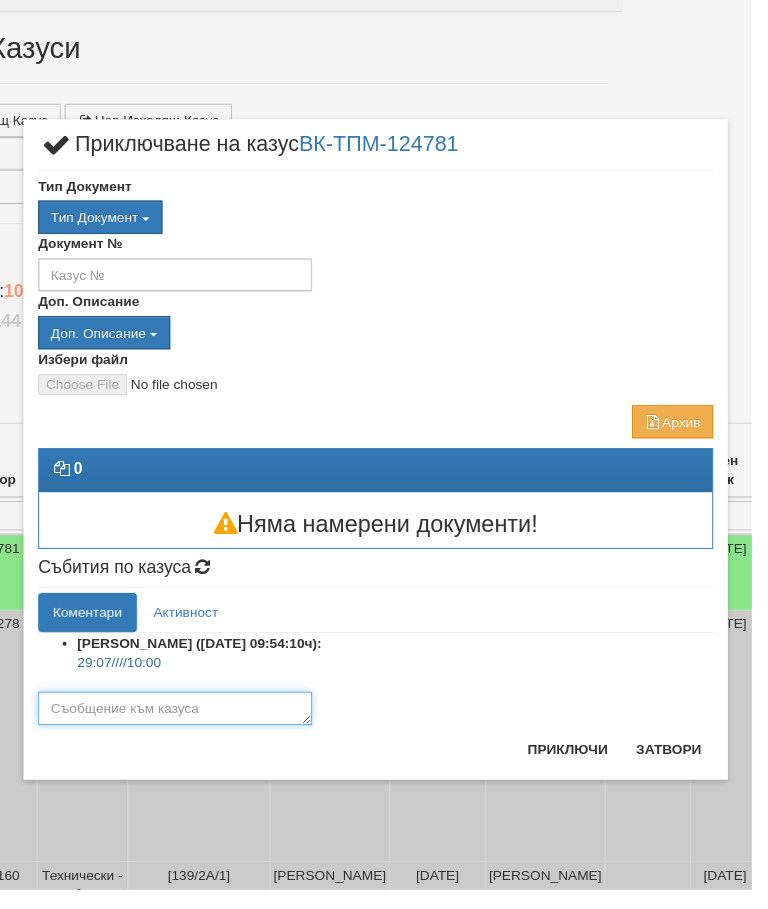 click at bounding box center [179, 724] 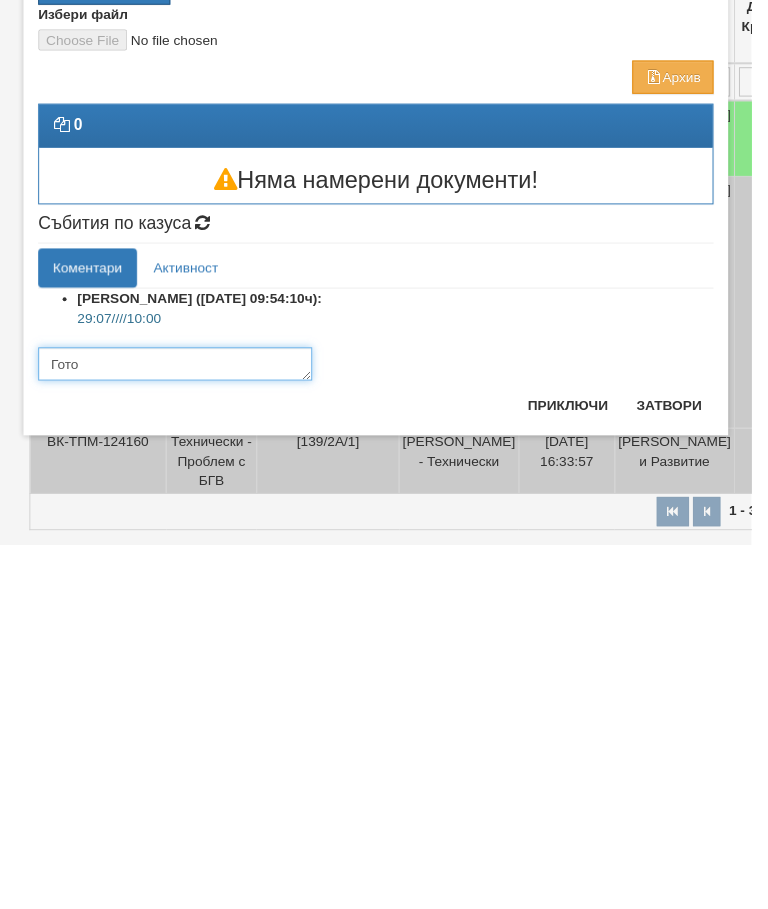 type on "Готов" 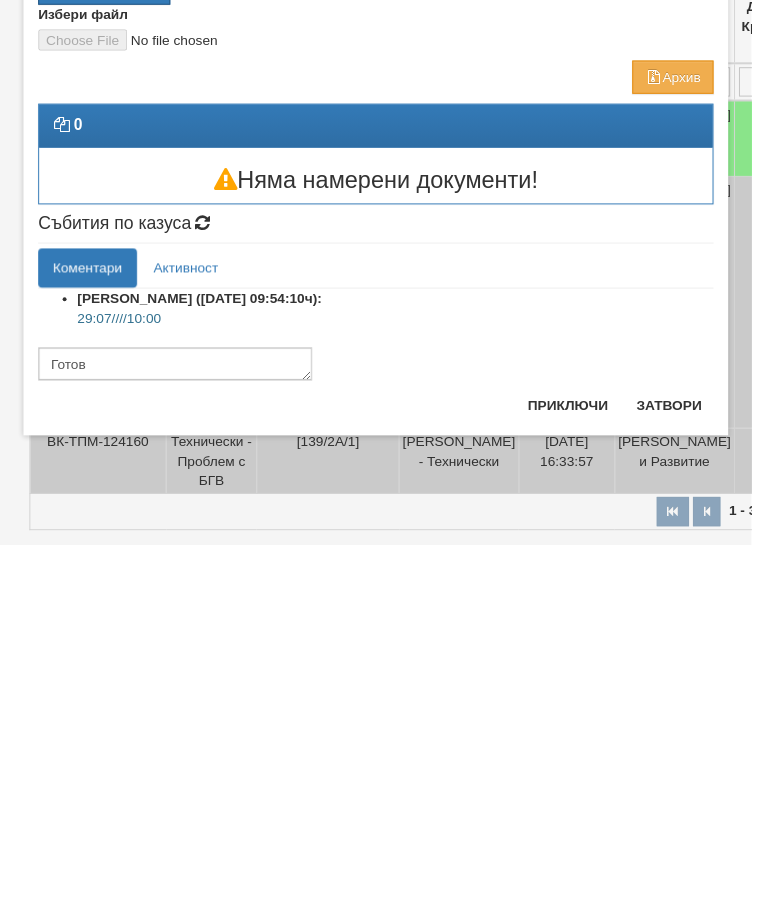 click on "Приключи" at bounding box center (580, 766) 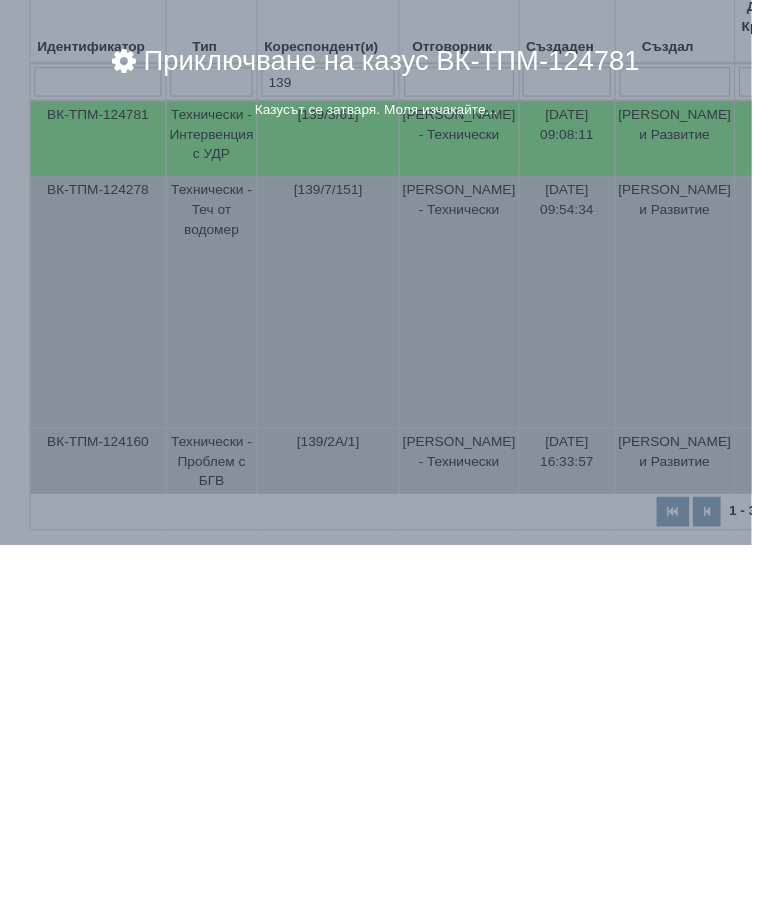 scroll, scrollTop: 269, scrollLeft: 0, axis: vertical 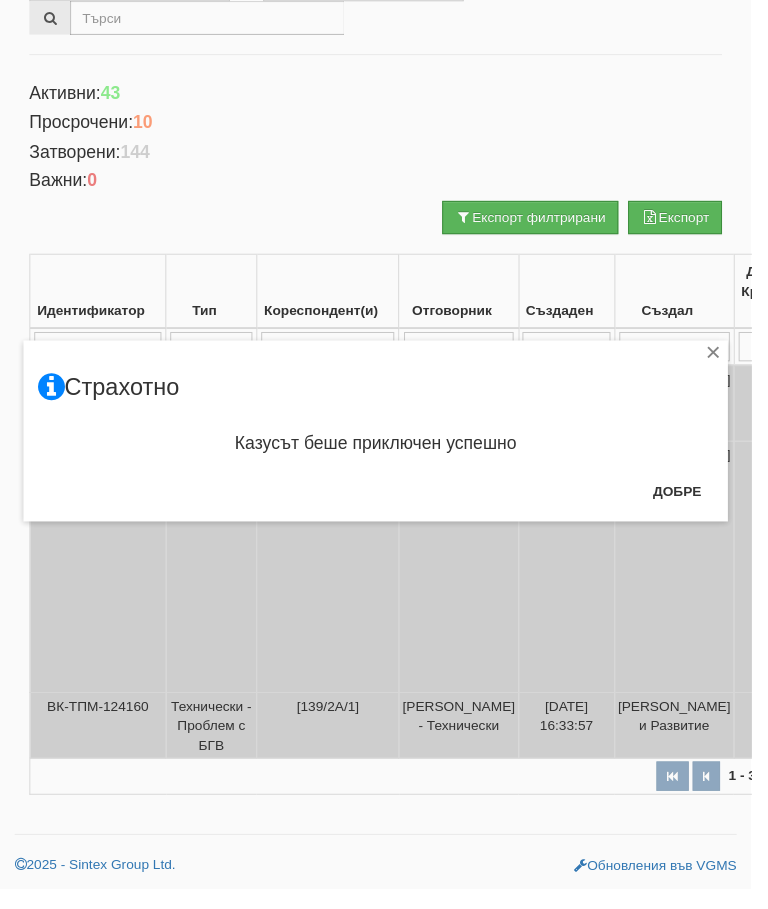 click on "Добре" at bounding box center [692, 502] 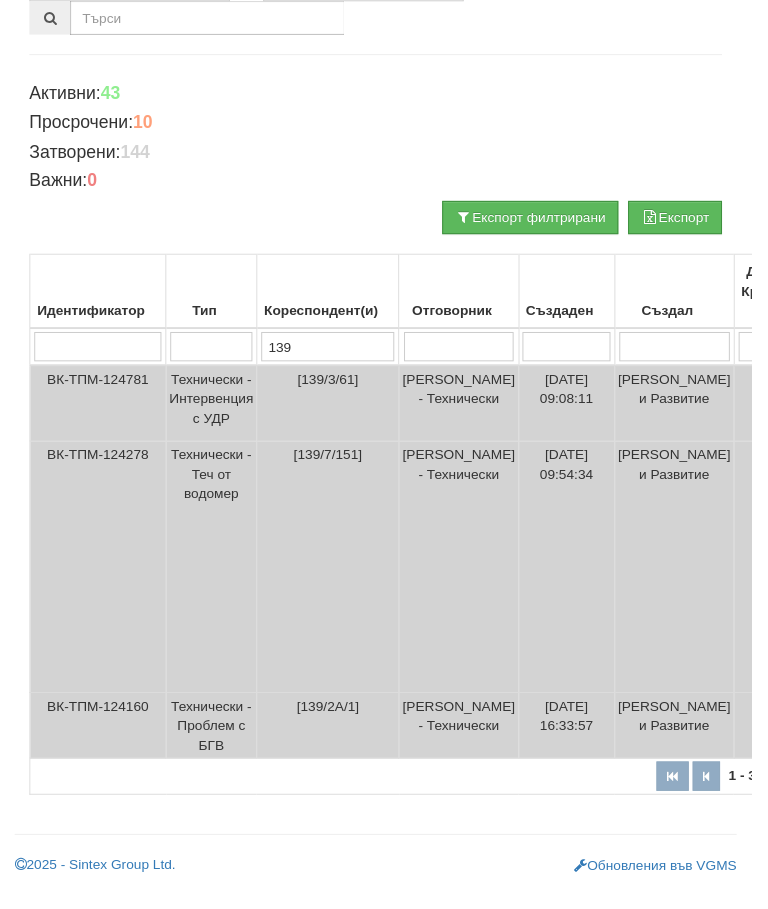 click on "139" at bounding box center [335, 354] 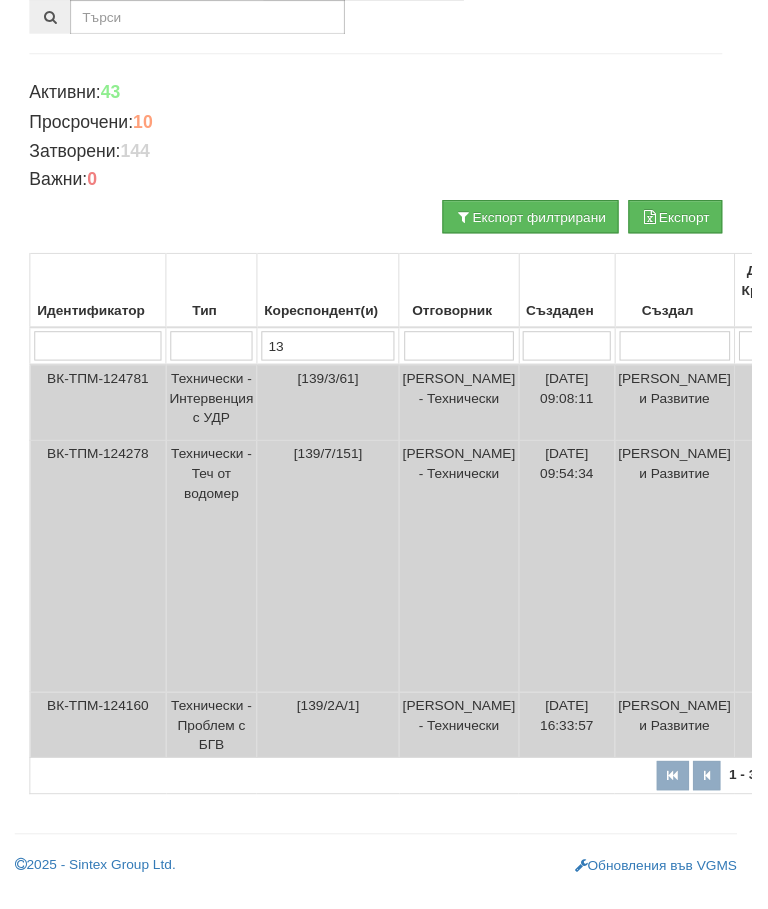 type on "1" 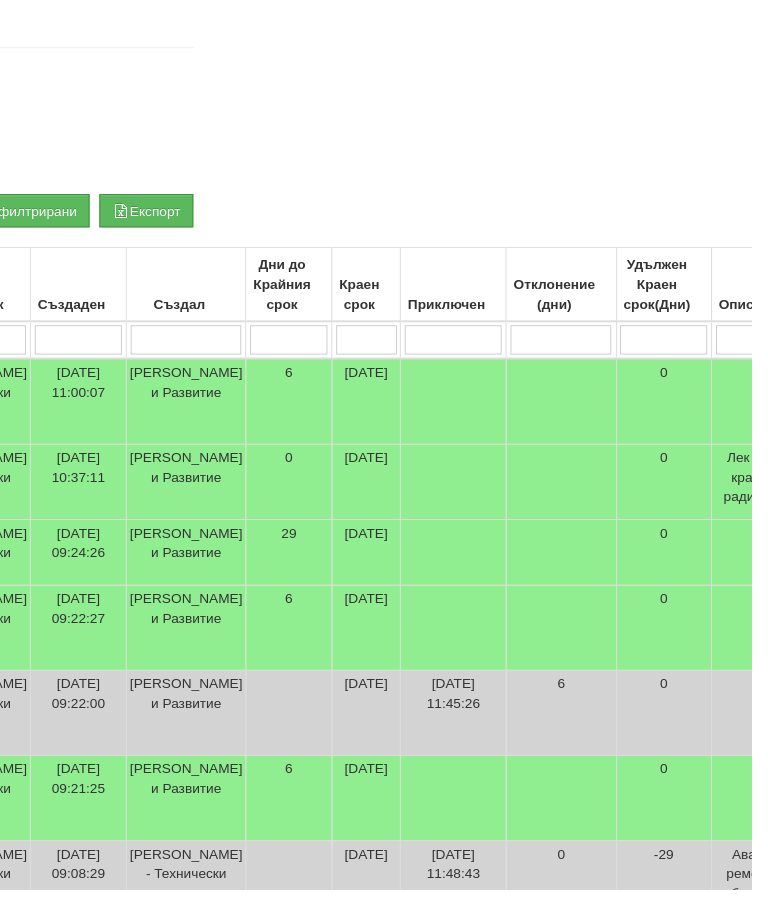 scroll, scrollTop: 269, scrollLeft: 809, axis: both 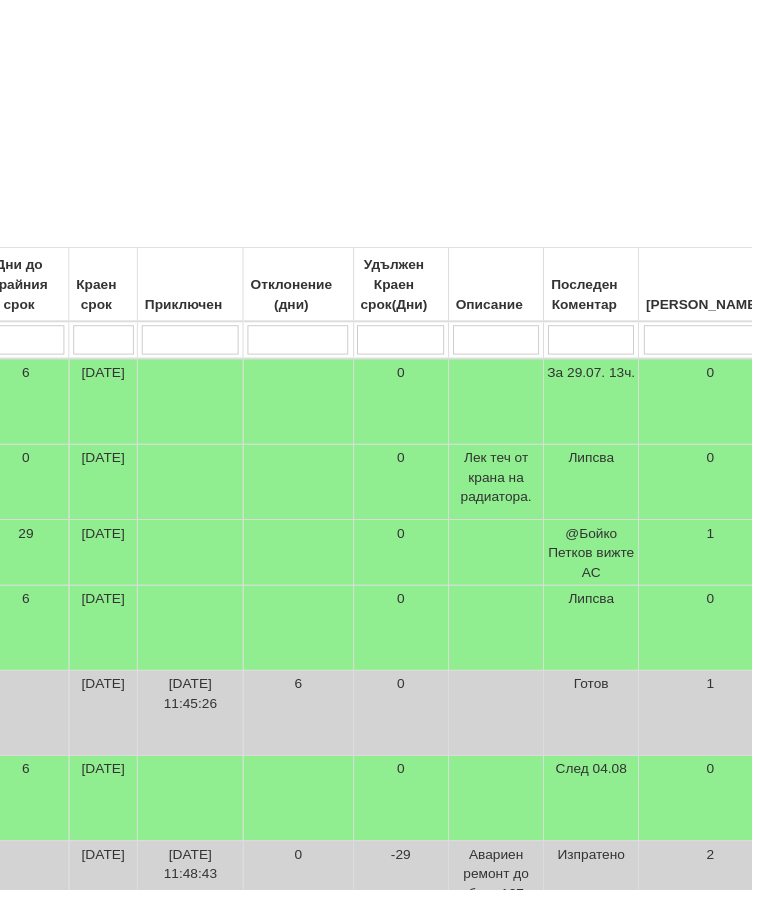 type 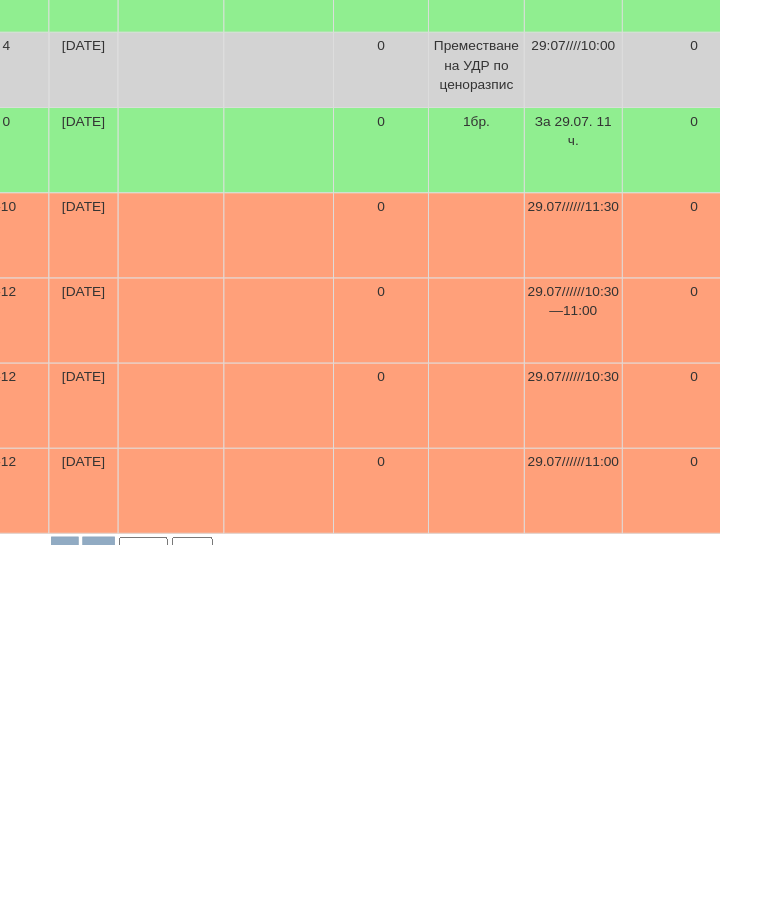 scroll, scrollTop: 337, scrollLeft: 788, axis: both 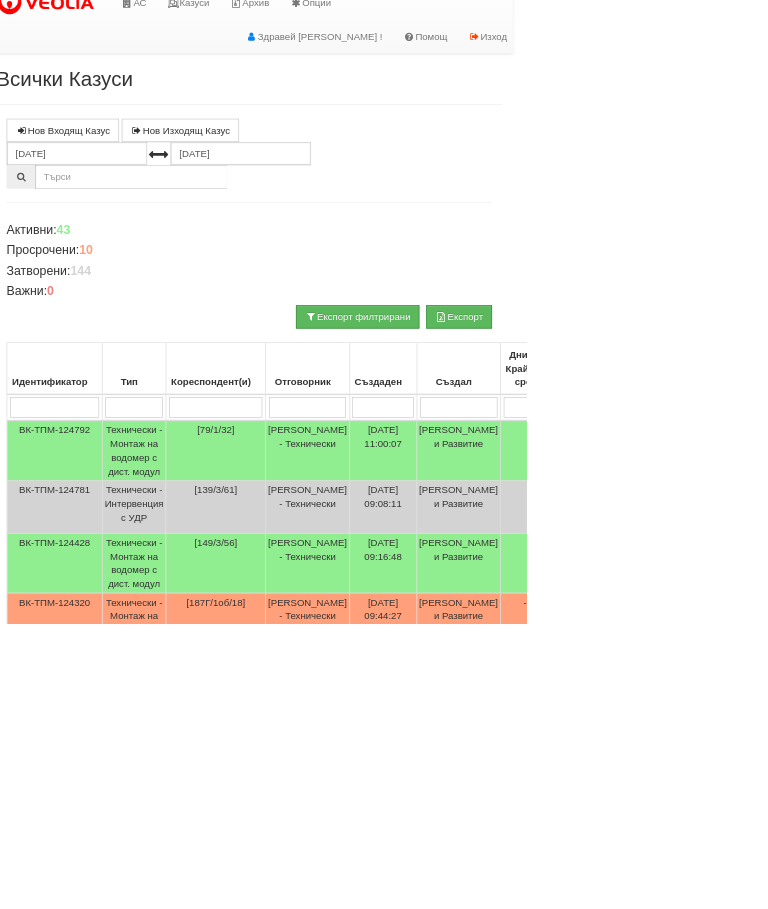 type on "29" 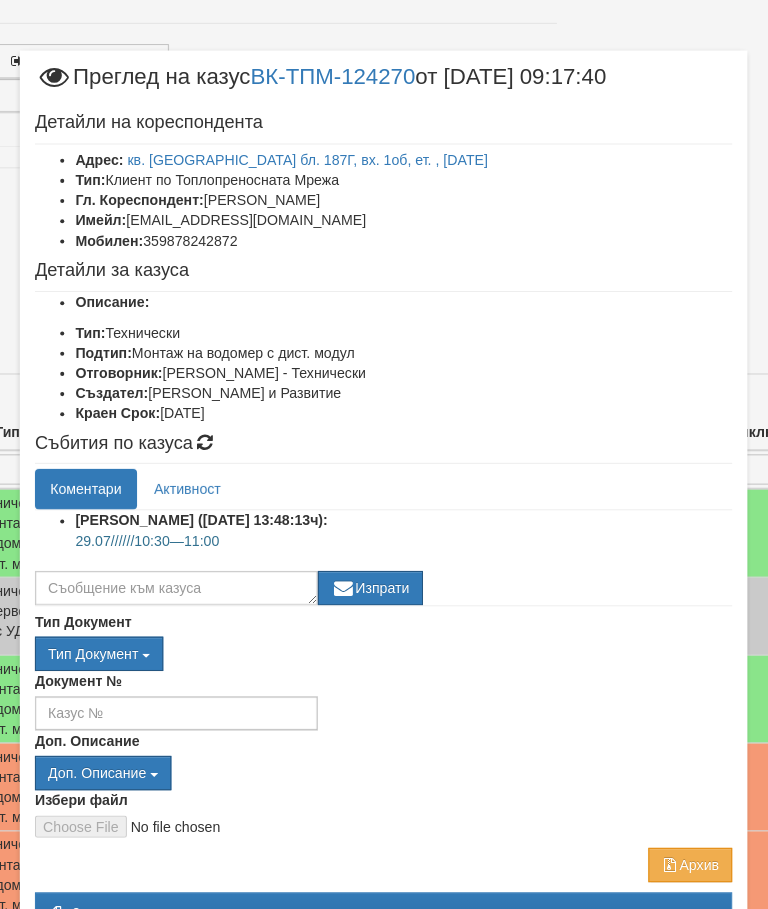 scroll, scrollTop: 150, scrollLeft: 197, axis: both 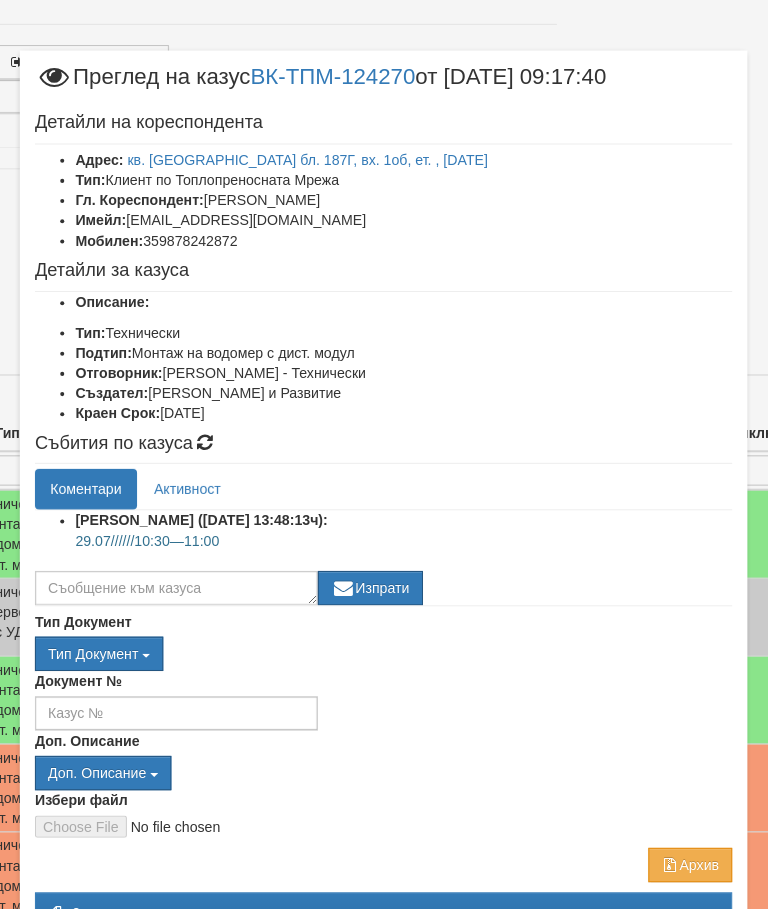 click on "Отговорник:  Дончо Дончев - Технически" at bounding box center [404, 369] 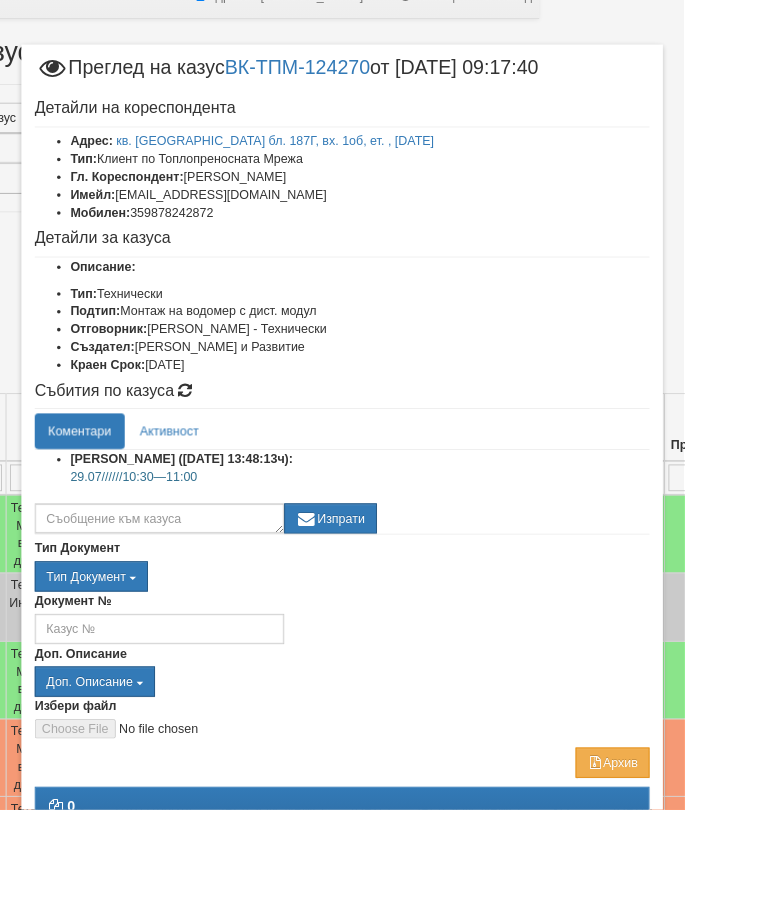 scroll, scrollTop: 60, scrollLeft: 157, axis: both 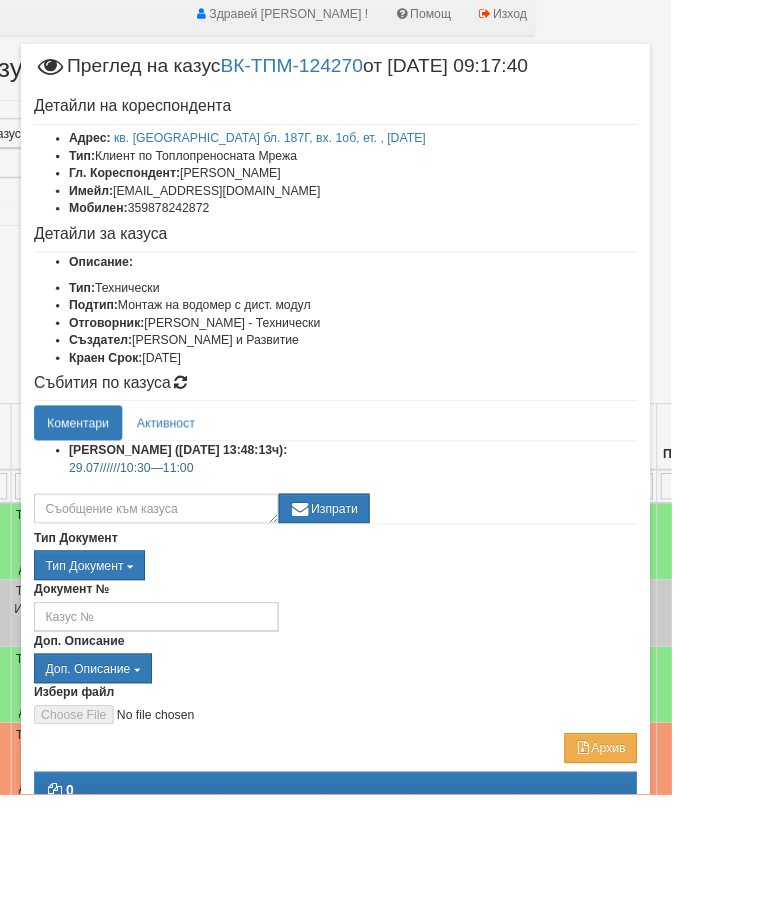 click on "Документ №" at bounding box center (384, 693) 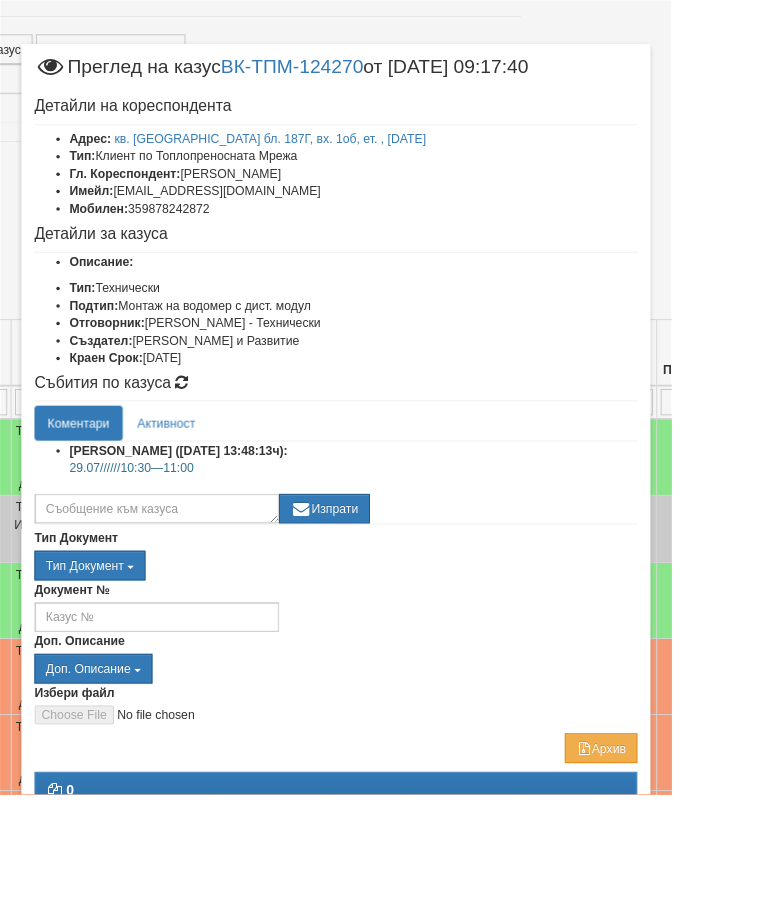 scroll, scrollTop: 160, scrollLeft: 157, axis: both 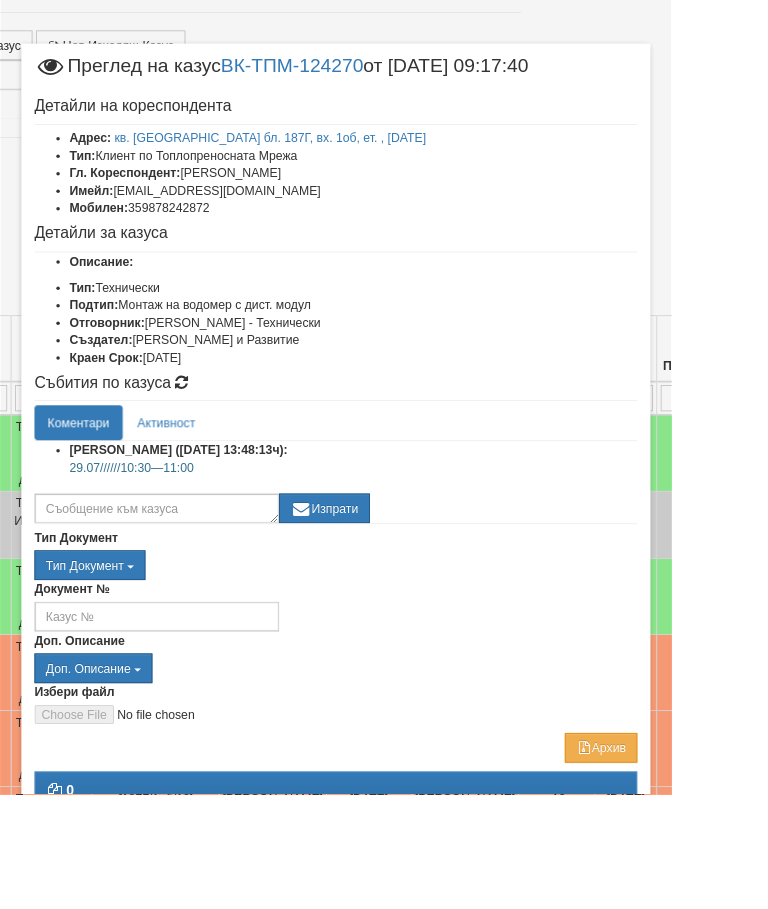 click on "Отказ" at bounding box center [693, 1003] 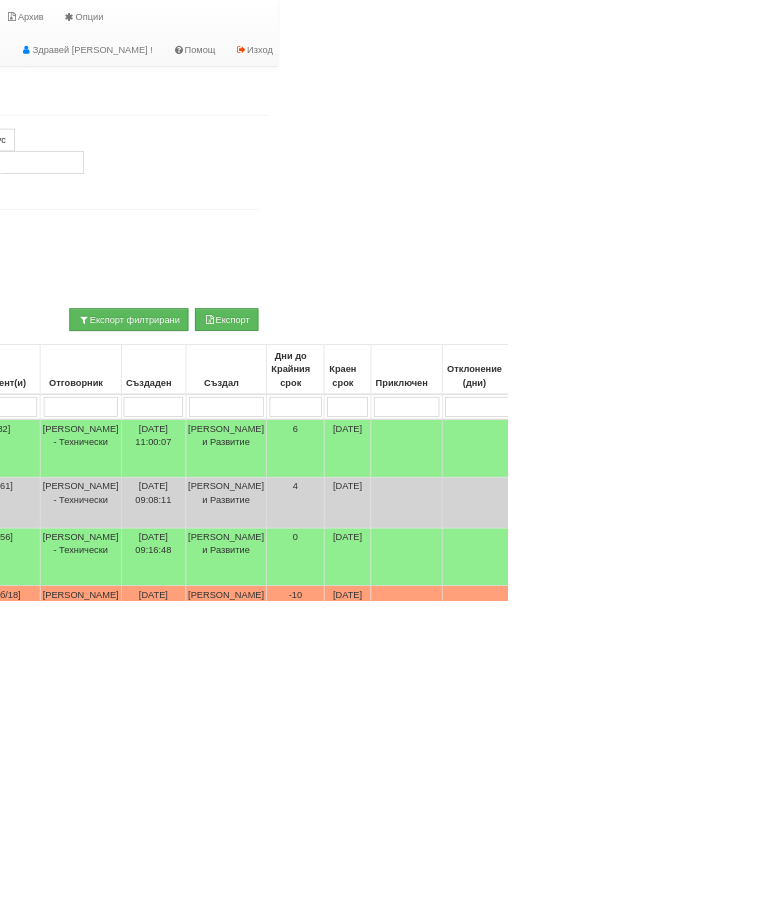 scroll, scrollTop: 0, scrollLeft: 0, axis: both 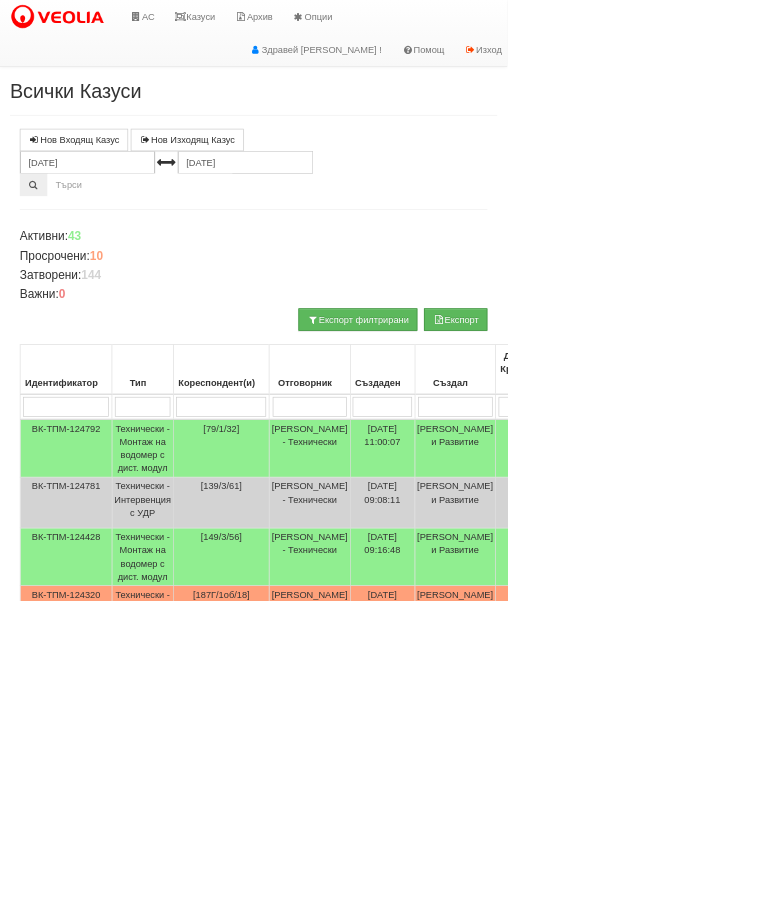 click on "Технически - Монтаж на водомер с дист. модул" at bounding box center [216, 1017] 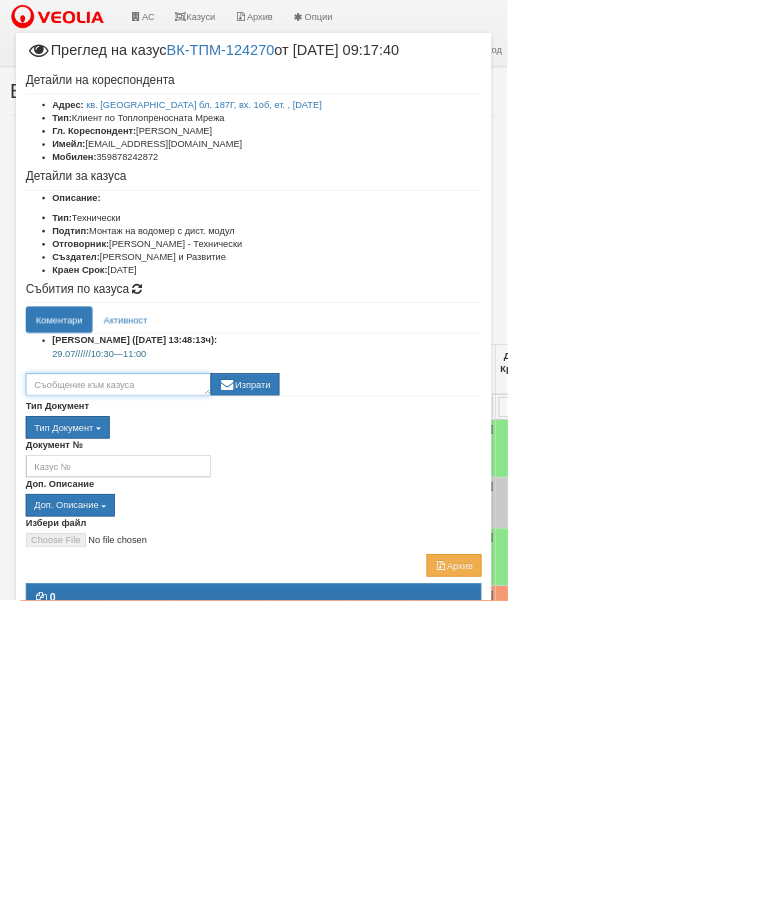 click at bounding box center (179, 582) 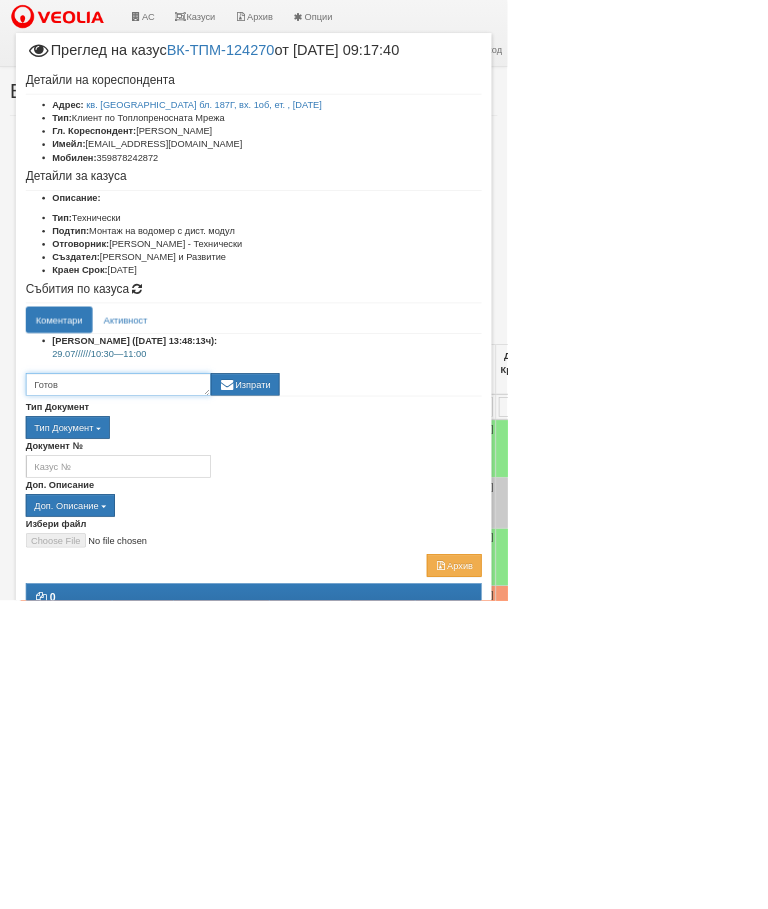 type on "Готов" 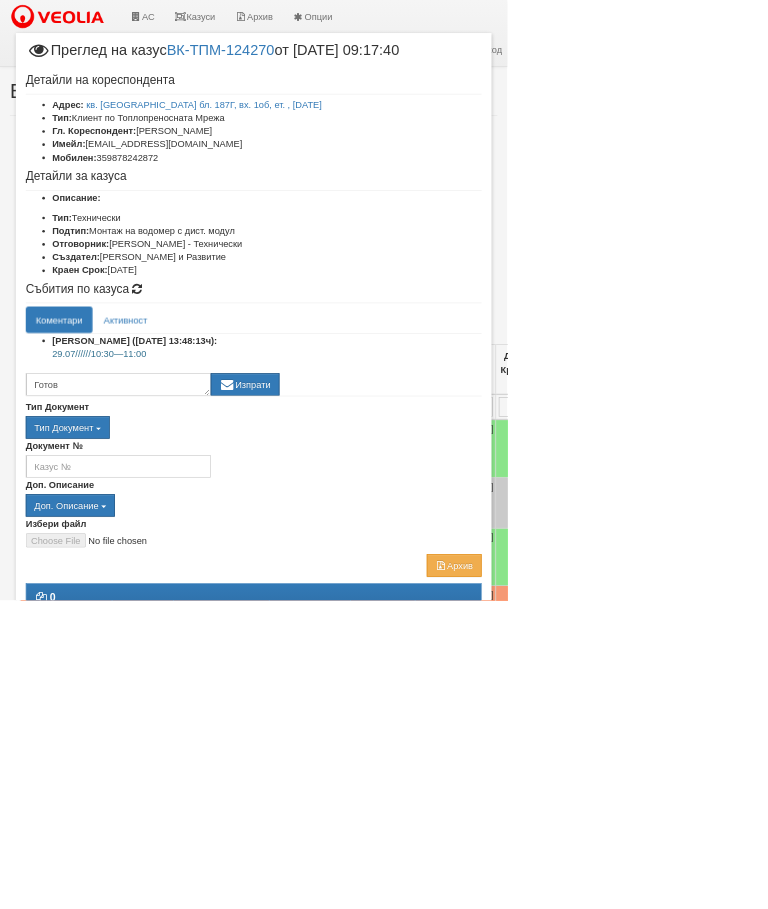 click on "Изпрати" at bounding box center [371, 582] 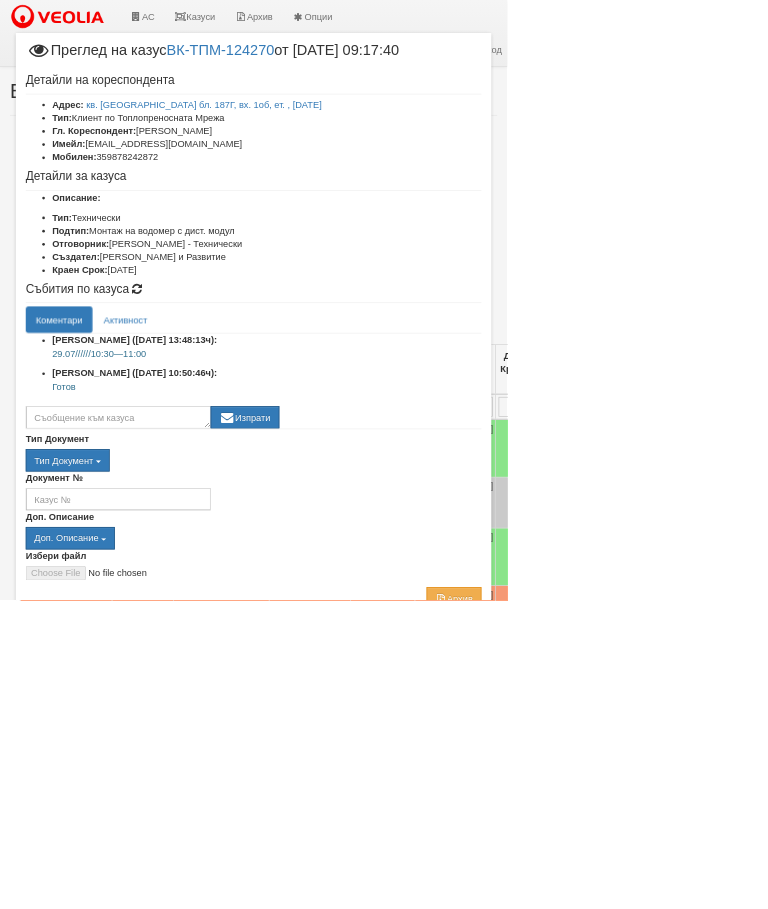 click on "Отказ" at bounding box center (693, 1053) 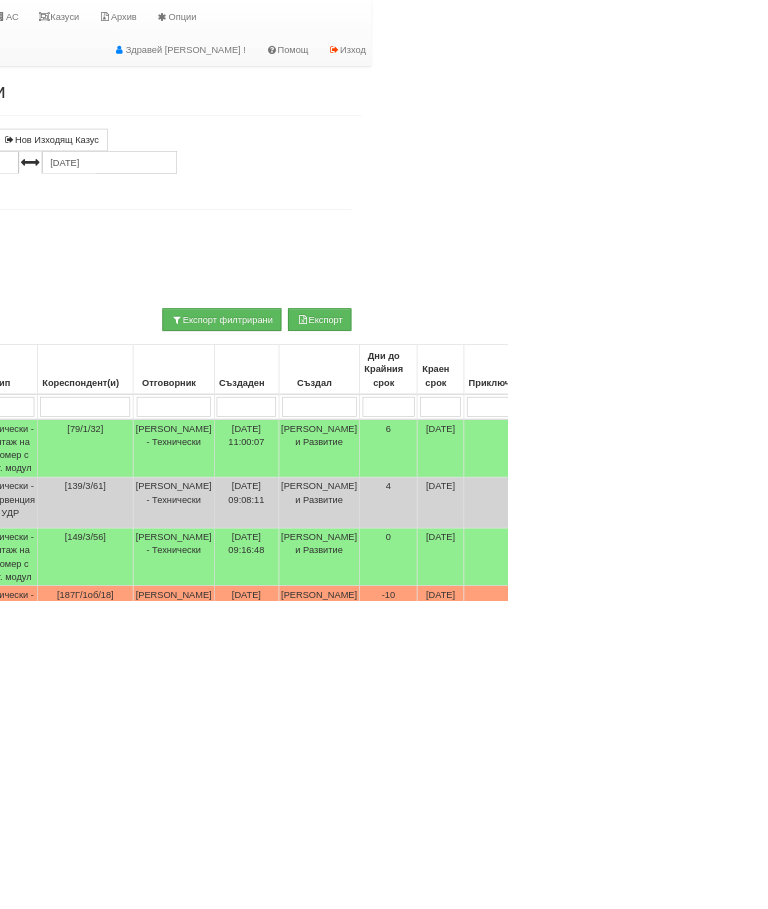 scroll, scrollTop: 0, scrollLeft: 0, axis: both 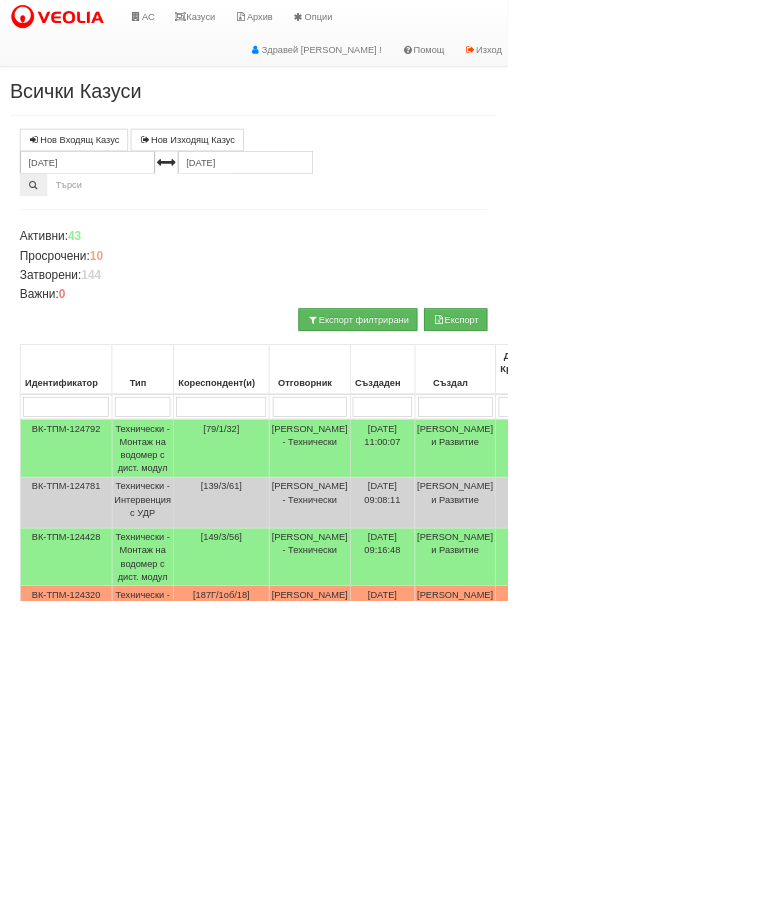 click on "Технически - Монтаж на водомер с дист. модул" at bounding box center [216, 1191] 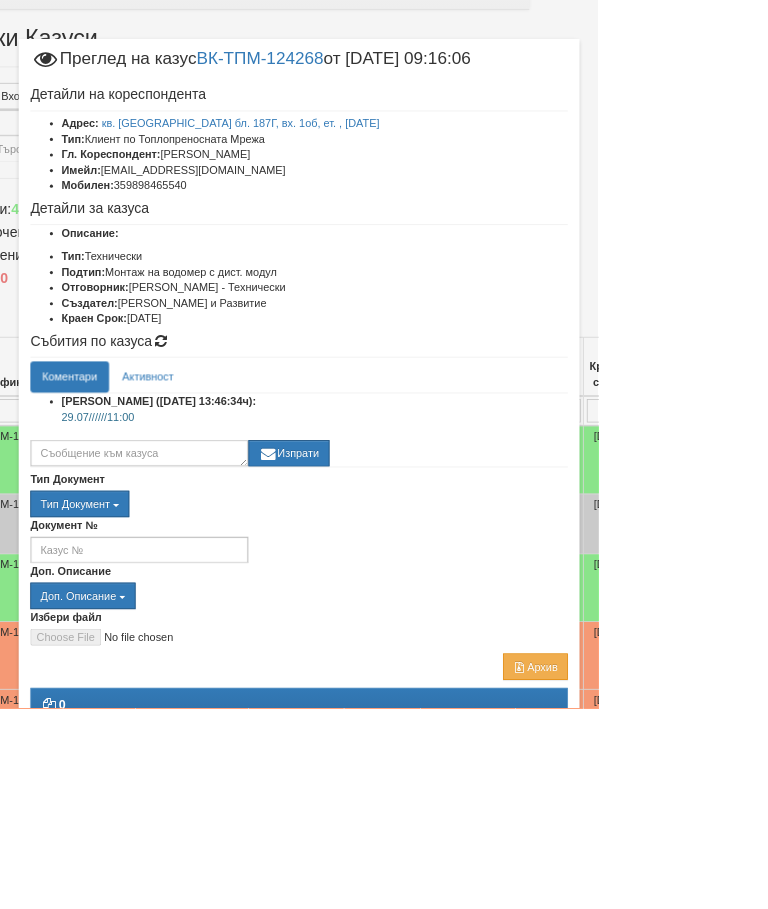 scroll, scrollTop: 127, scrollLeft: 123, axis: both 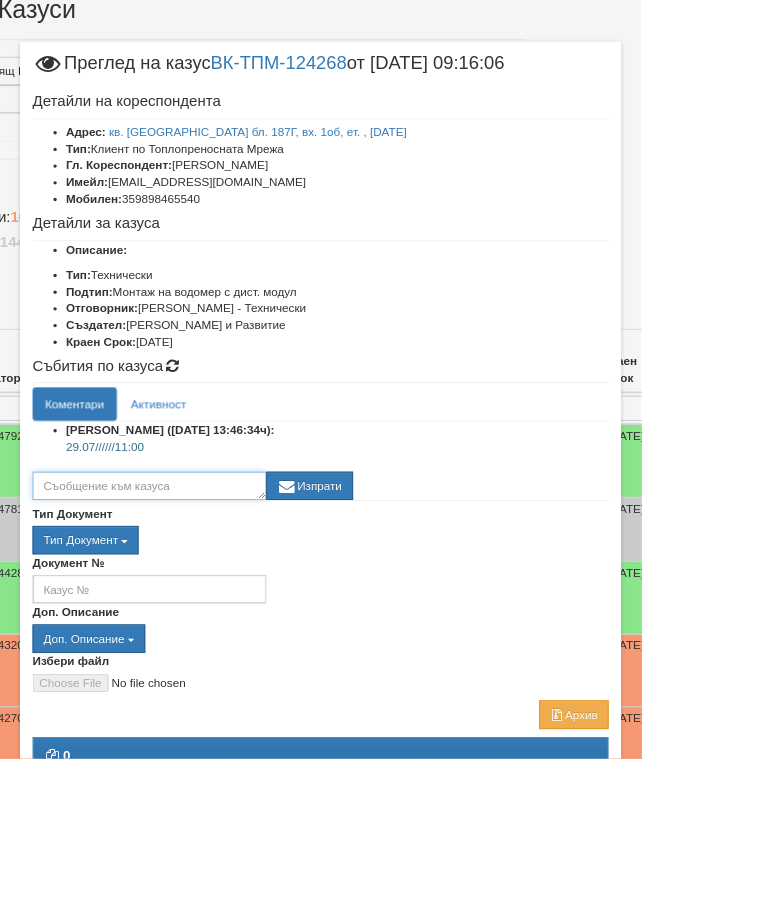 click at bounding box center (179, 582) 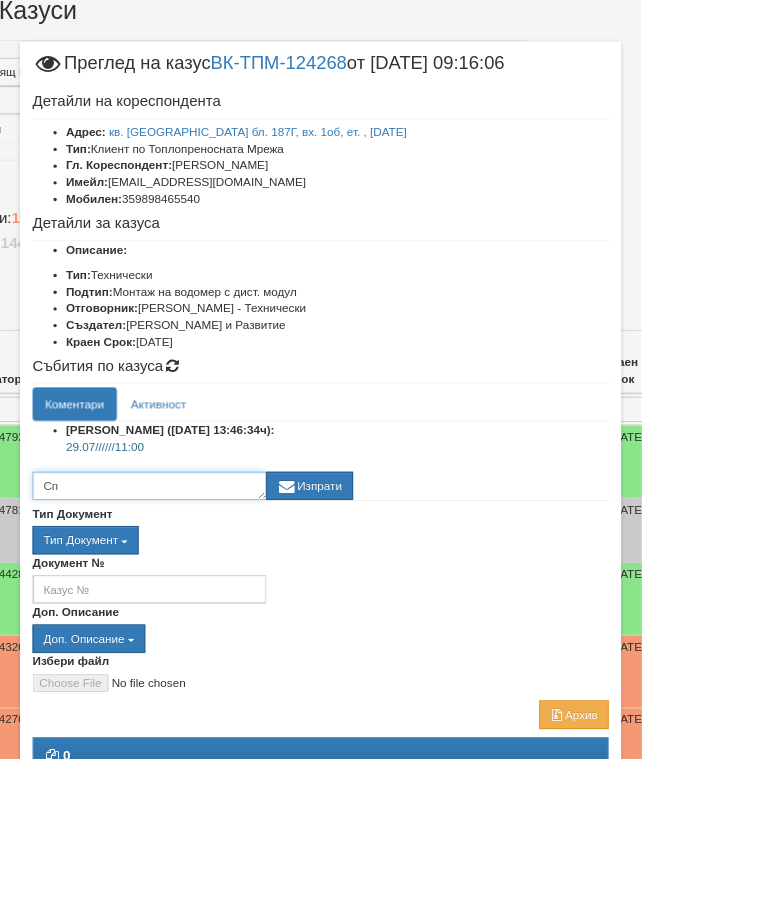 type on "С" 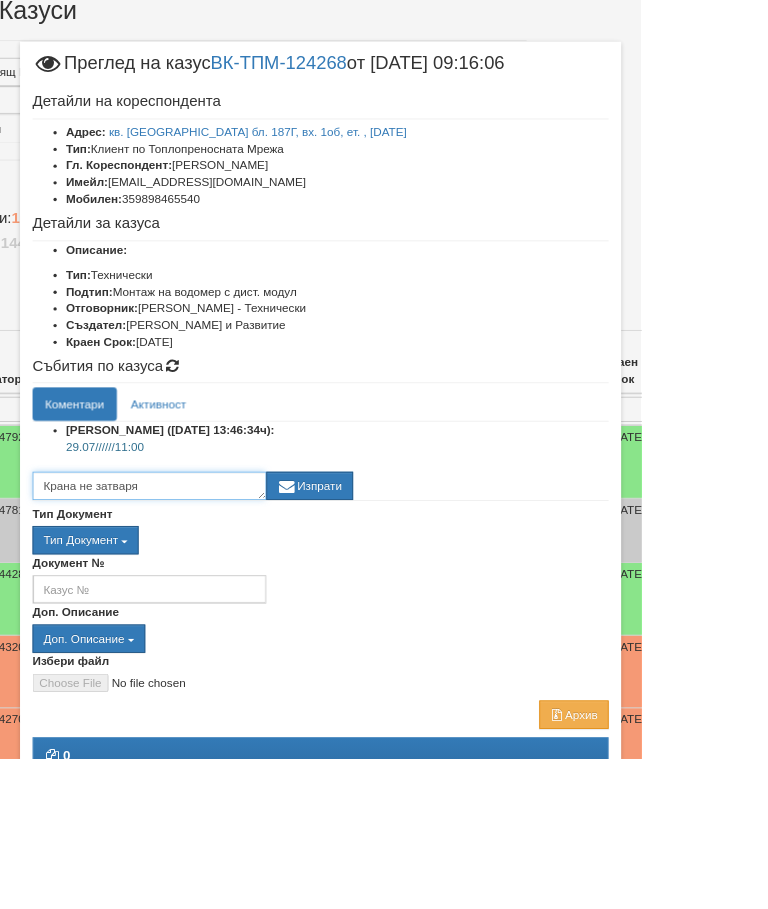 type on "Крана не затваря" 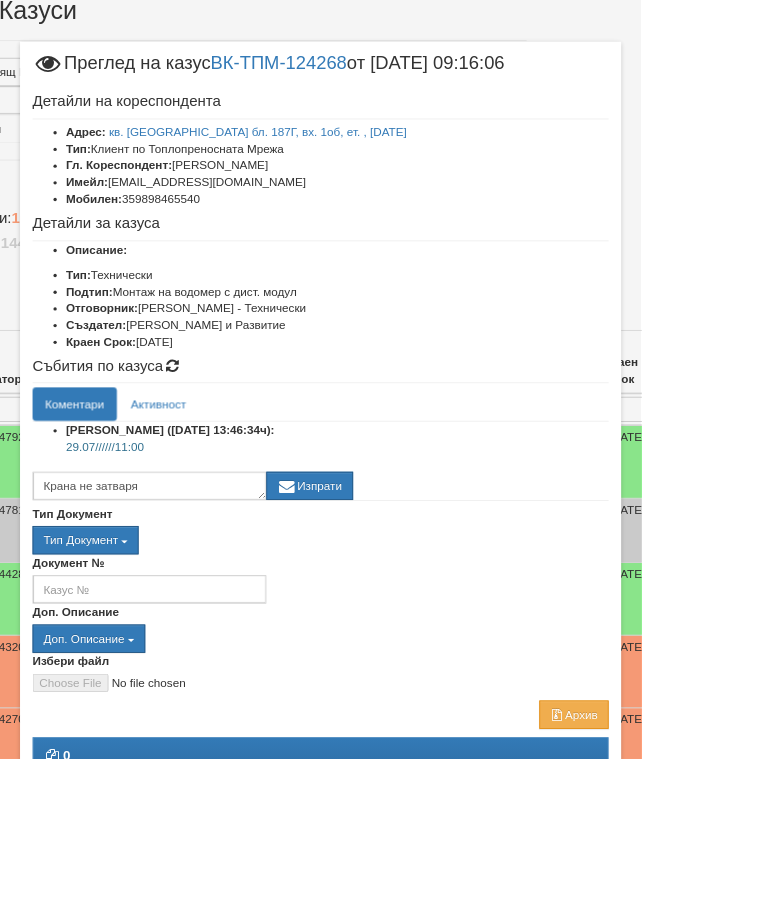 click on "Изпрати" at bounding box center [371, 582] 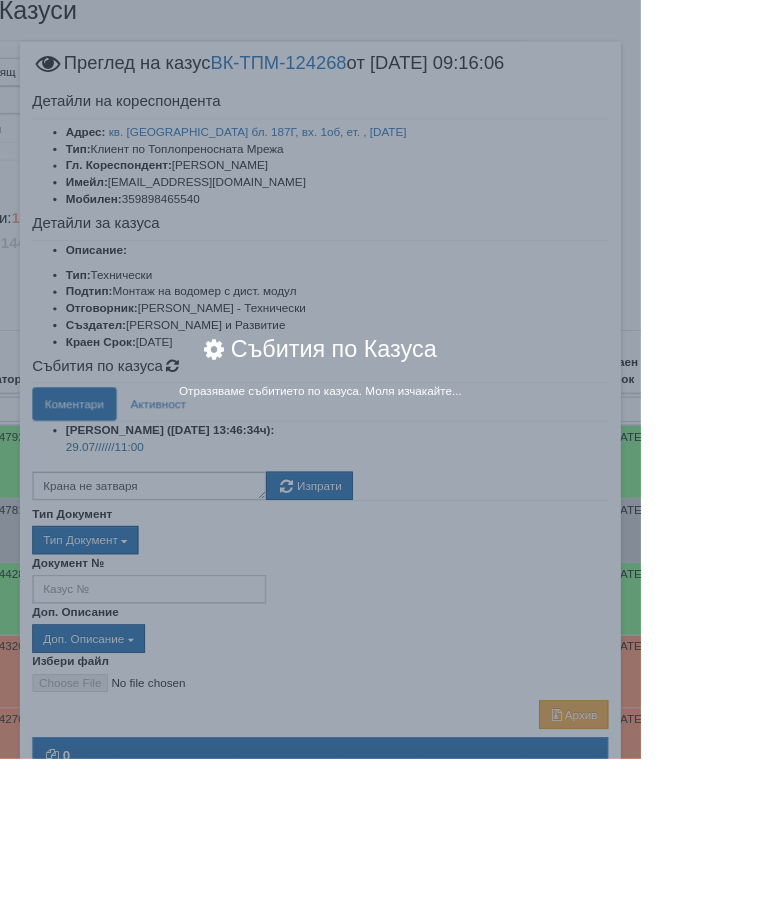 scroll, scrollTop: 127, scrollLeft: 123, axis: both 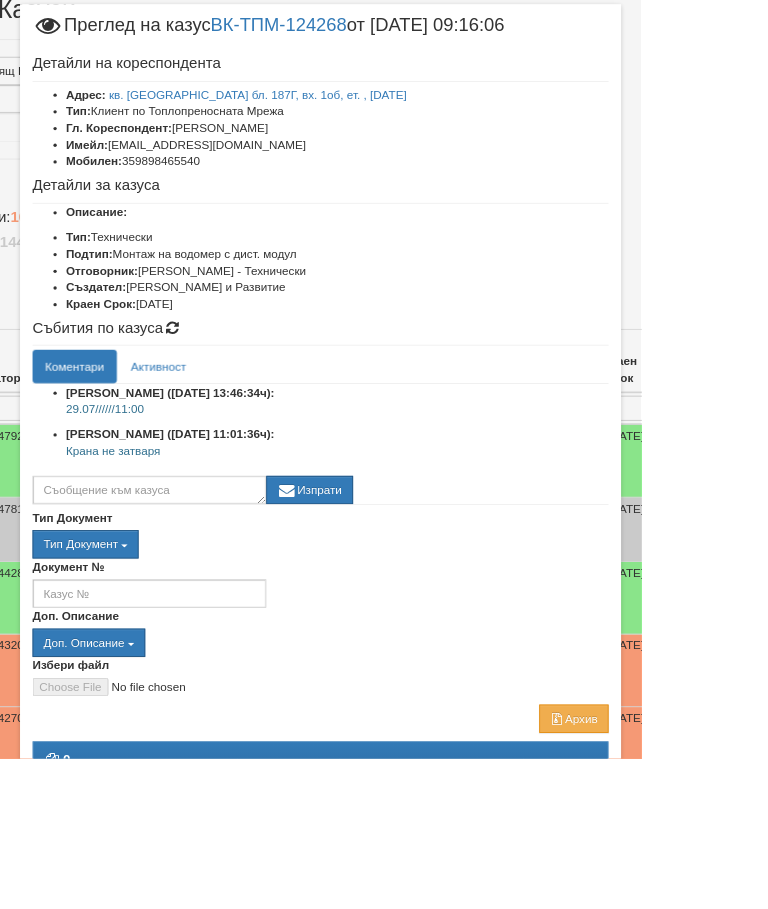 click on "Отказ" at bounding box center [693, 1008] 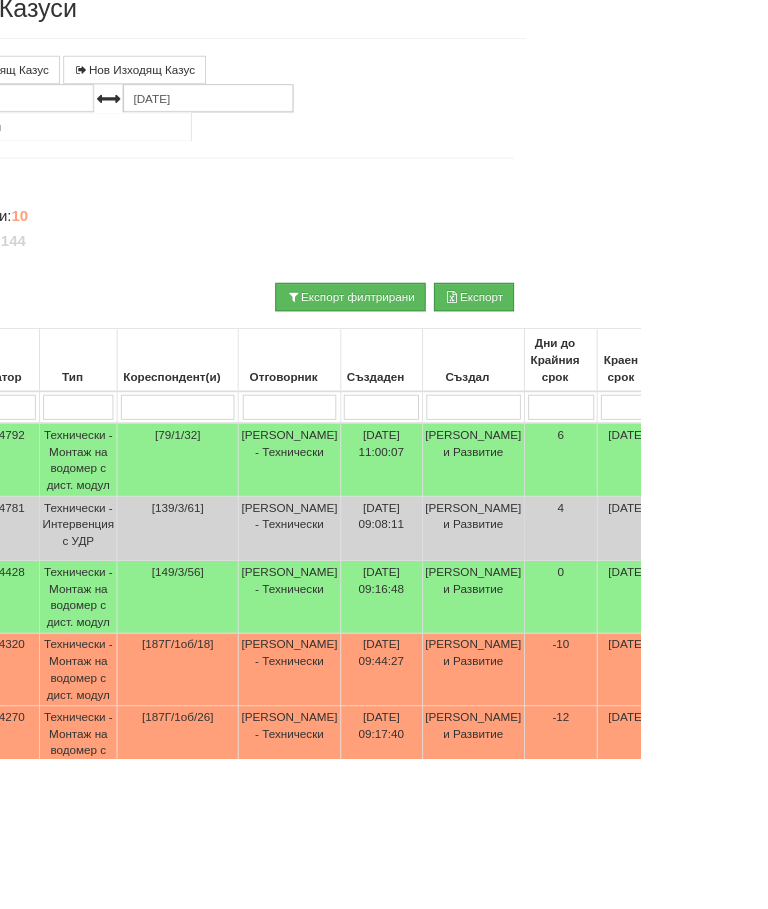 scroll, scrollTop: 129, scrollLeft: 123, axis: both 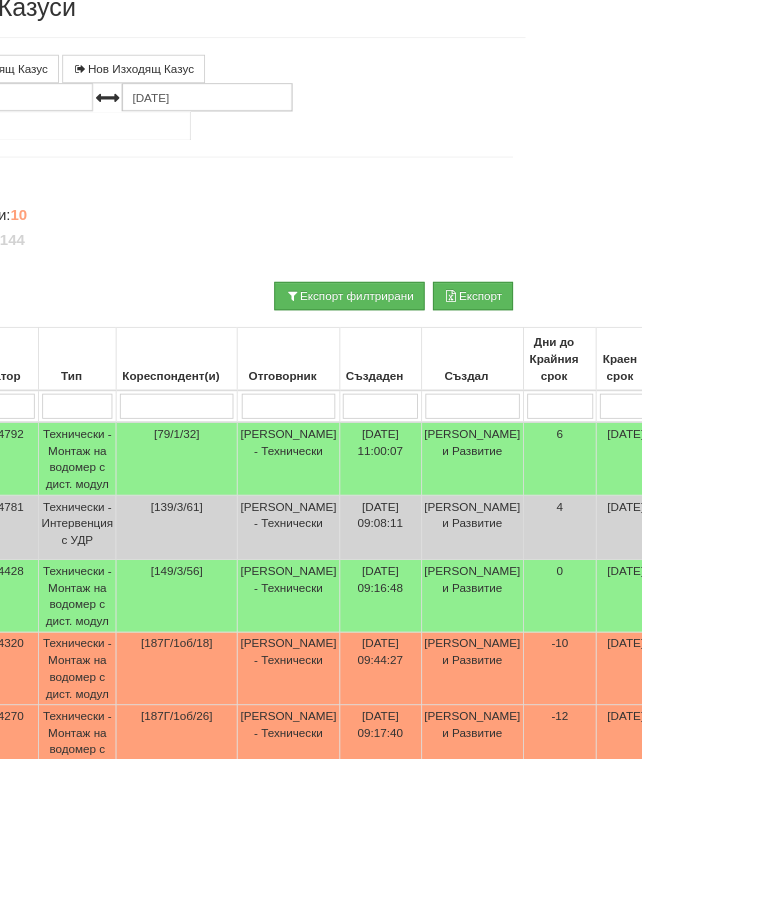 click on "Технически - Монтаж на водомер с дист. модул" at bounding box center (93, 801) 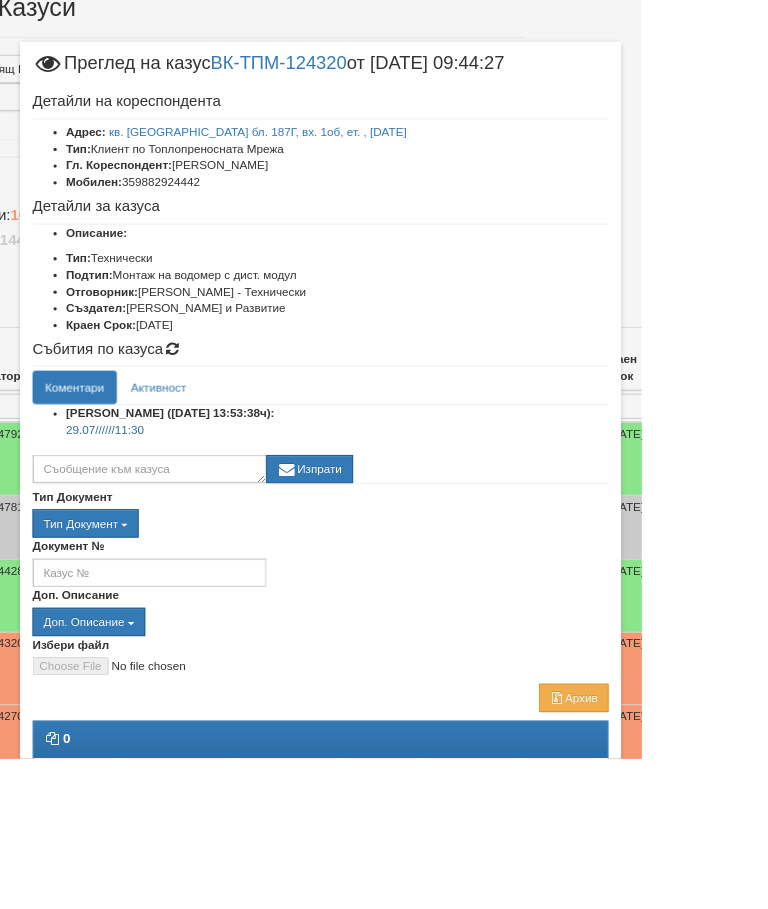 scroll, scrollTop: 287, scrollLeft: 123, axis: both 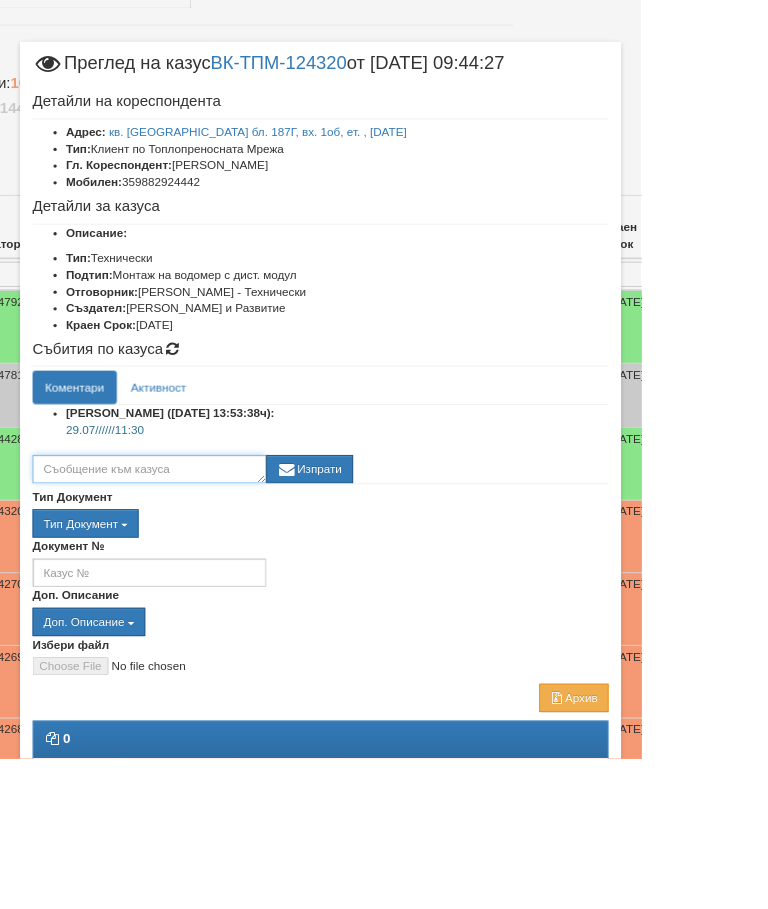 click at bounding box center (179, 562) 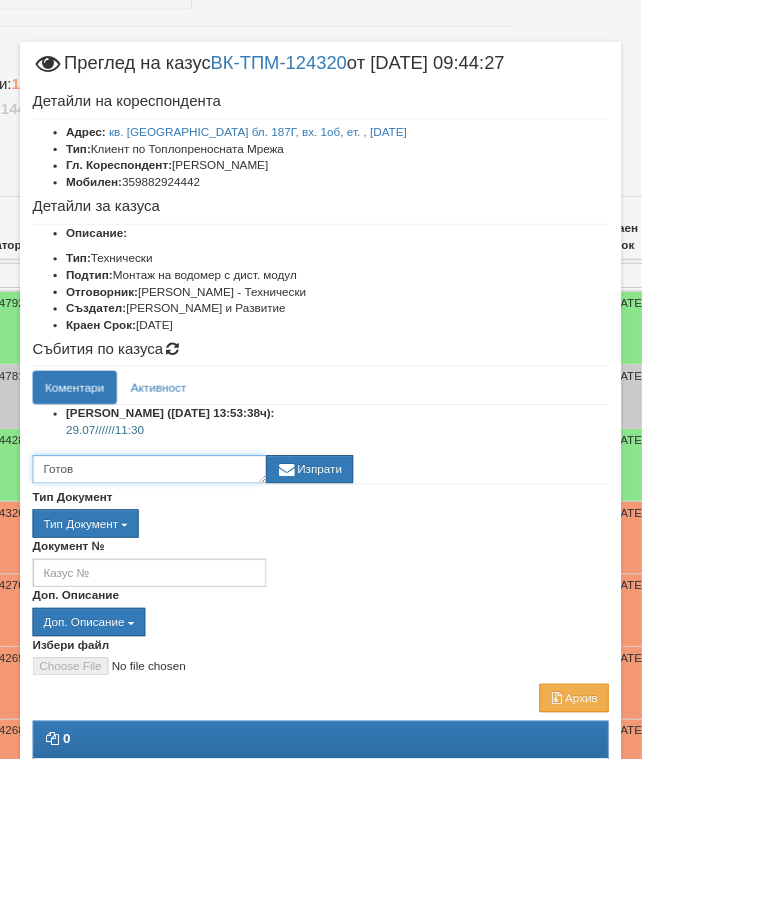 type on "Готов" 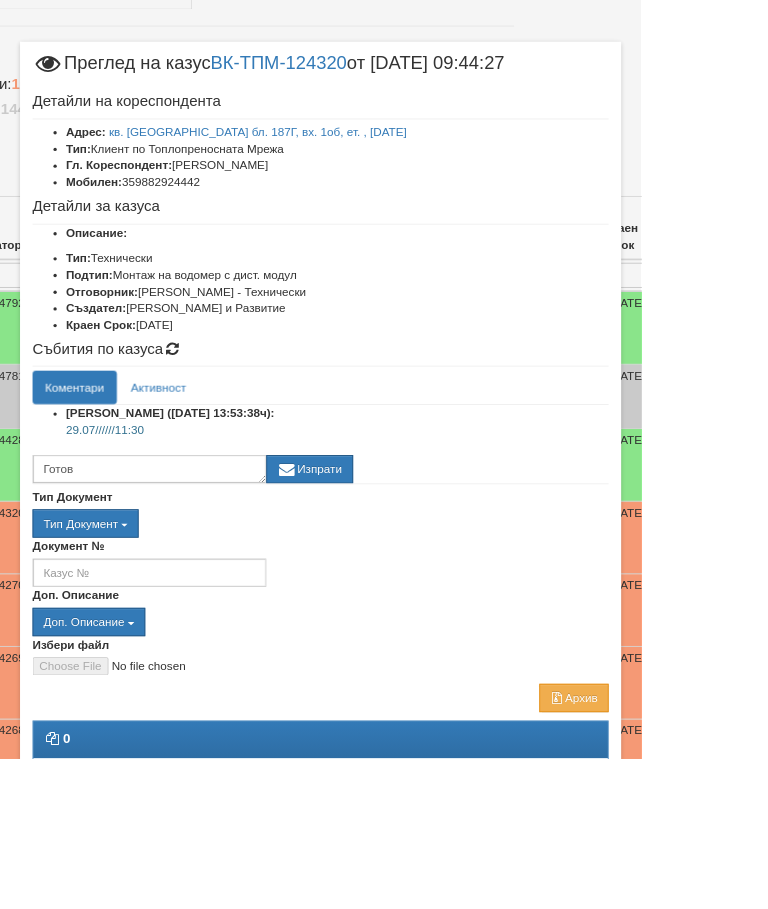 click on "Изпрати" at bounding box center [371, 562] 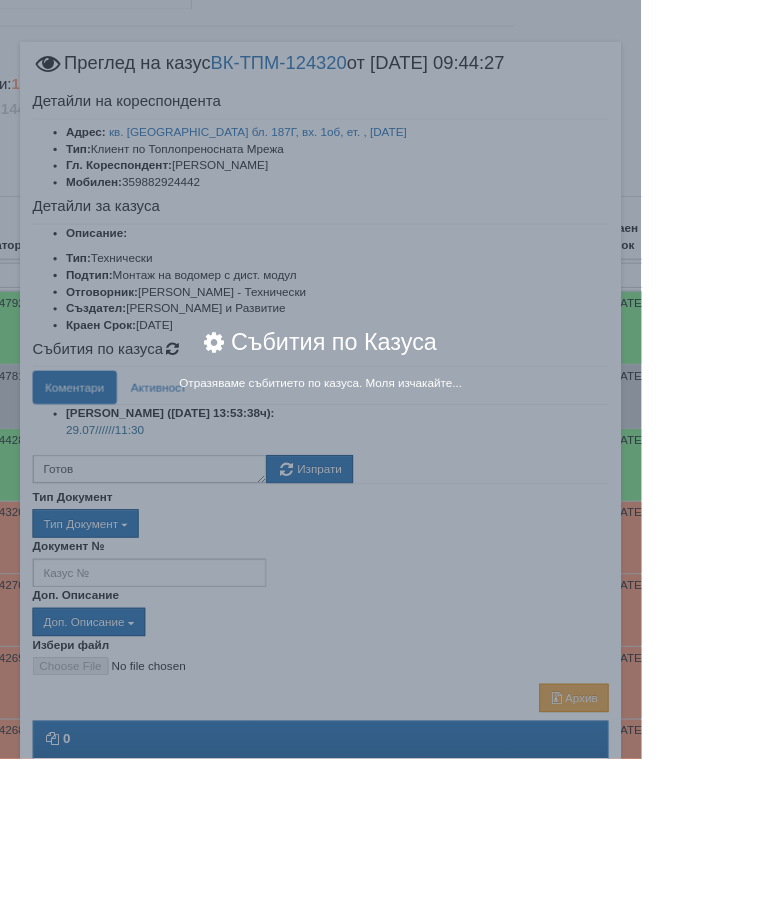 scroll, scrollTop: 287, scrollLeft: 123, axis: both 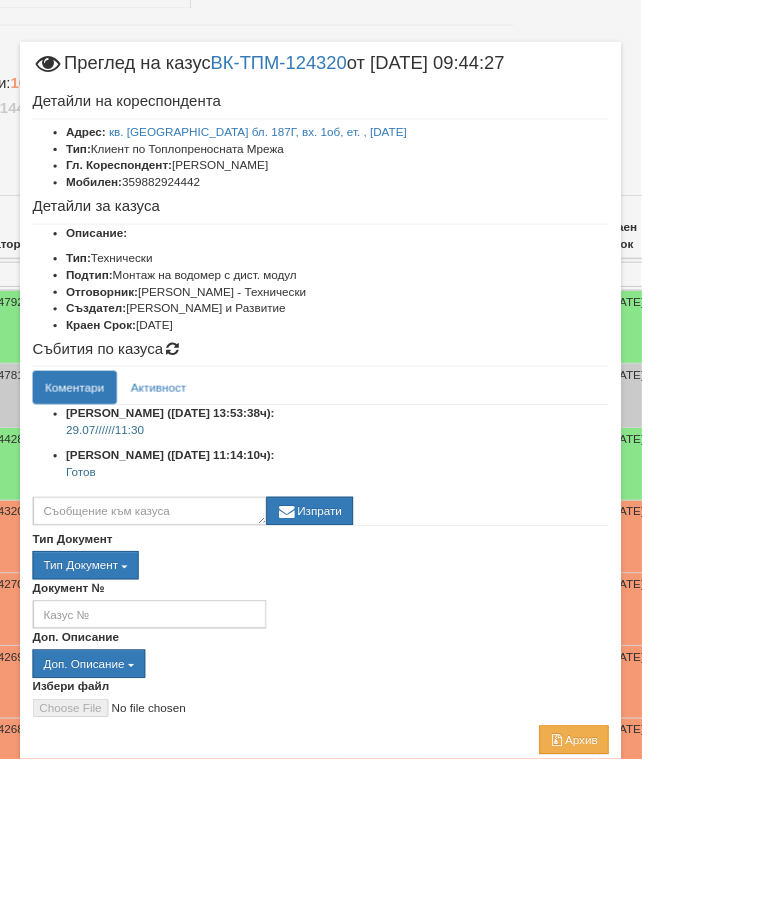 click on "Отказ" at bounding box center [693, 1033] 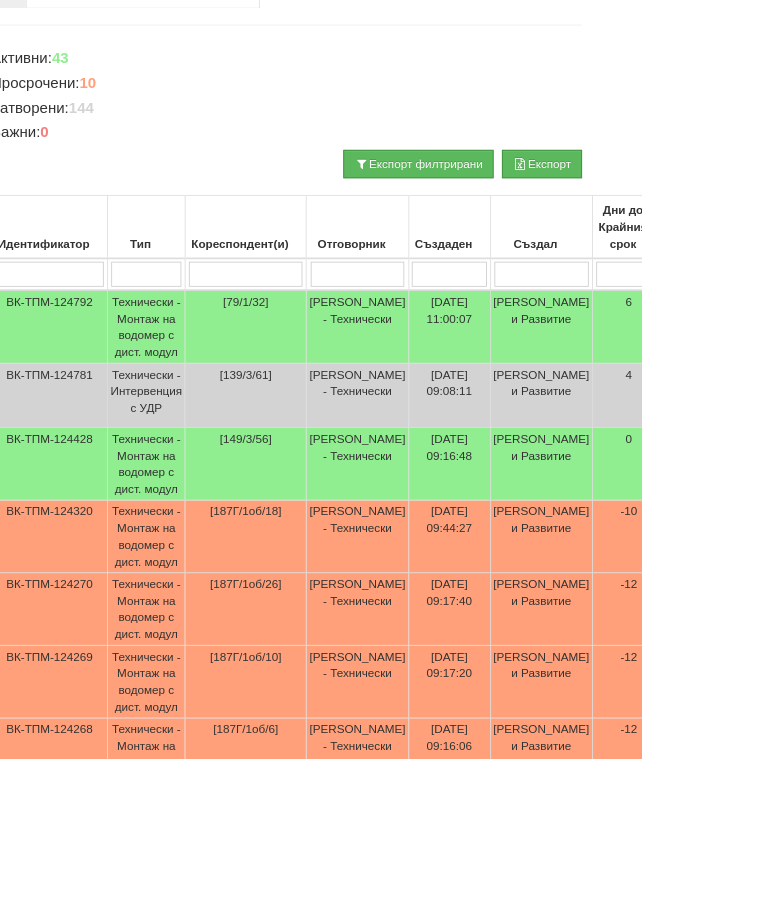 scroll, scrollTop: 287, scrollLeft: 0, axis: vertical 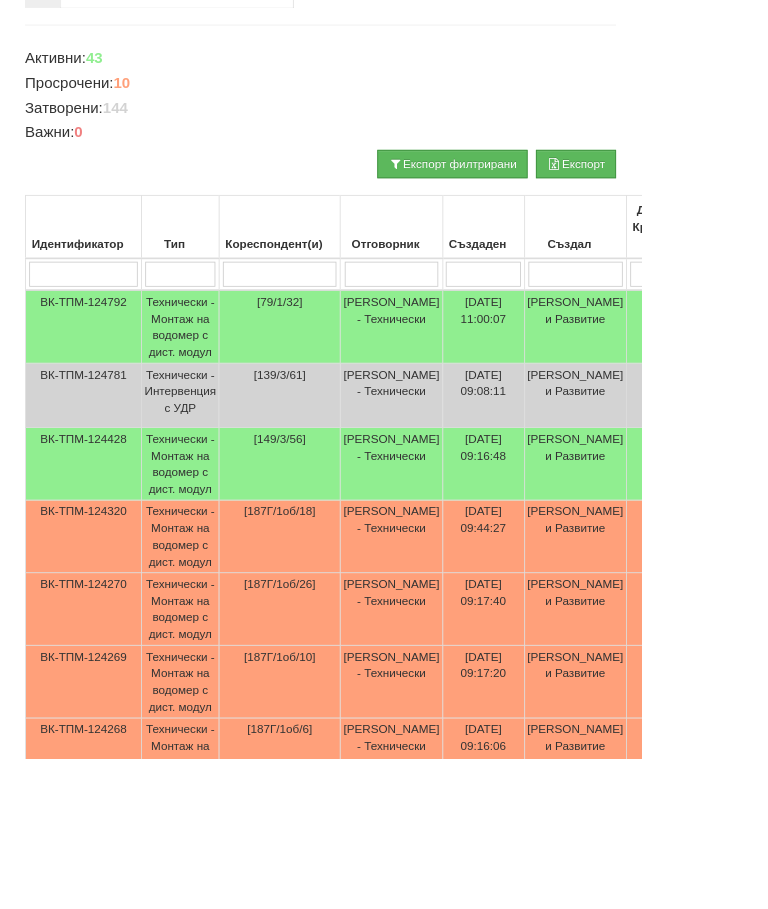 click at bounding box center (216, 329) 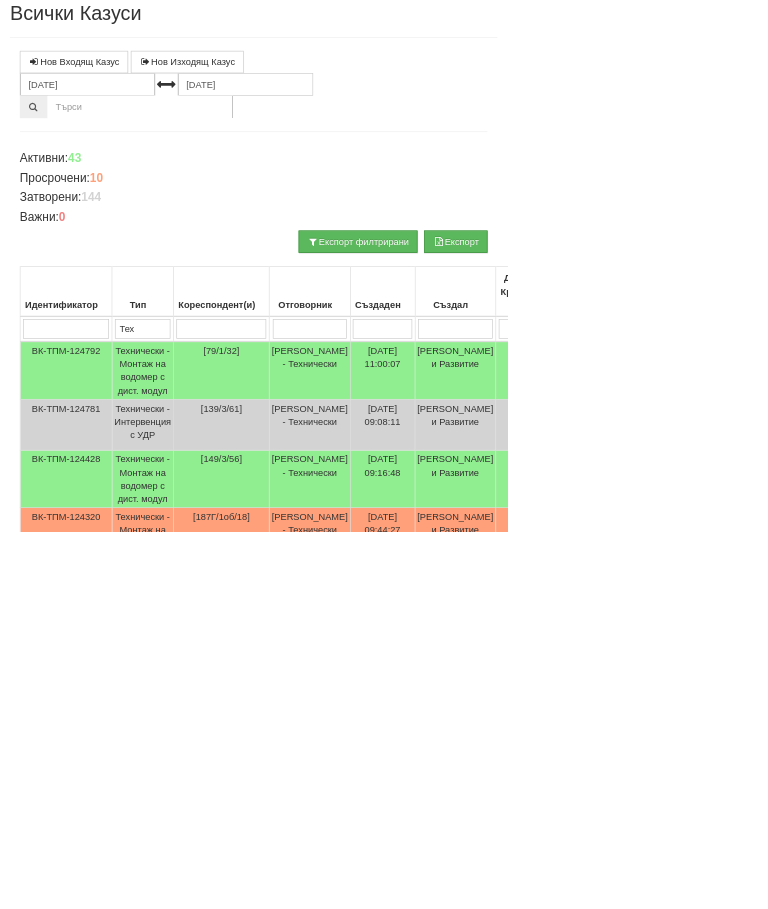 scroll, scrollTop: 14, scrollLeft: 410, axis: both 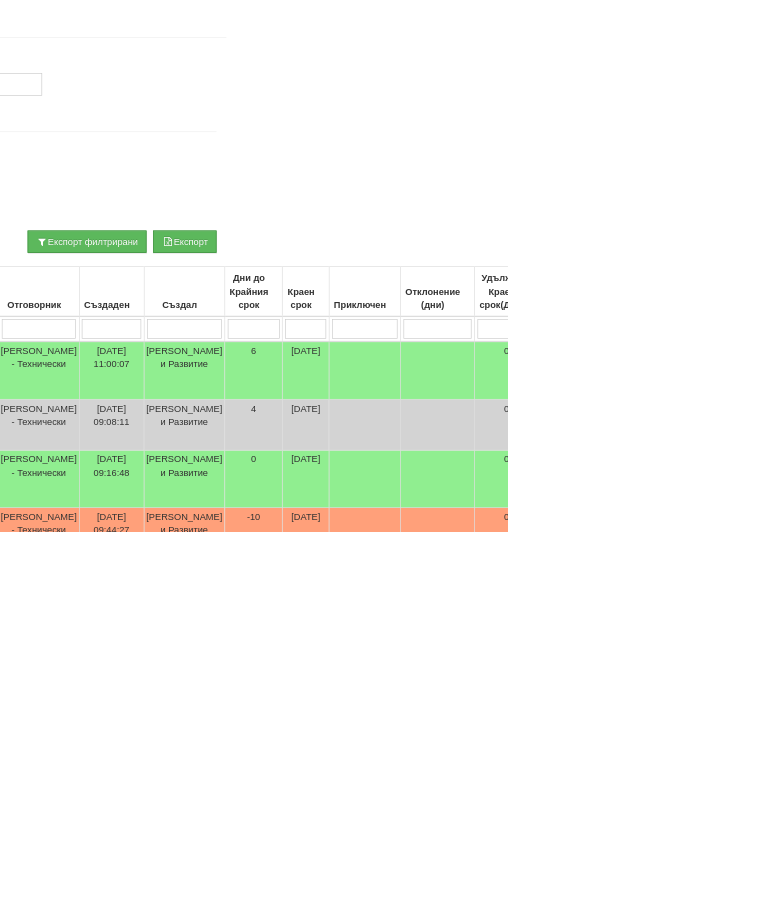 type on "Тех" 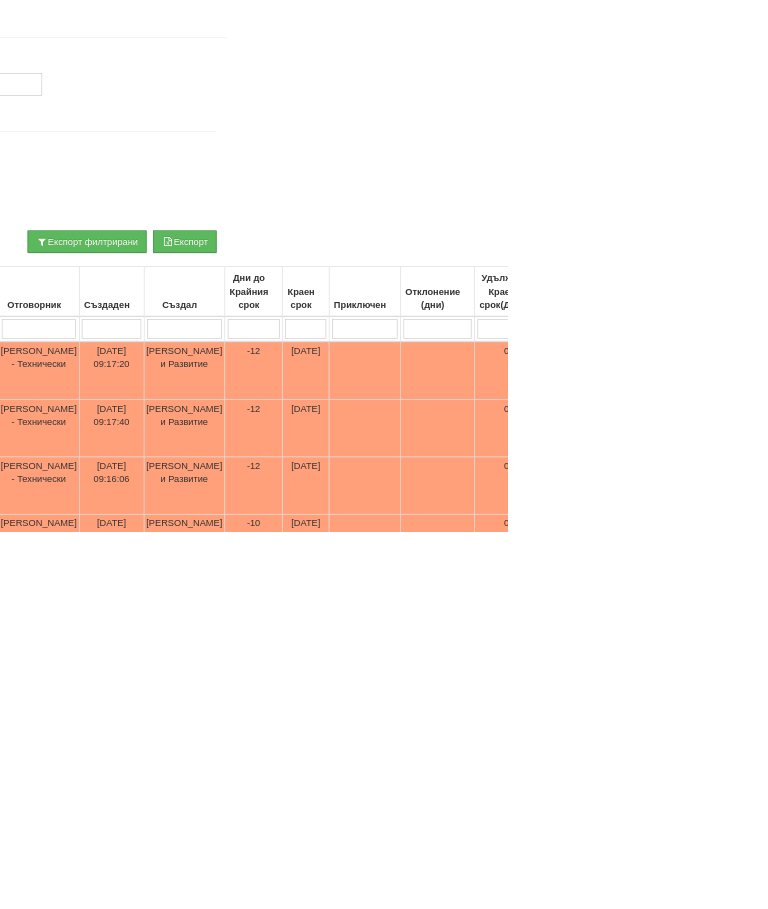 scroll, scrollTop: 0, scrollLeft: 410, axis: horizontal 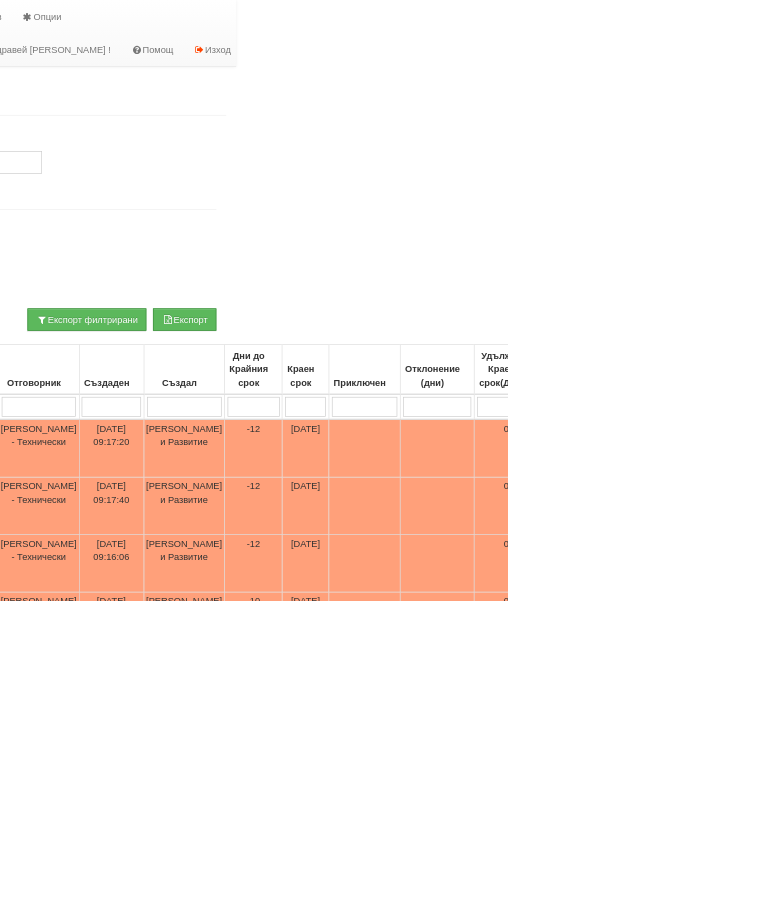 click on "Последен Коментар" at bounding box center [963, 569] 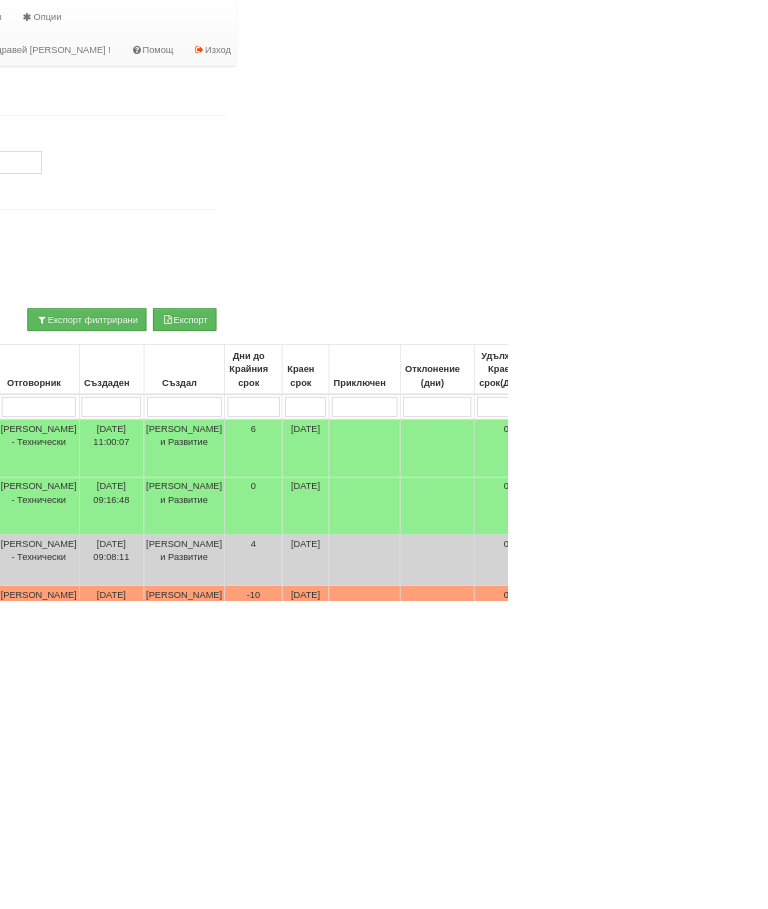 click on "Последен Коментар" at bounding box center (963, 560) 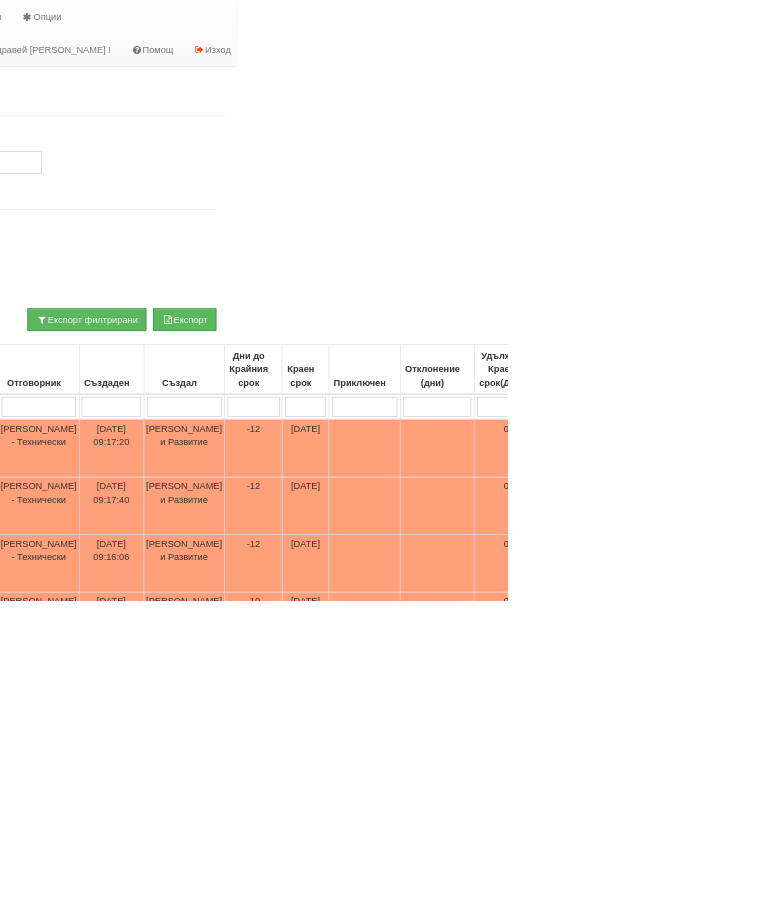 click on "Последен Коментар" at bounding box center (963, 569) 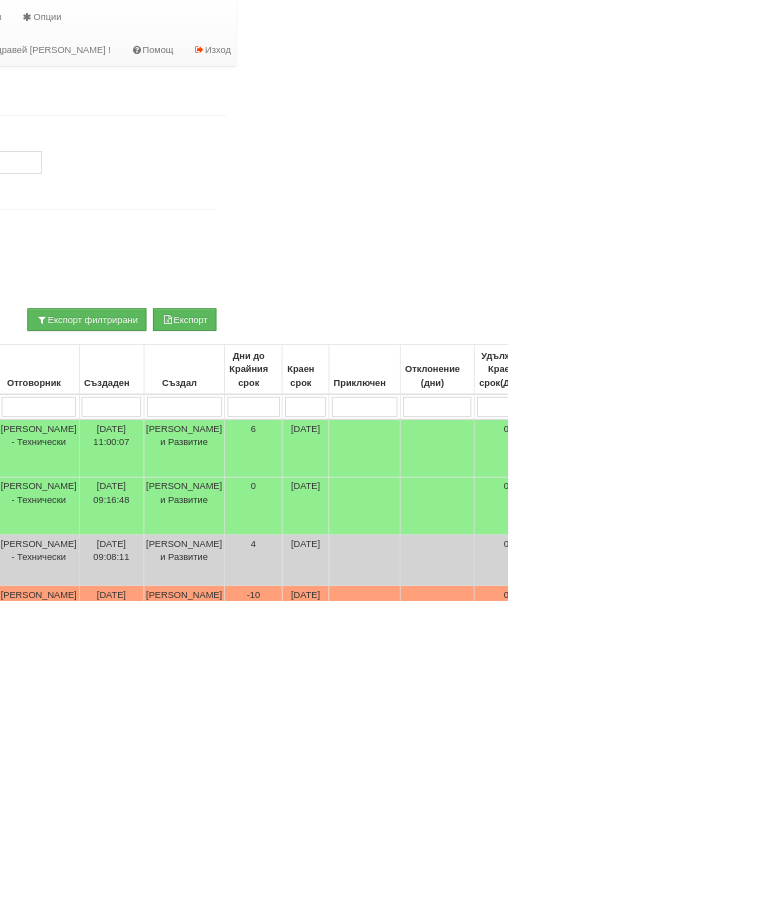 click on "Последен Коментар" at bounding box center [963, 560] 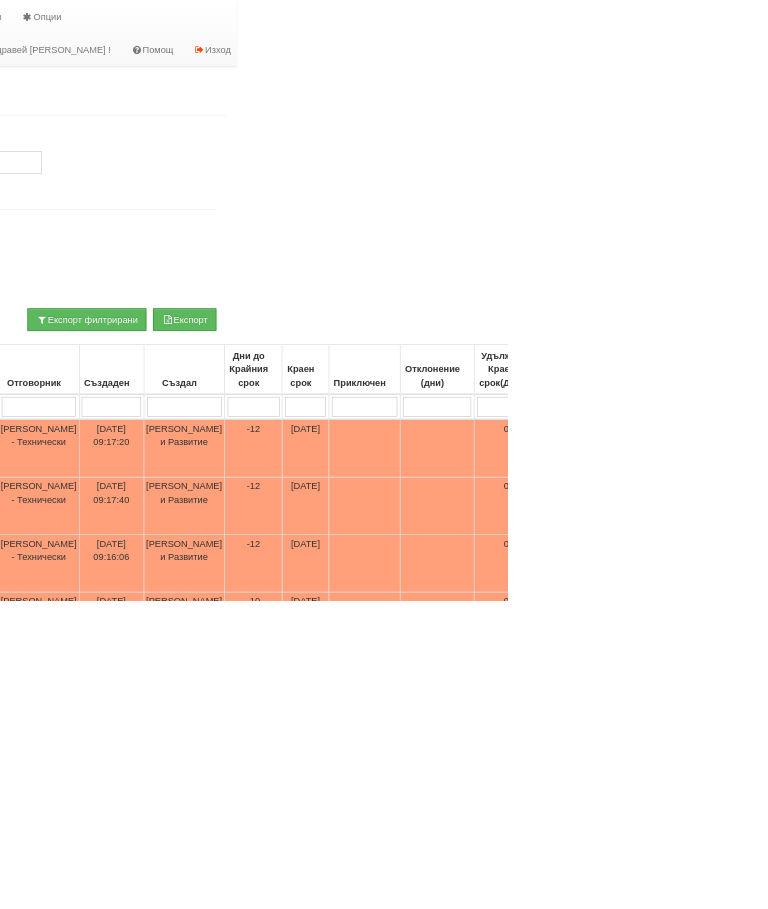 click on "29" at bounding box center (964, 616) 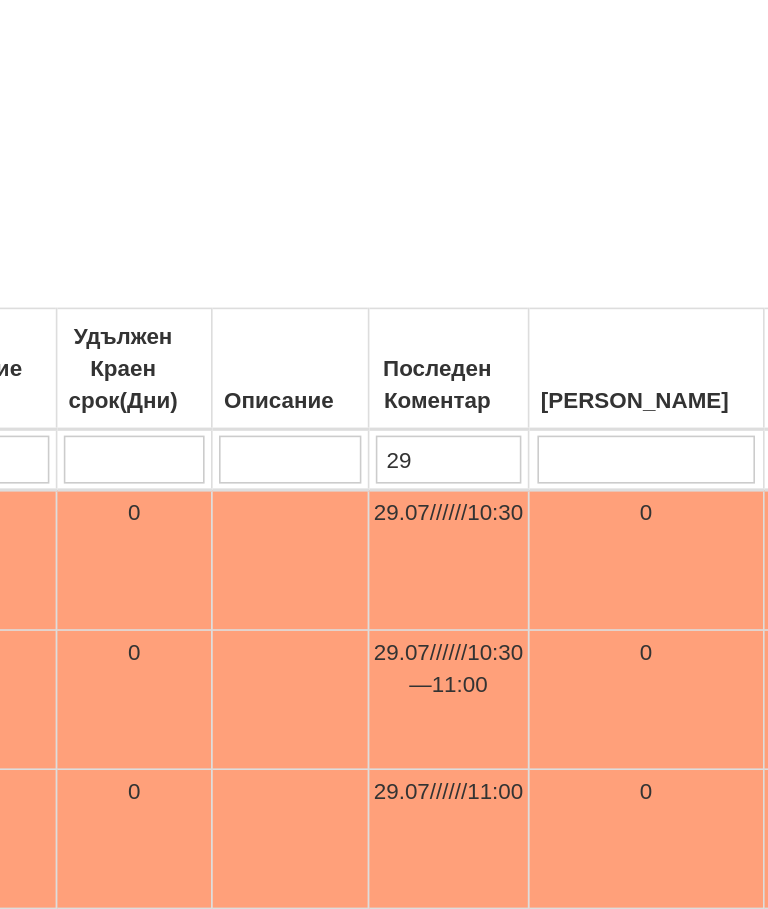 scroll, scrollTop: 0, scrollLeft: 804, axis: horizontal 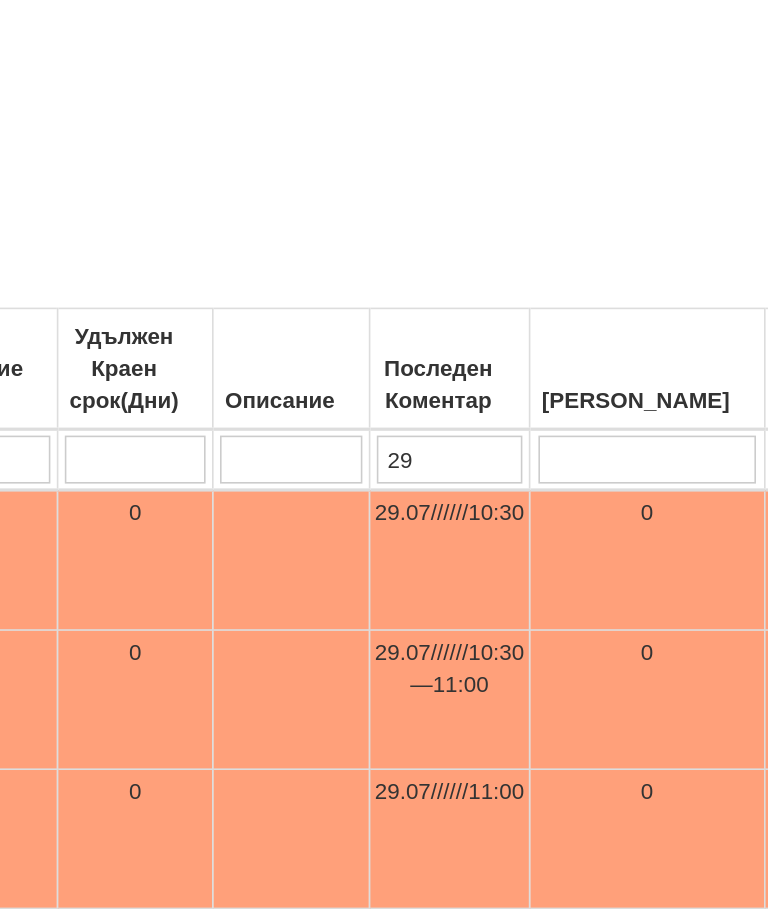 click on "29" at bounding box center [570, 616] 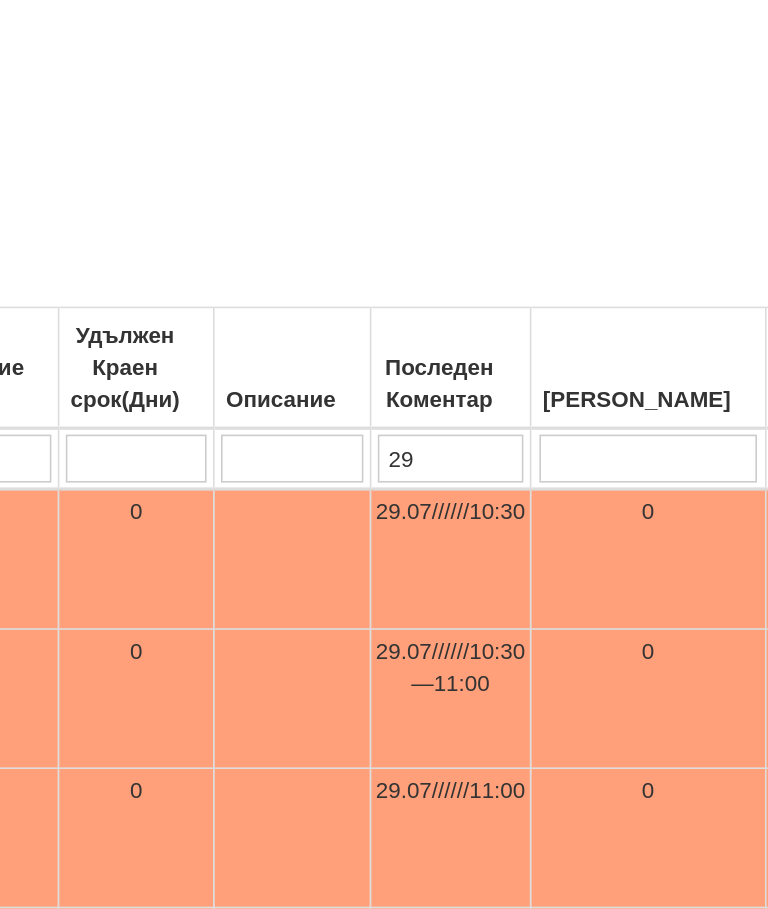type on "2" 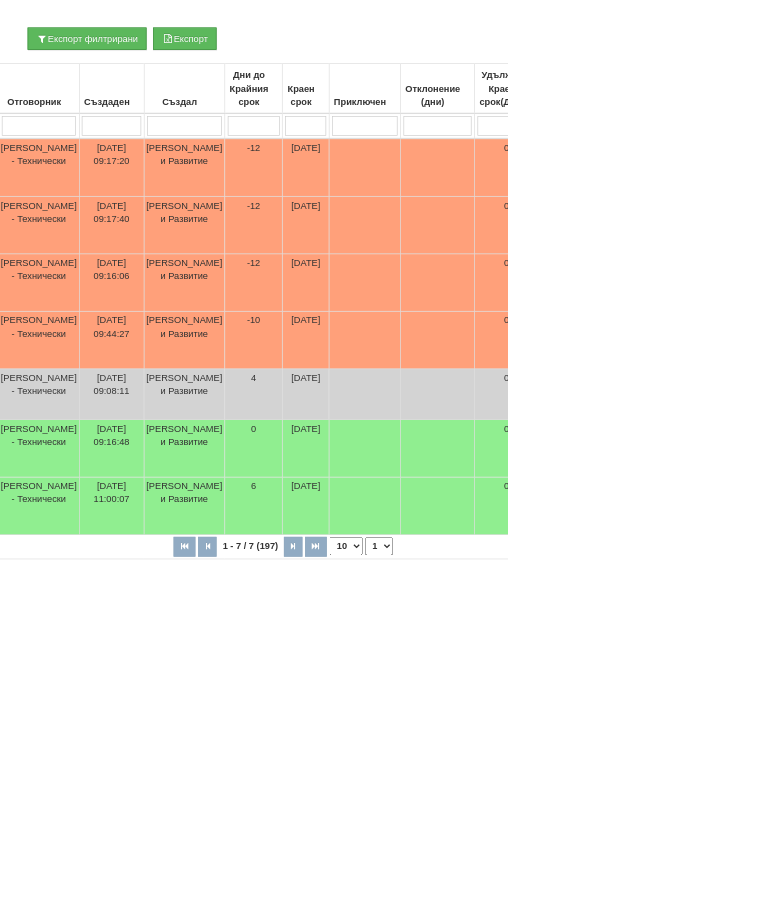 scroll, scrollTop: 368, scrollLeft: 410, axis: both 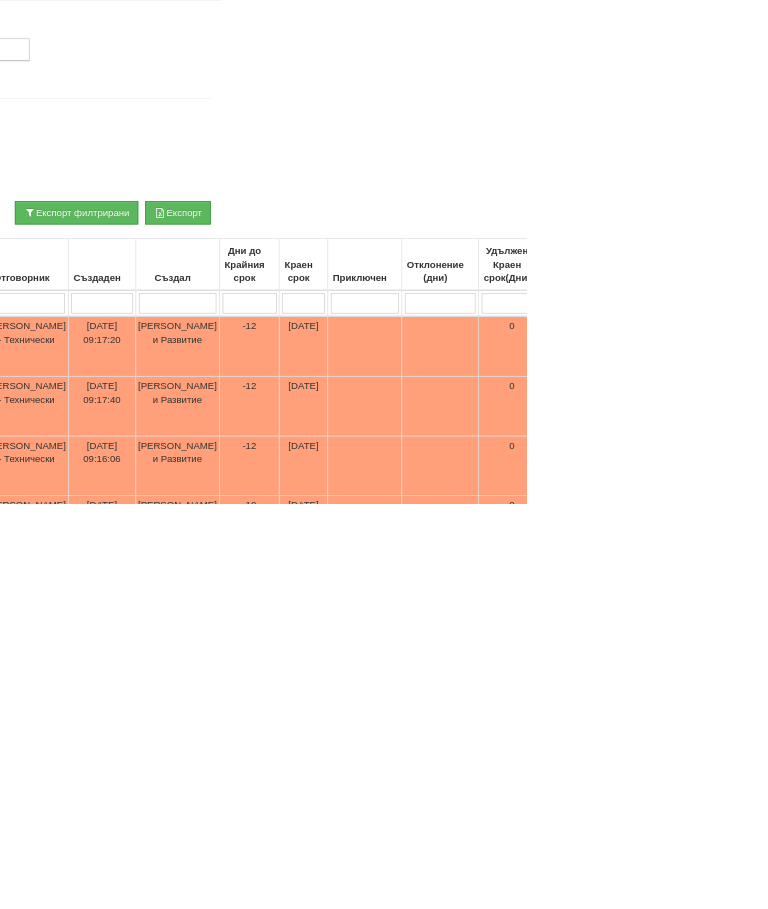 type on "2" 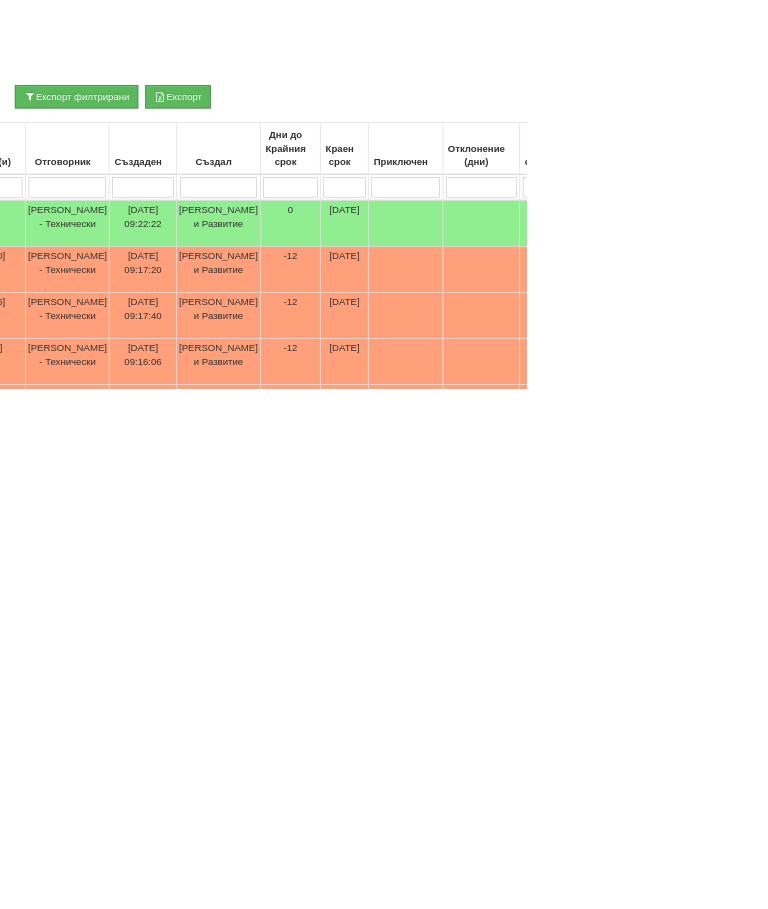 scroll, scrollTop: 0, scrollLeft: 0, axis: both 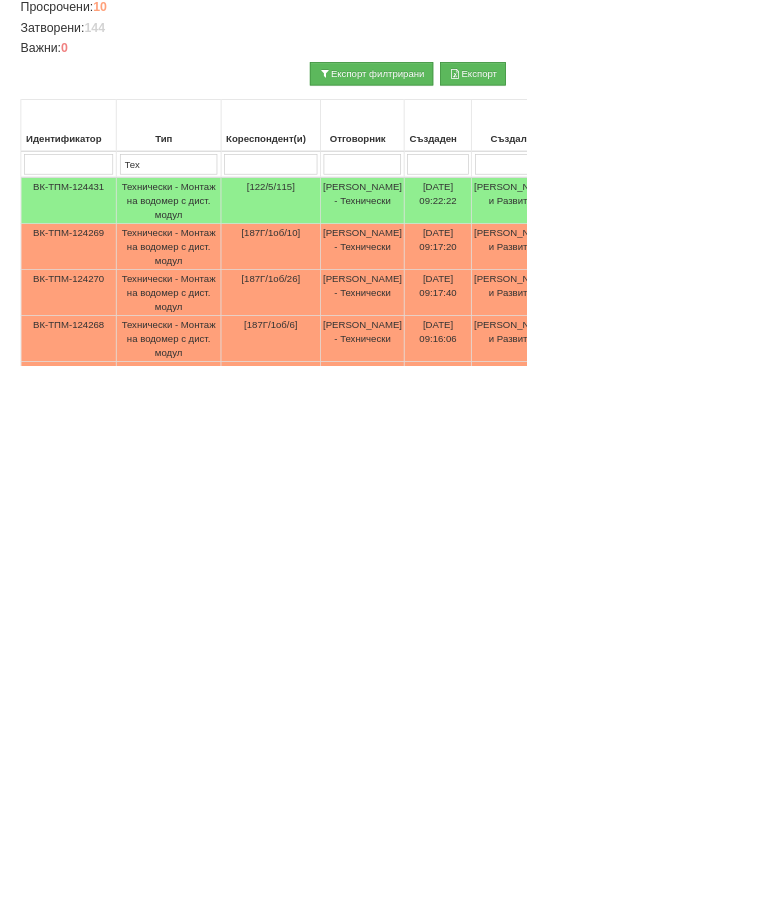 type 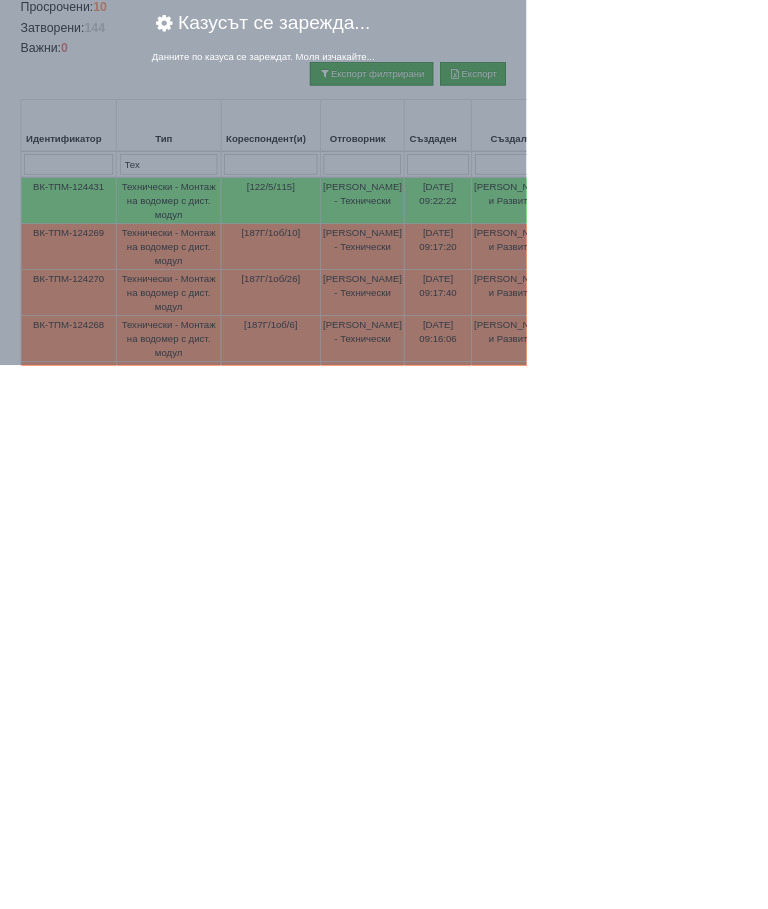 scroll, scrollTop: 281, scrollLeft: 0, axis: vertical 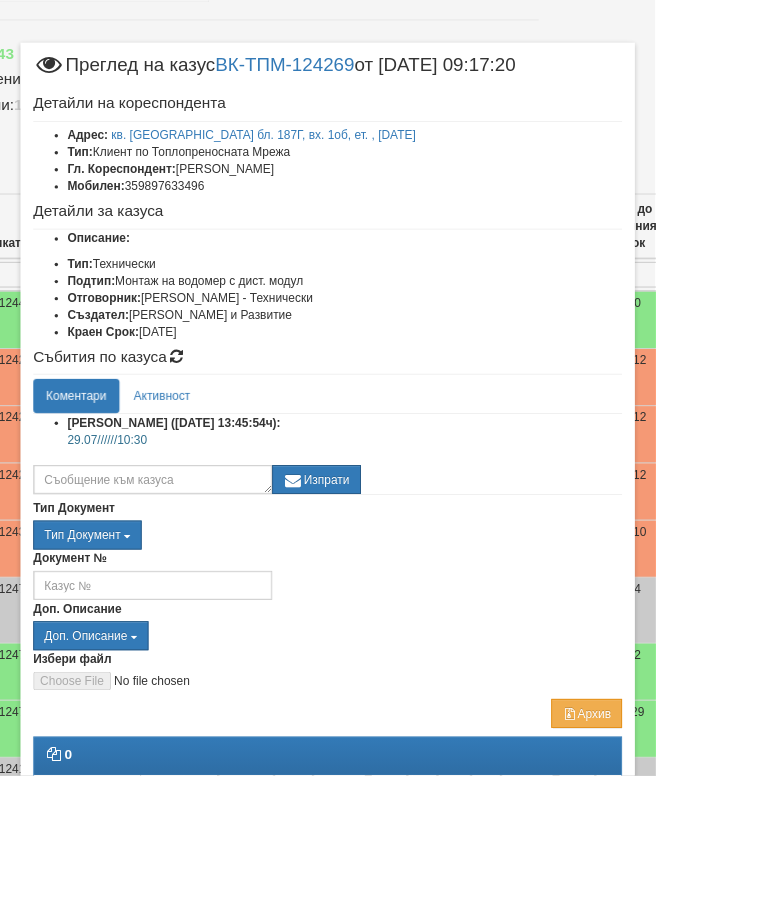 click on "Документ №" at bounding box center (384, 673) 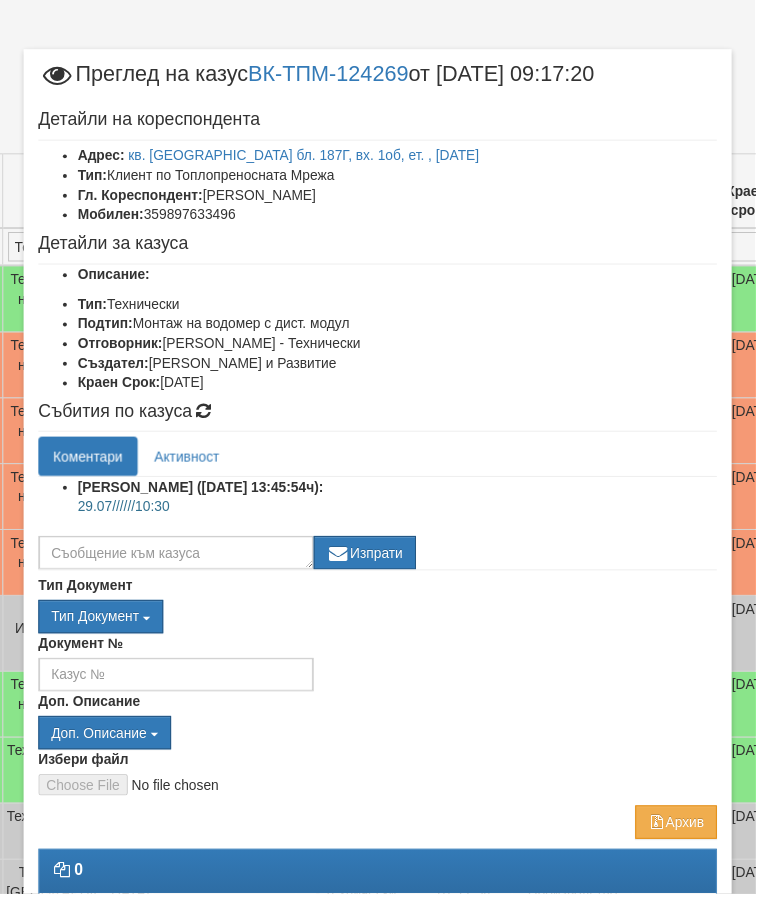 scroll, scrollTop: 375, scrollLeft: 172, axis: both 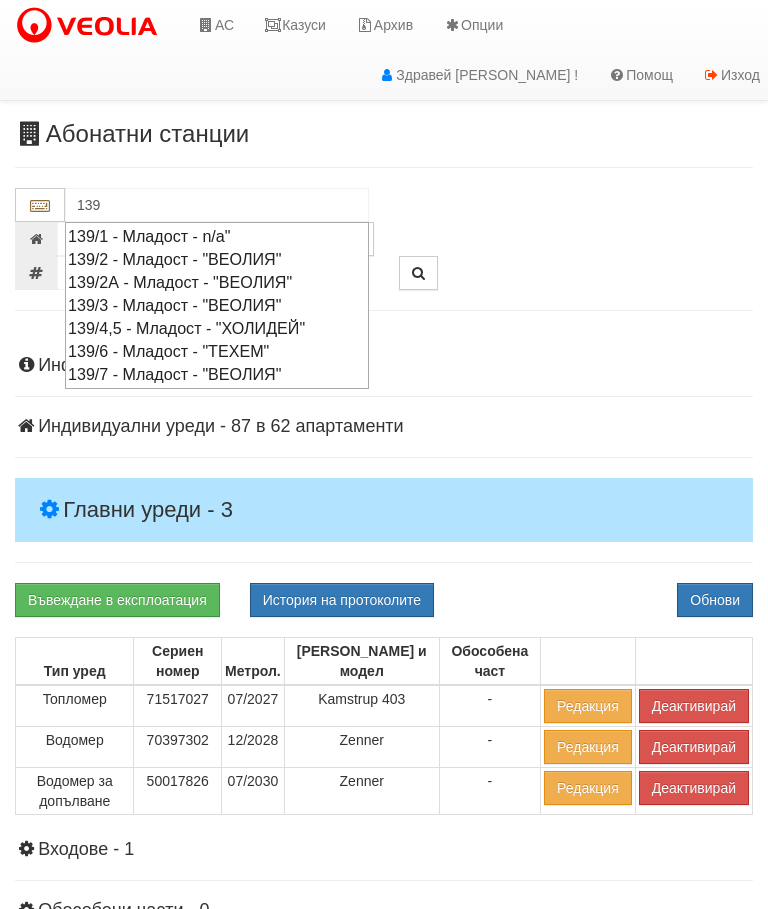 click on "139/3 - Младост - "ВЕОЛИЯ"" at bounding box center (217, 305) 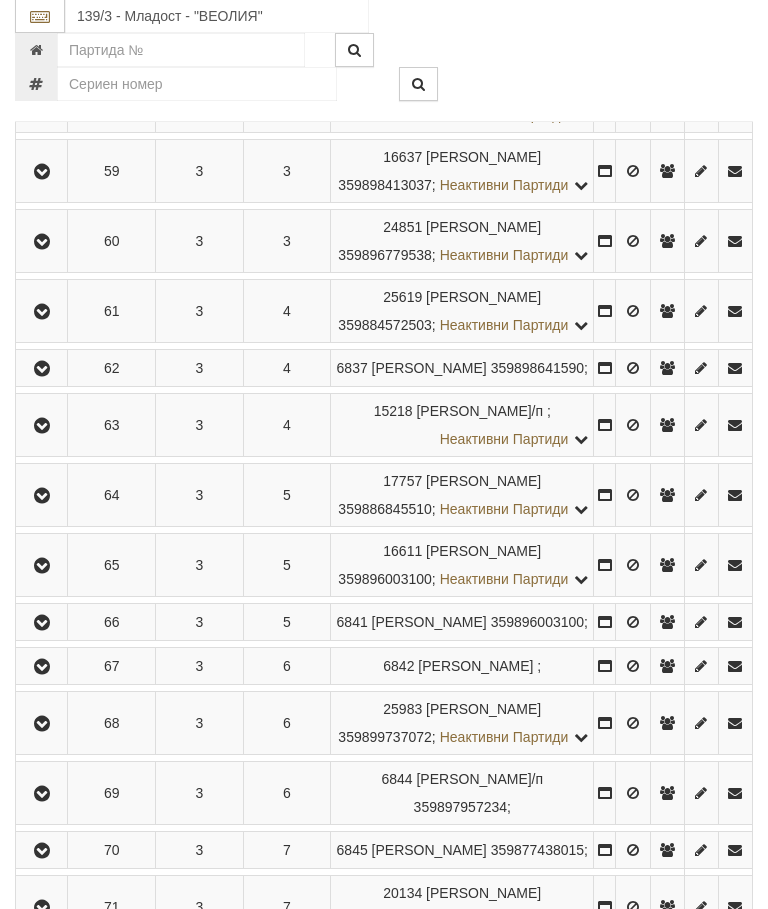 scroll, scrollTop: 870, scrollLeft: 0, axis: vertical 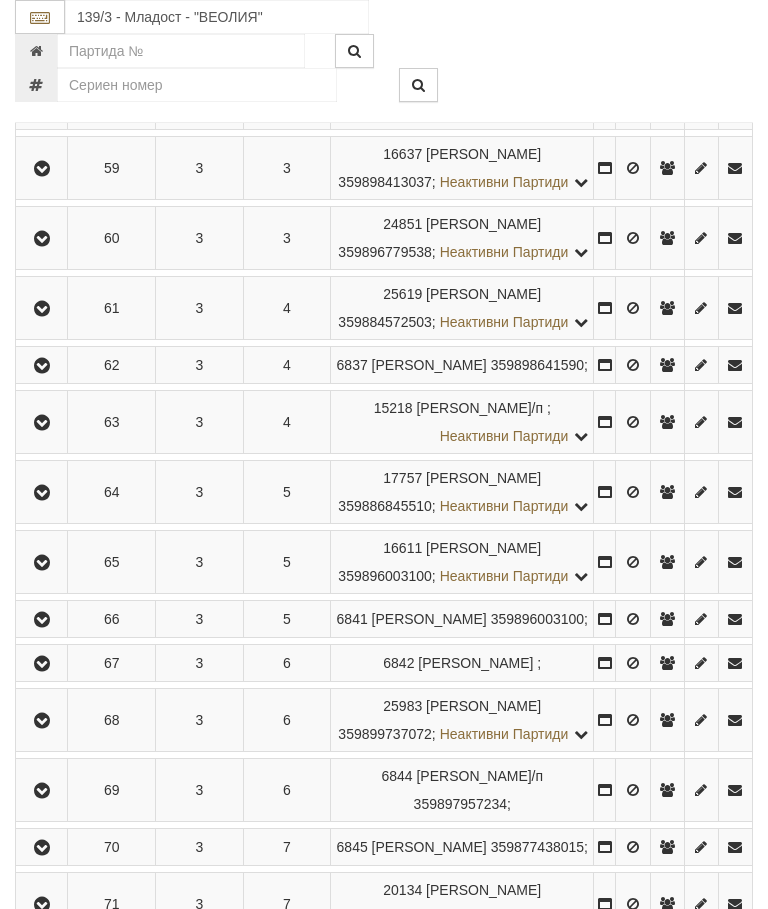 click at bounding box center (42, 309) 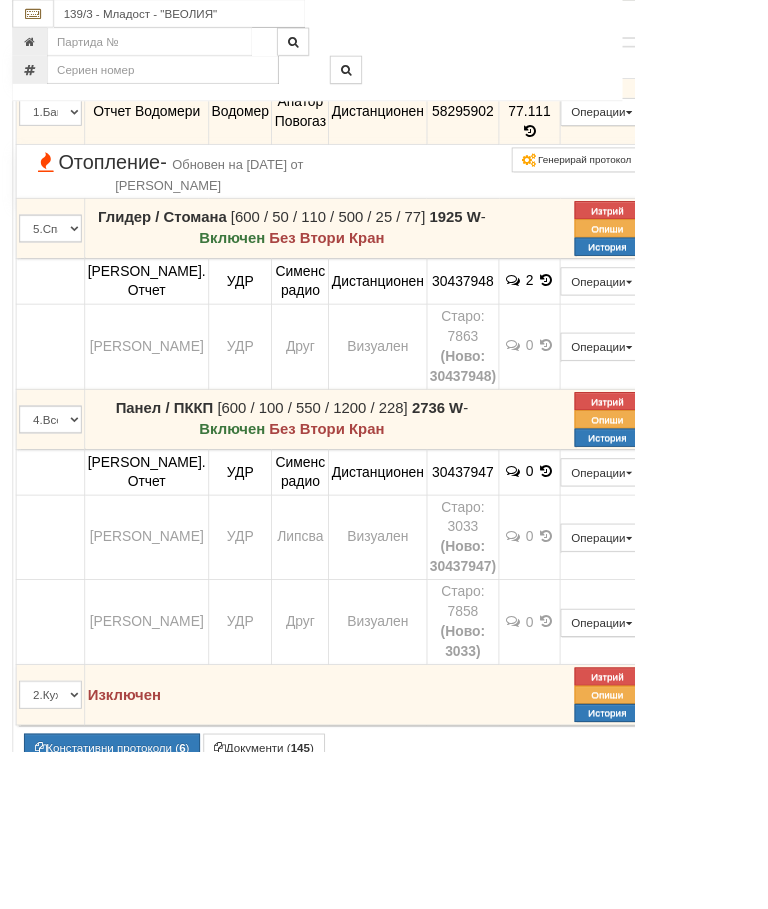 scroll, scrollTop: 1252, scrollLeft: 47, axis: both 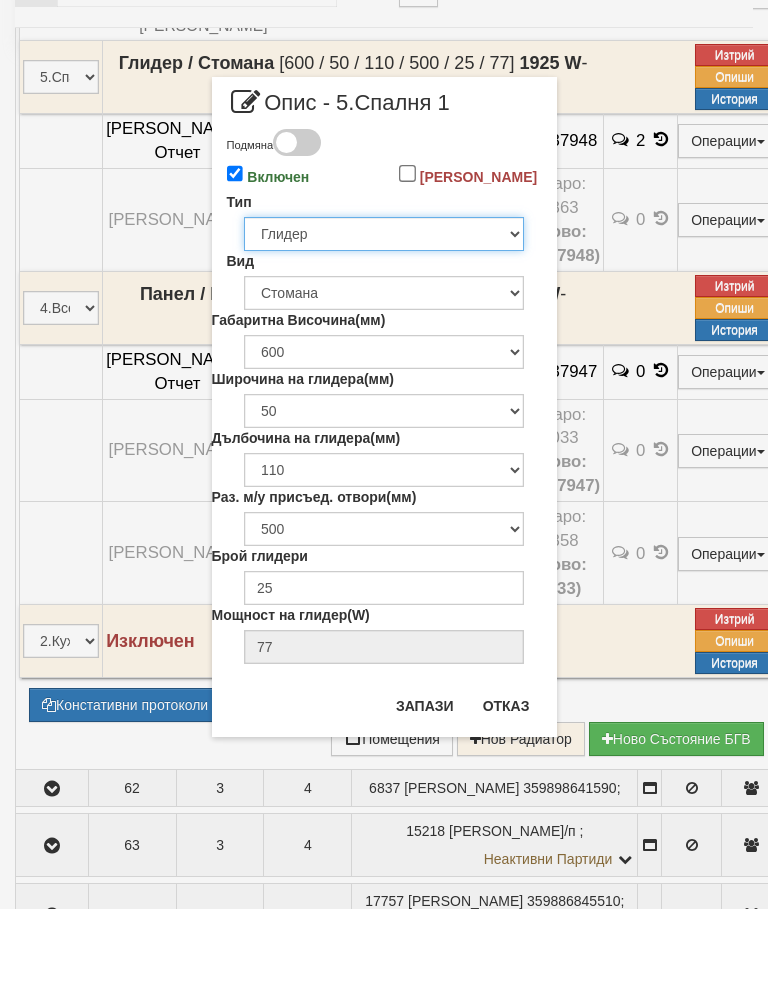 click on "Избери...
Глидер
Панел
Тръбно конвекторен
Щранг Лира
Лира
Друг Тип" at bounding box center [384, 329] 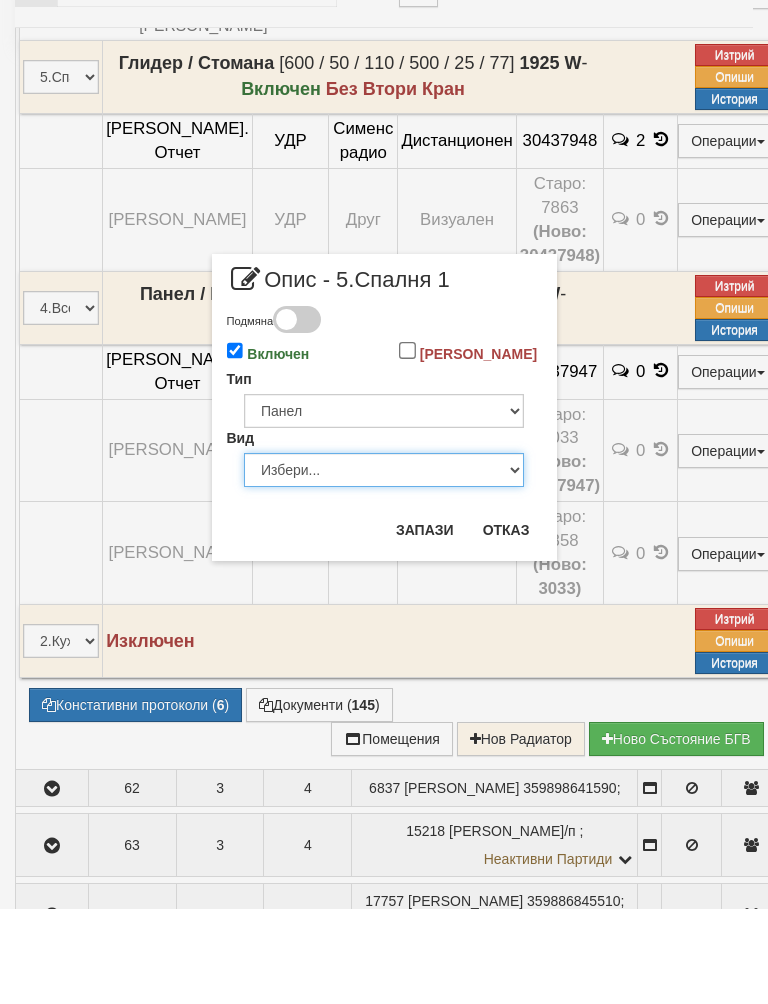 click on "Избери...
Еднопанелен
Двупанелен
Трипанелен
Панел Конвектор (ПК)
Панел Конвектор Панел (ПКП)
ПККП
ПК-ПККП" at bounding box center [384, 565] 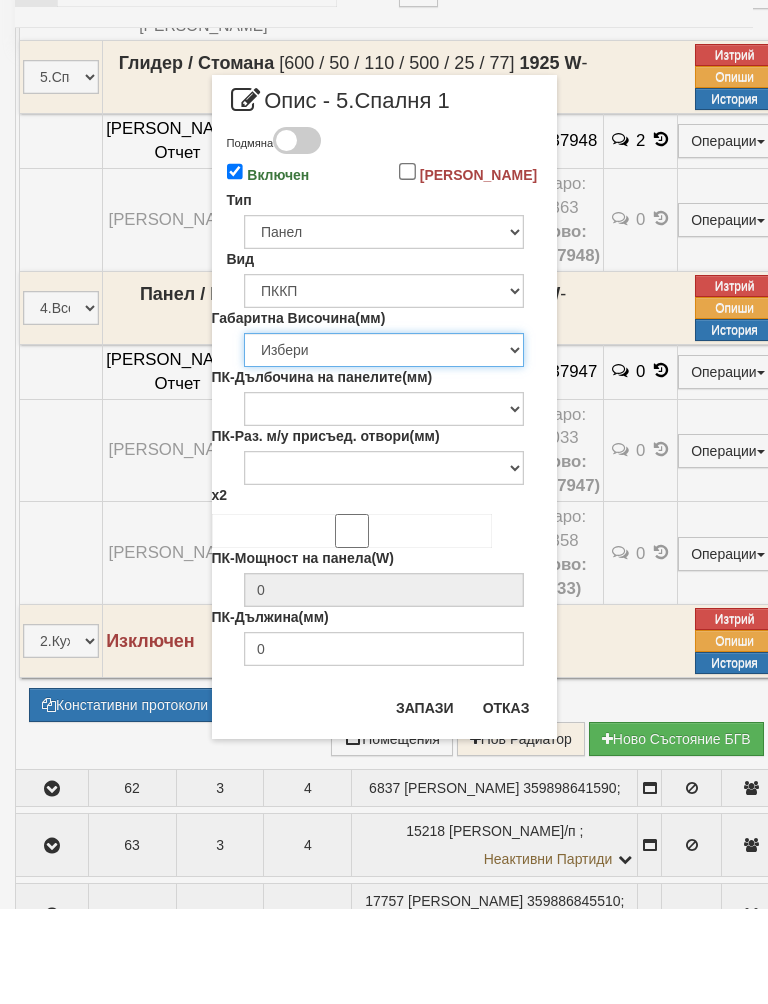 click on "Избери
200
300
350
400
450
500
550
600
650
700
900" at bounding box center [384, 445] 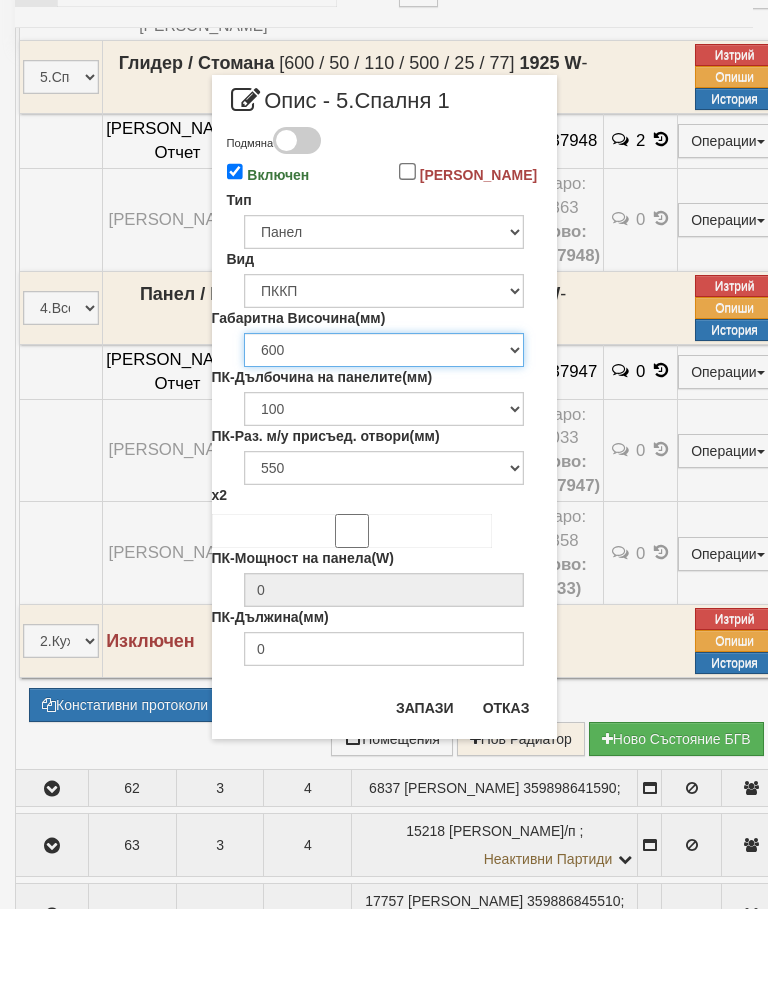 type on "228" 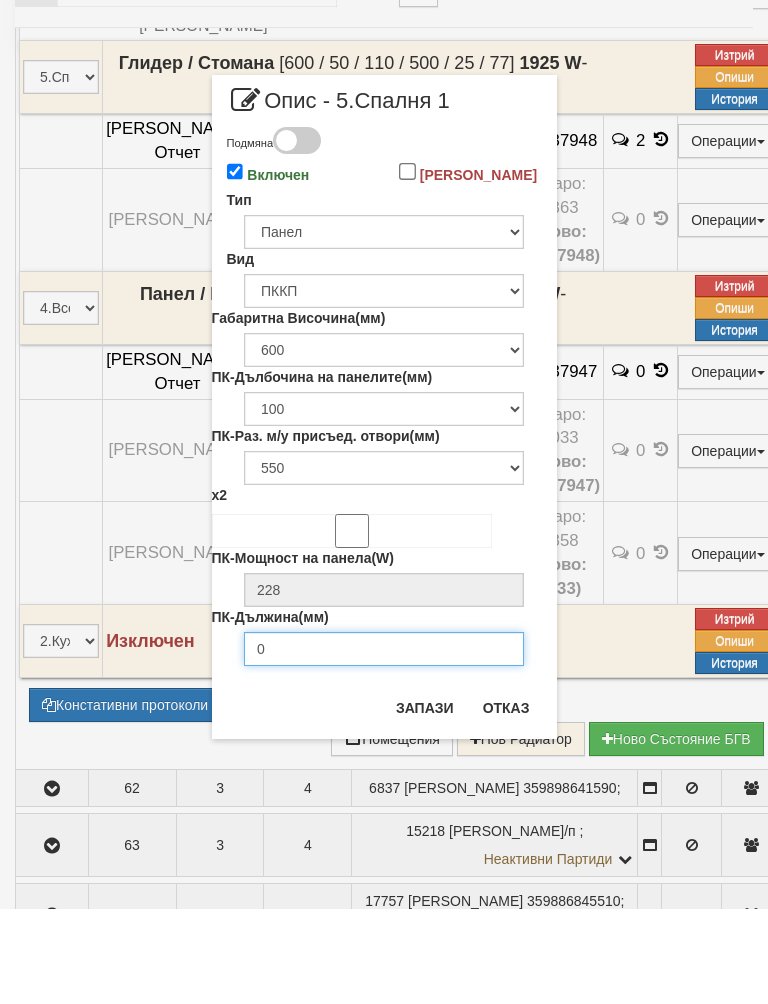 click on "0" at bounding box center [384, 744] 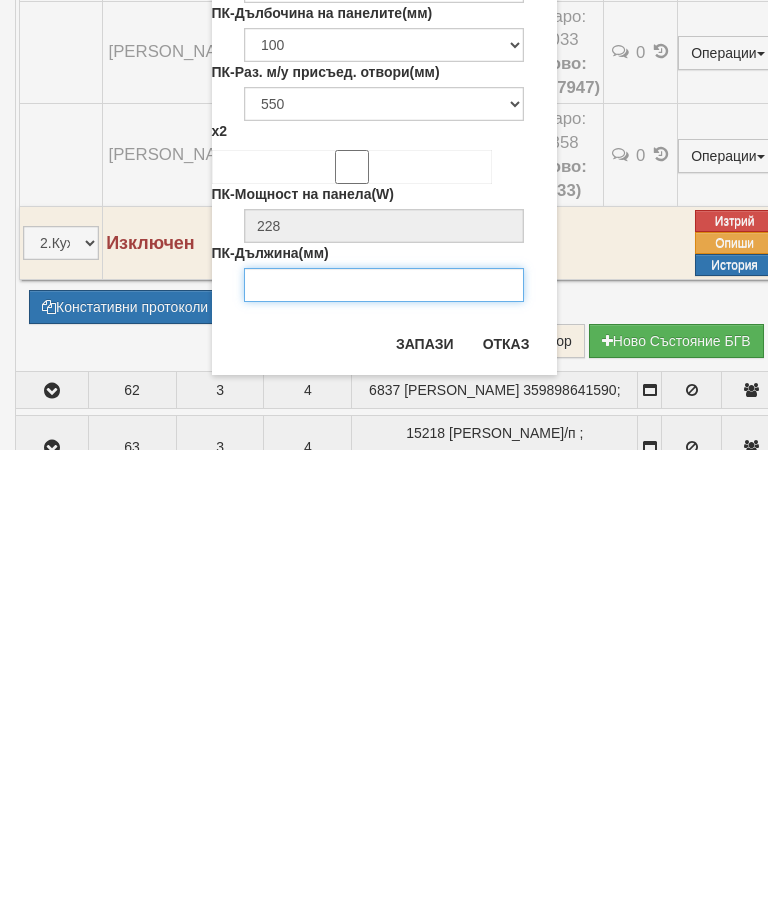 scroll, scrollTop: 1437, scrollLeft: 0, axis: vertical 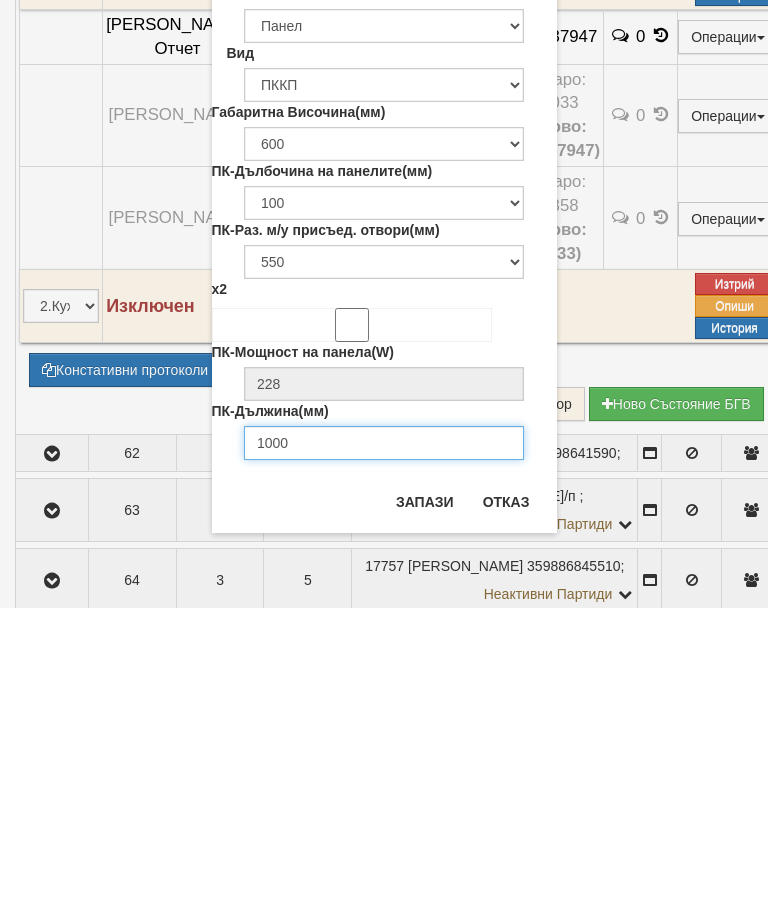 type on "1000" 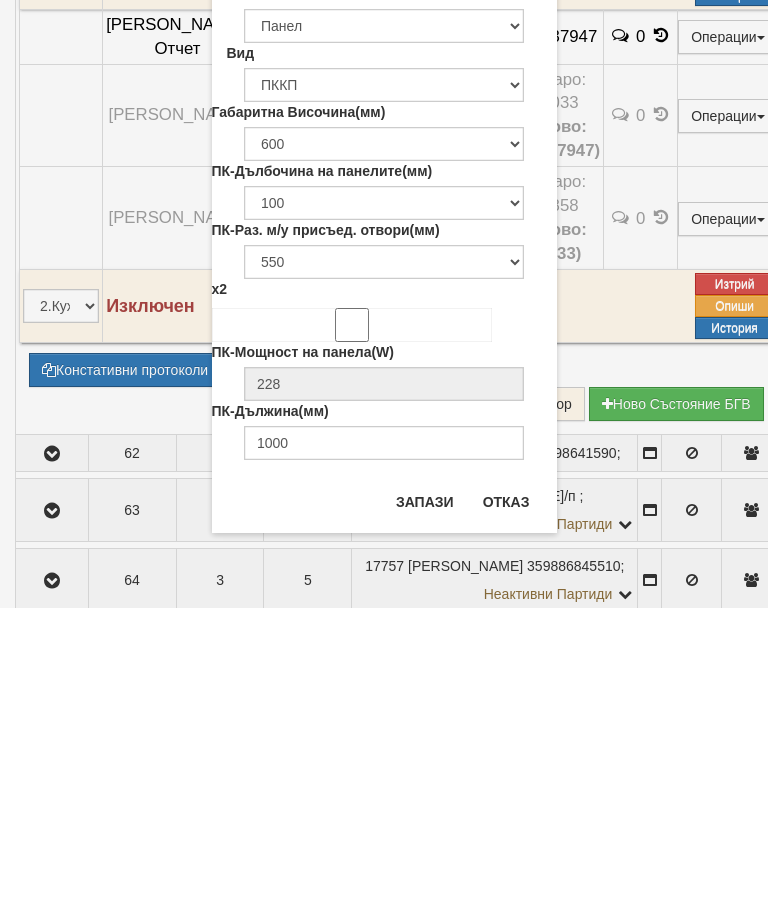 click on "Запази" at bounding box center [425, 803] 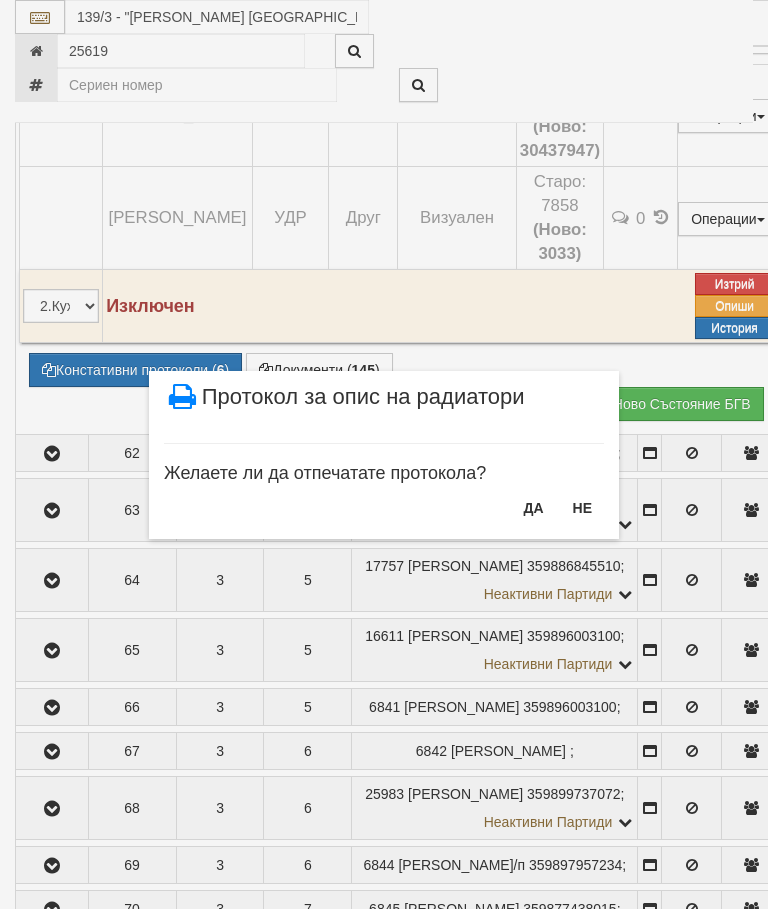 click on "НЕ" at bounding box center (582, 508) 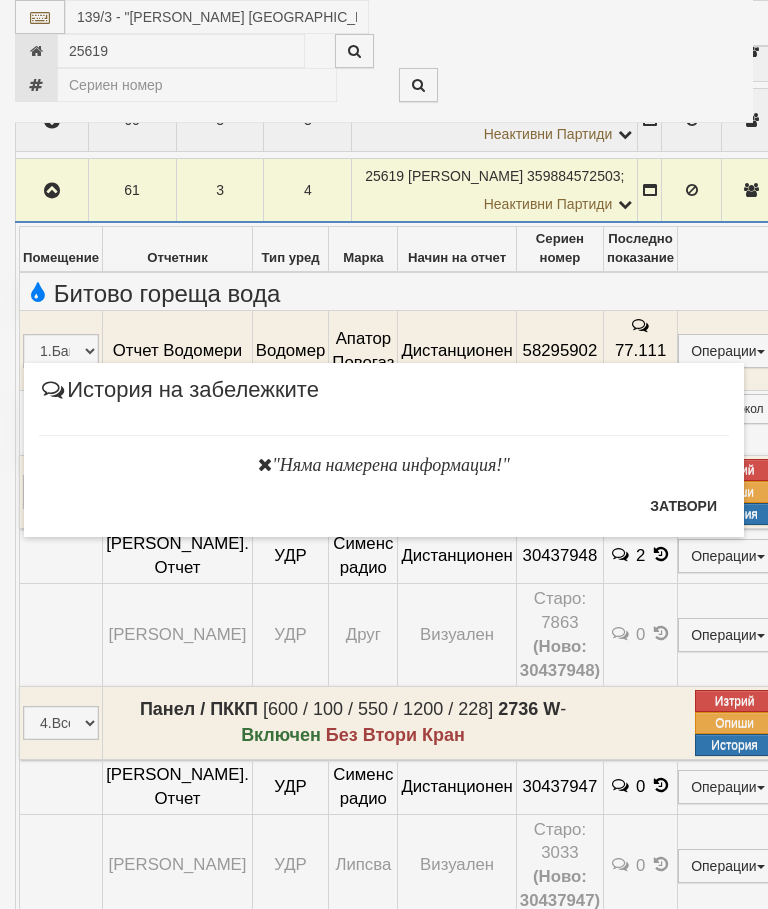 scroll, scrollTop: 975, scrollLeft: 0, axis: vertical 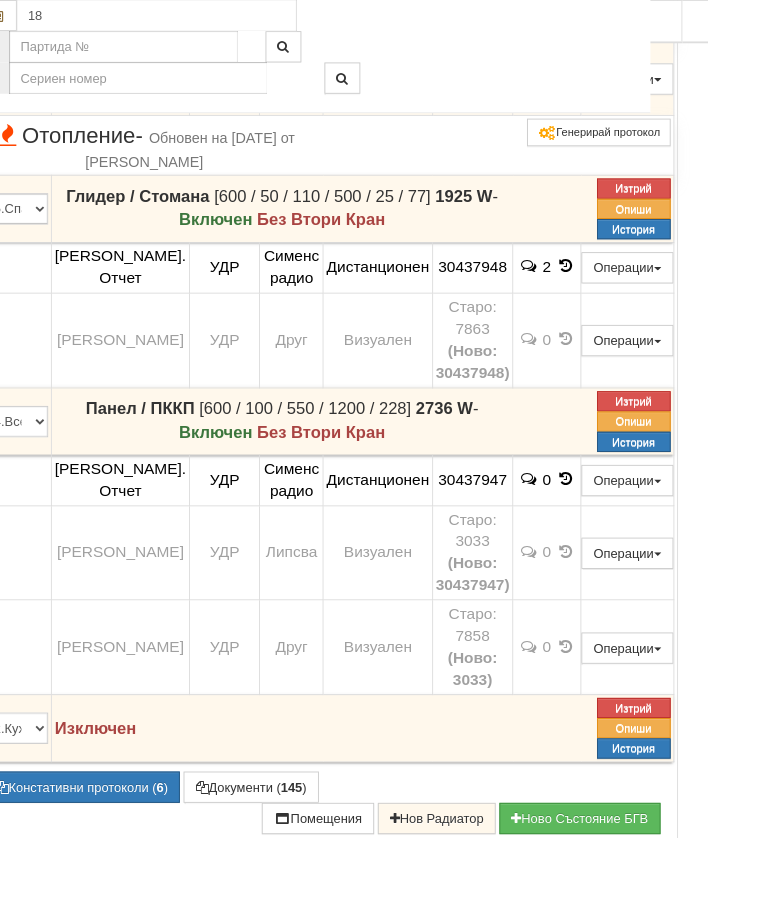 type on "187" 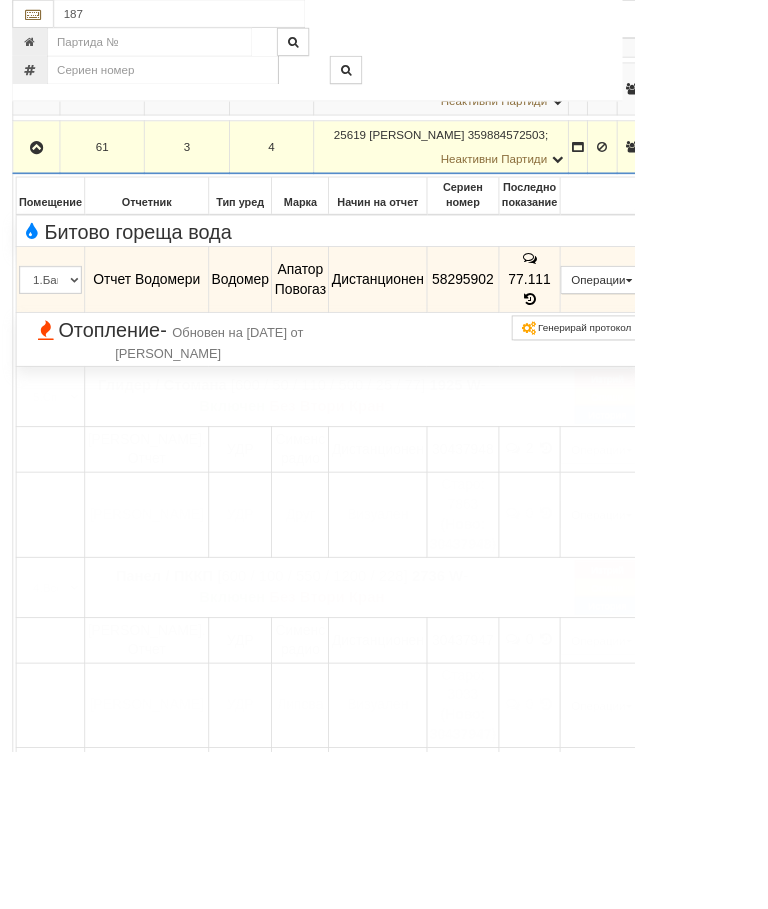 scroll, scrollTop: 1009, scrollLeft: 0, axis: vertical 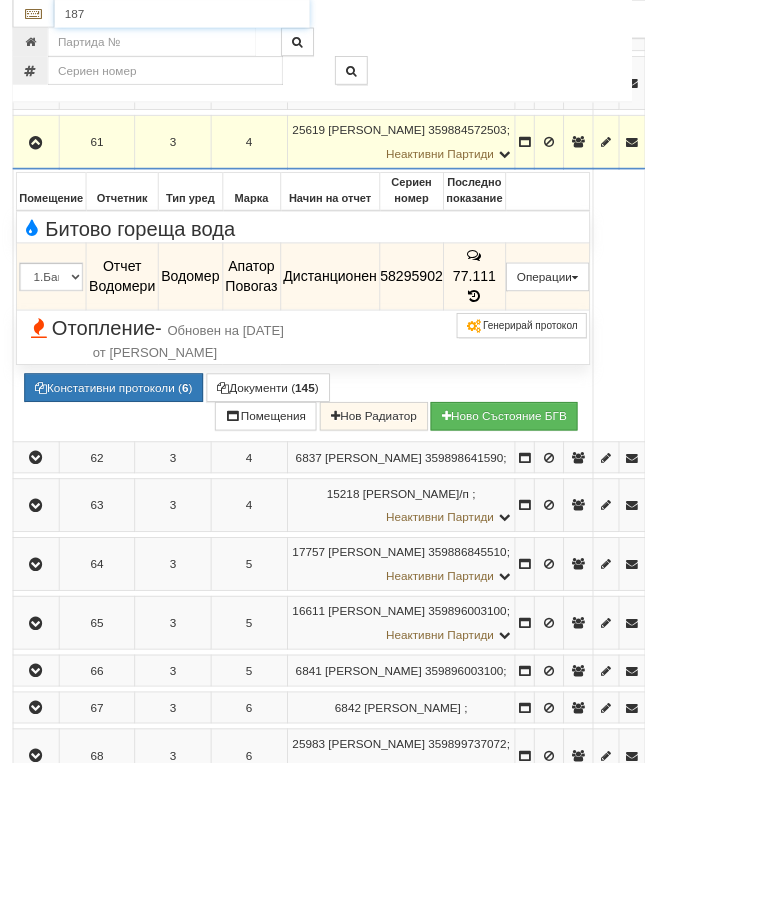 click on "187" at bounding box center (217, 17) 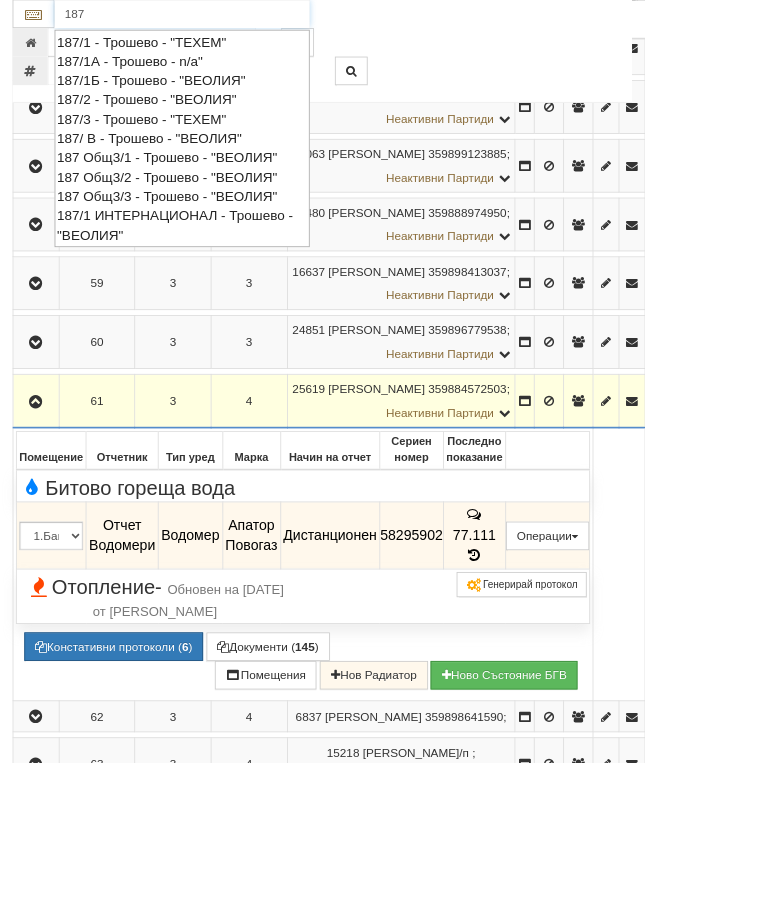 click on "187 Общ3/1 - Трошево - "ВЕОЛИЯ"" at bounding box center (217, 187) 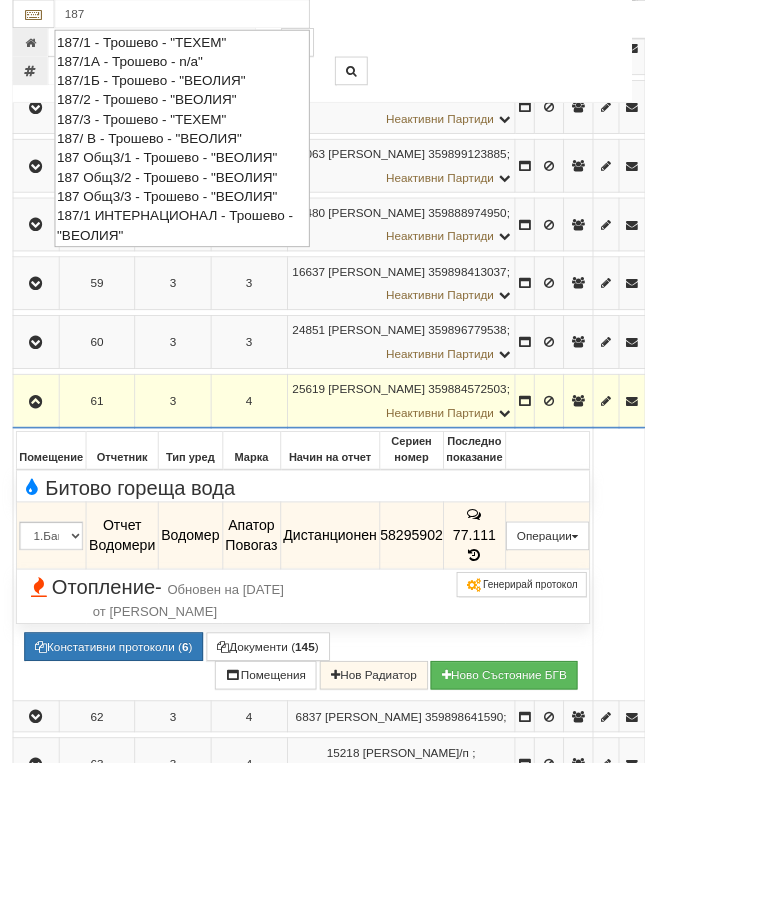 type on "187 Общ3/1 - Трошево - "ВЕОЛИЯ"" 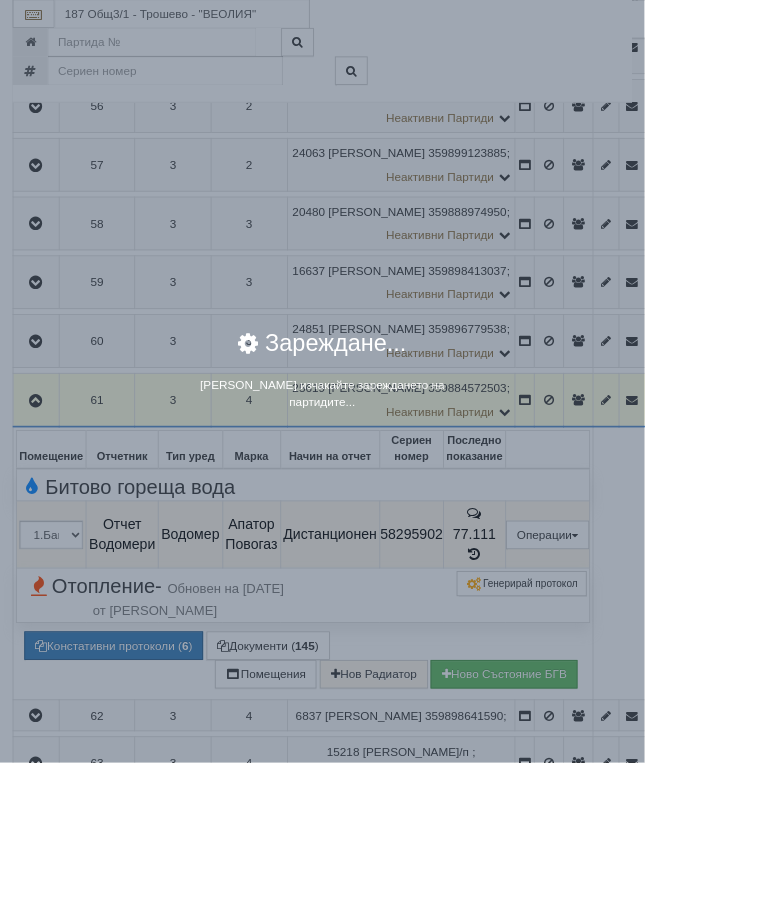 scroll, scrollTop: 702, scrollLeft: 0, axis: vertical 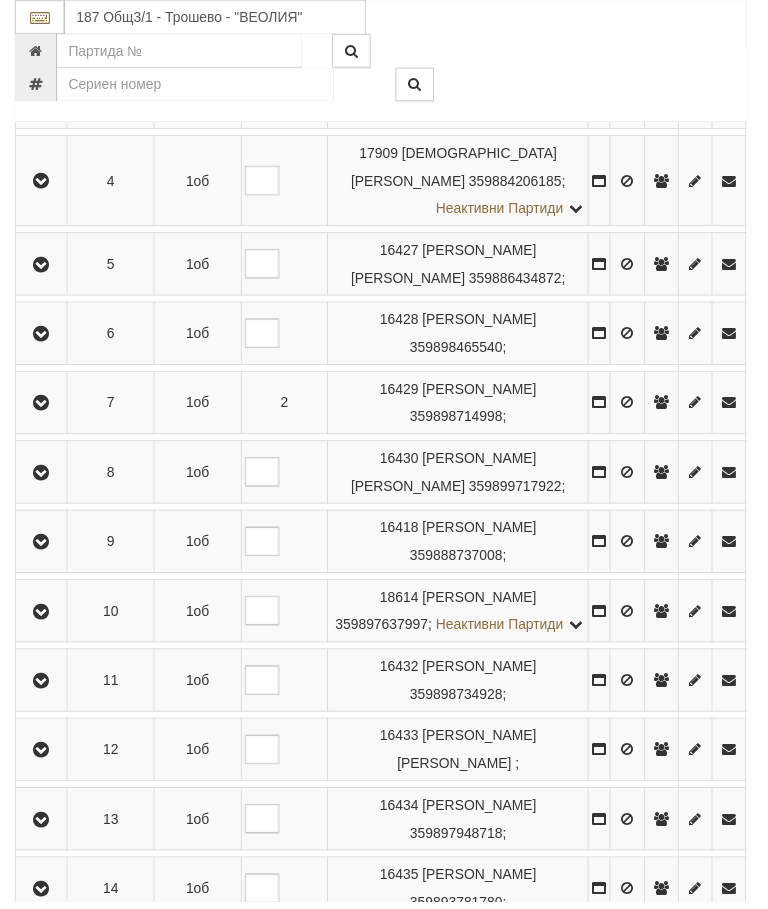 click at bounding box center [42, 617] 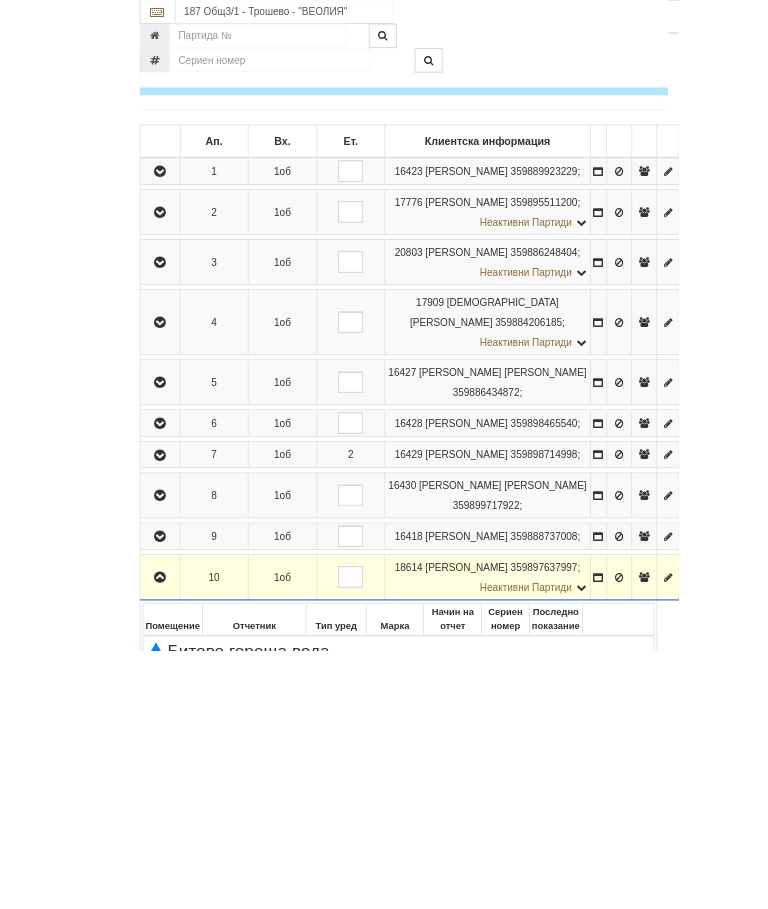 scroll, scrollTop: 606, scrollLeft: 0, axis: vertical 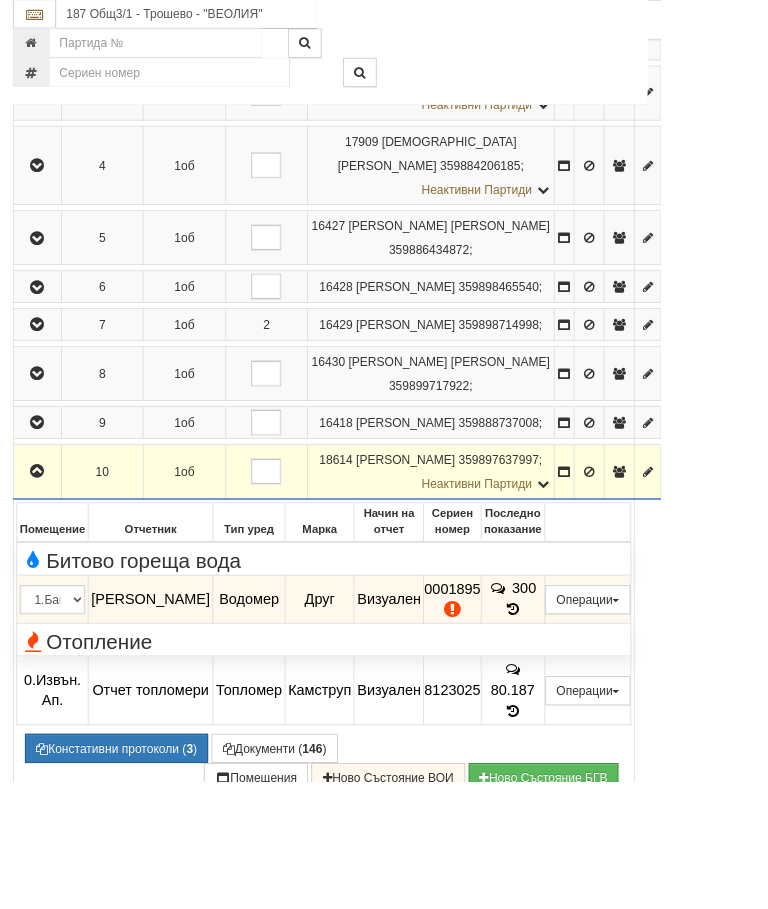 click at bounding box center (43, 549) 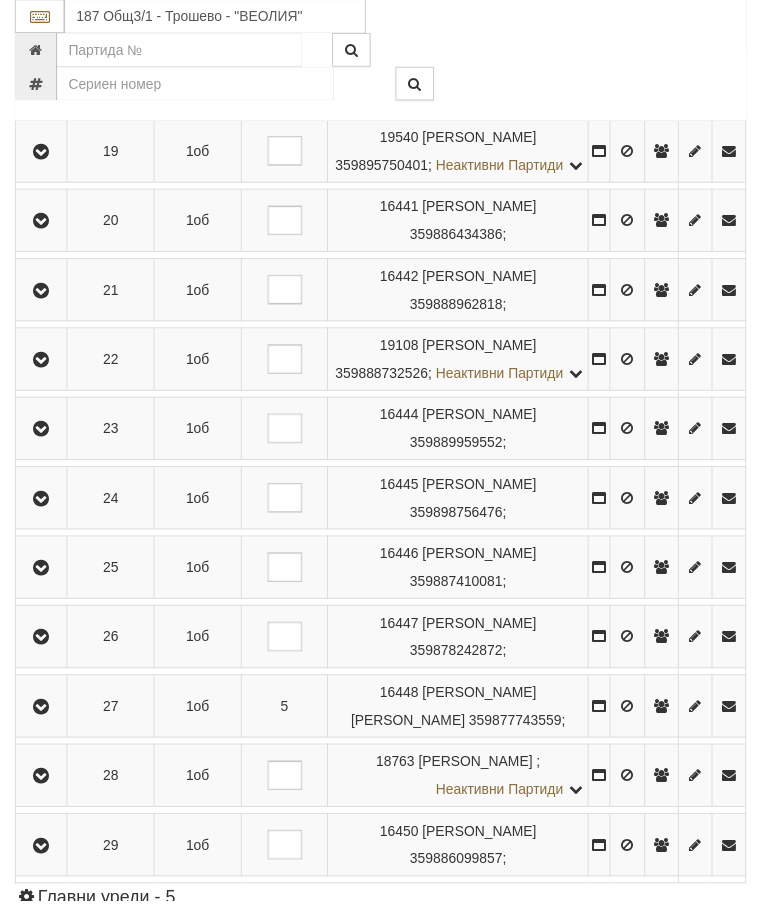 scroll, scrollTop: 1737, scrollLeft: 0, axis: vertical 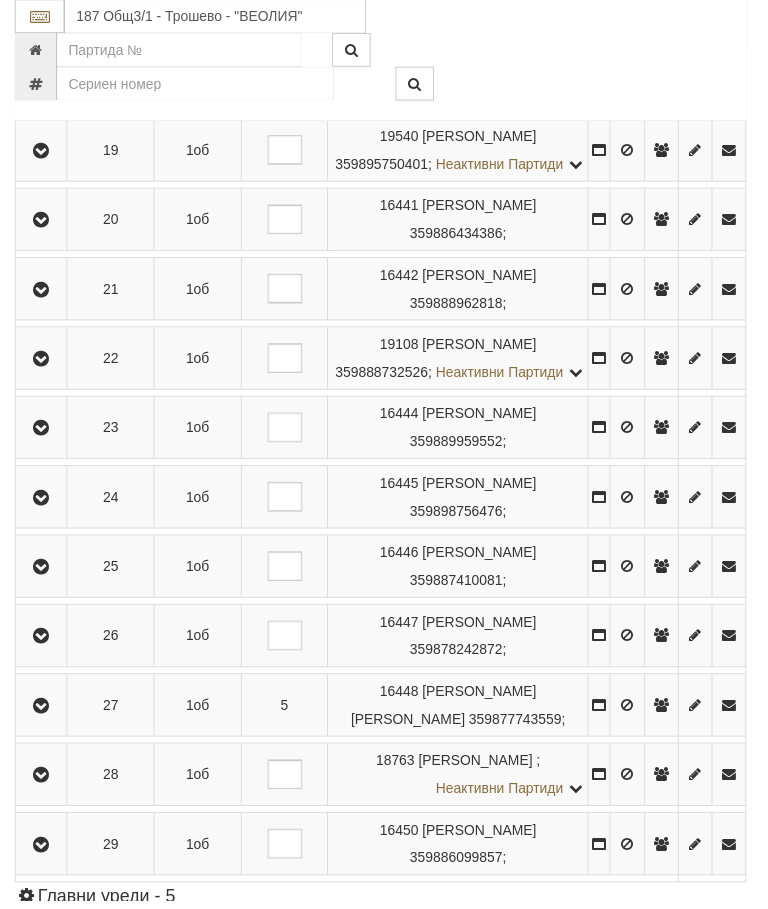 click at bounding box center [42, 642] 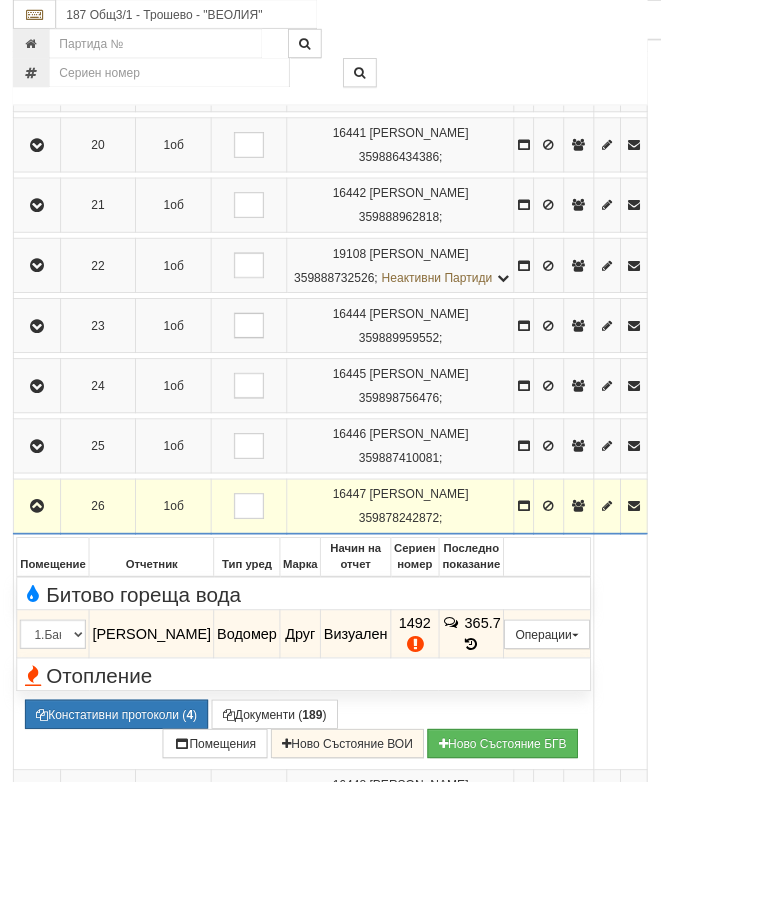 scroll, scrollTop: 1818, scrollLeft: 0, axis: vertical 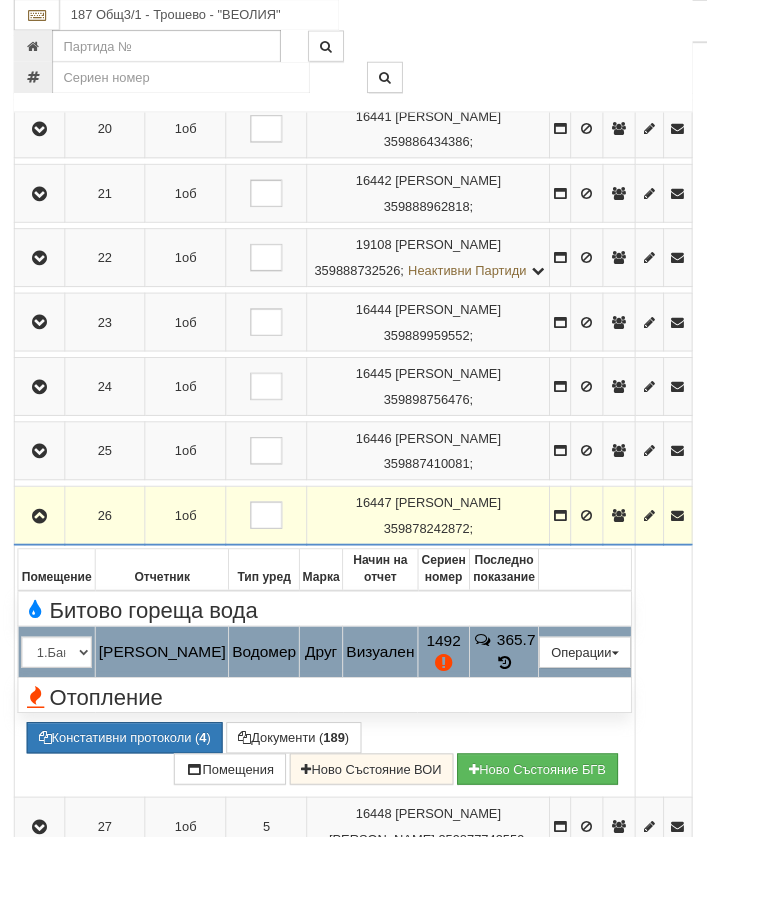 click on "Подмяна" at bounding box center [0, 0] 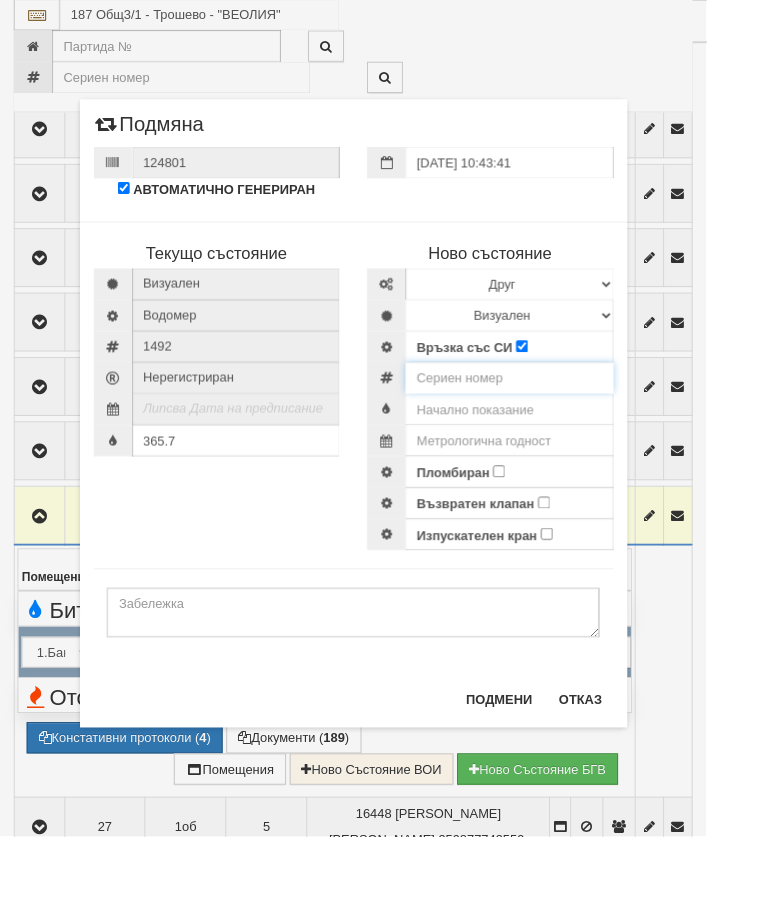 click at bounding box center (554, 411) 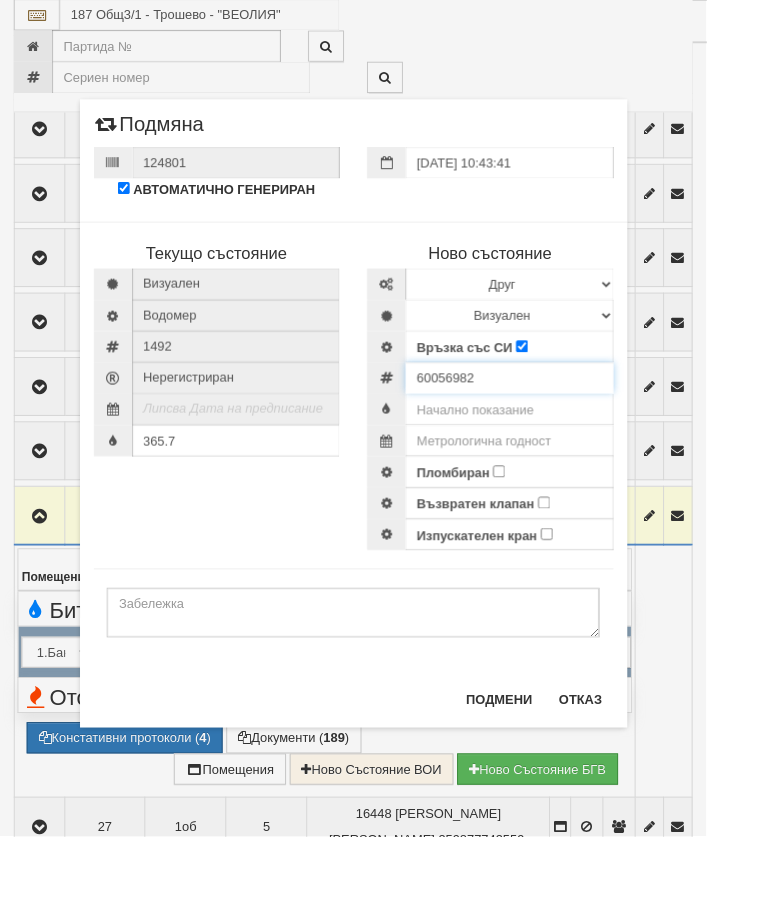 type on "60056982" 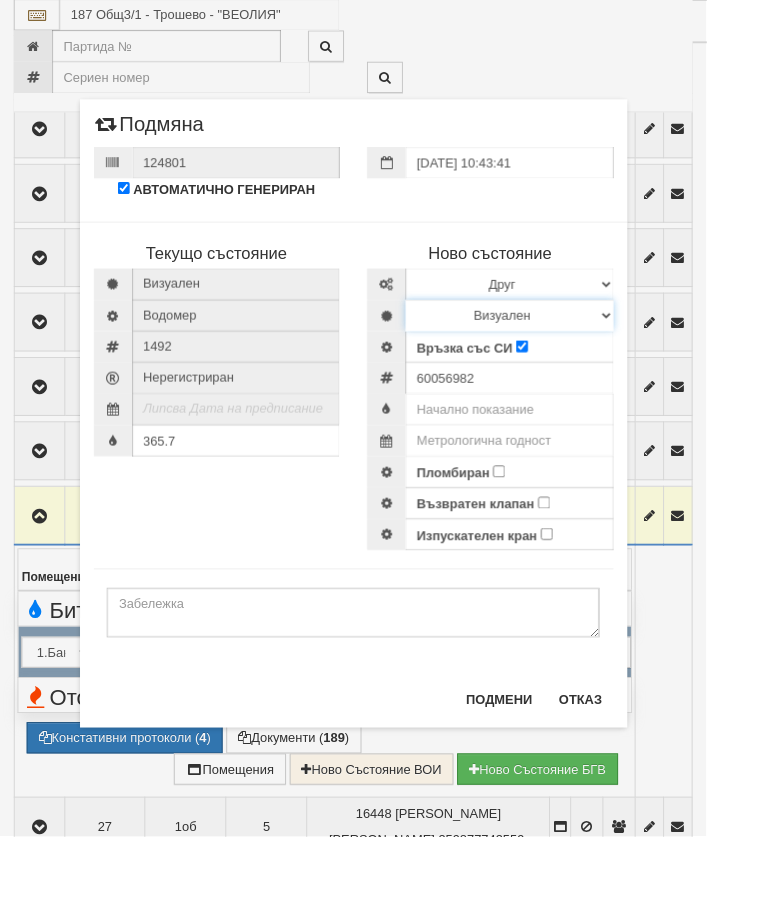 click on "Визуален
Дистанционен
Изолирана линия БГВ
Няма Oтклонение БГВ
Няма Щранг БГВ" at bounding box center (554, 343) 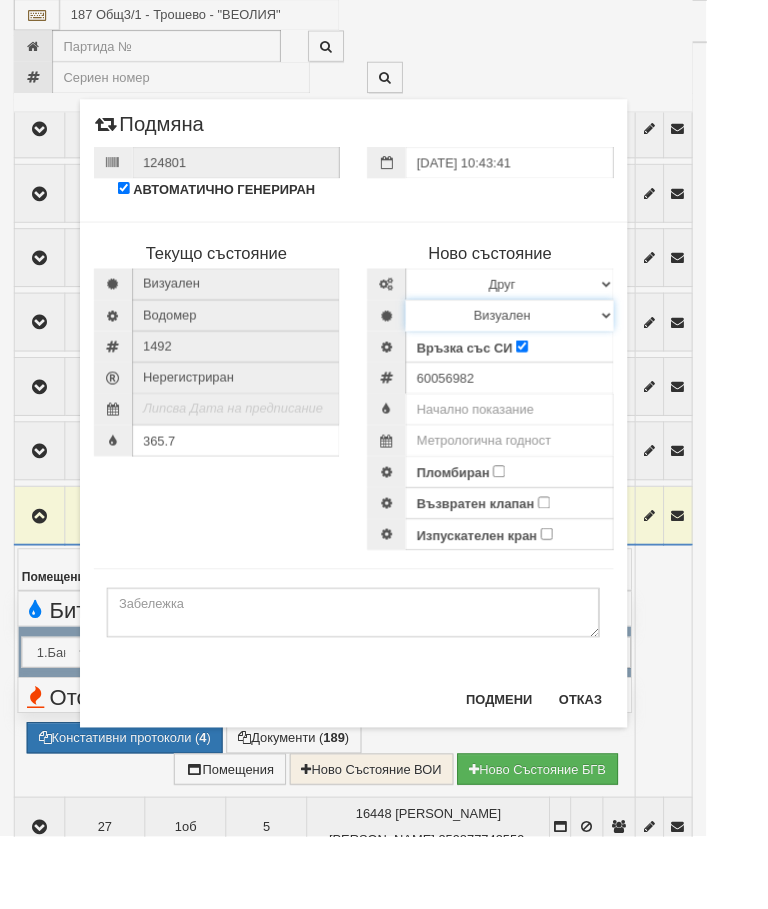 select on "2" 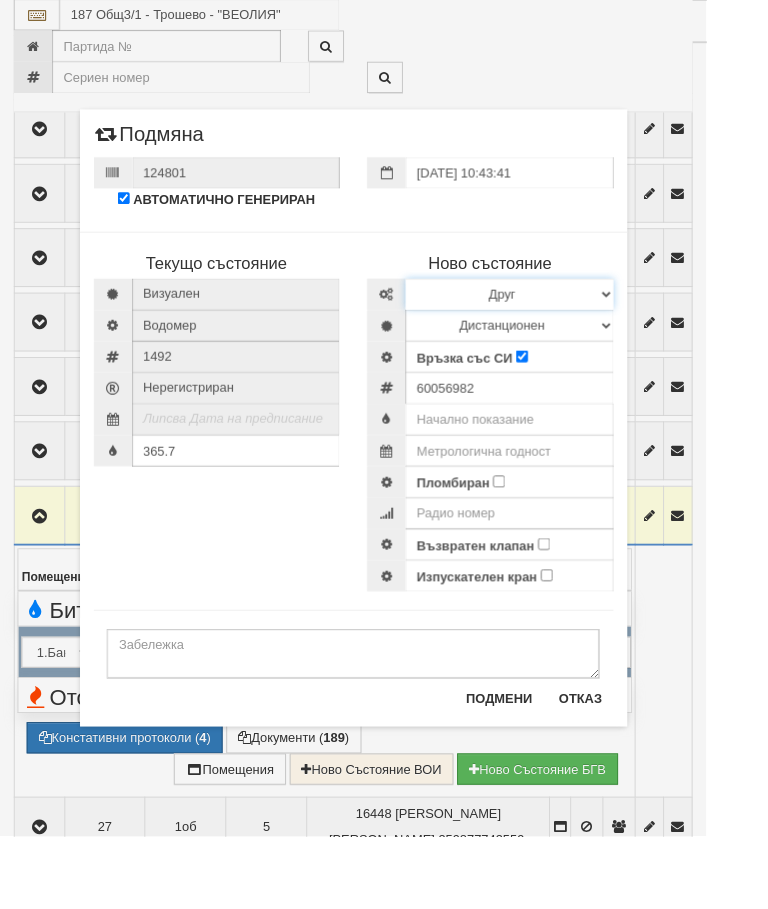 click on "Избери Марка и модел
Апатор Повогаз
Друг
Кундис Радио
Сименс Визуален
Сименс Радио
Техем" at bounding box center (554, 320) 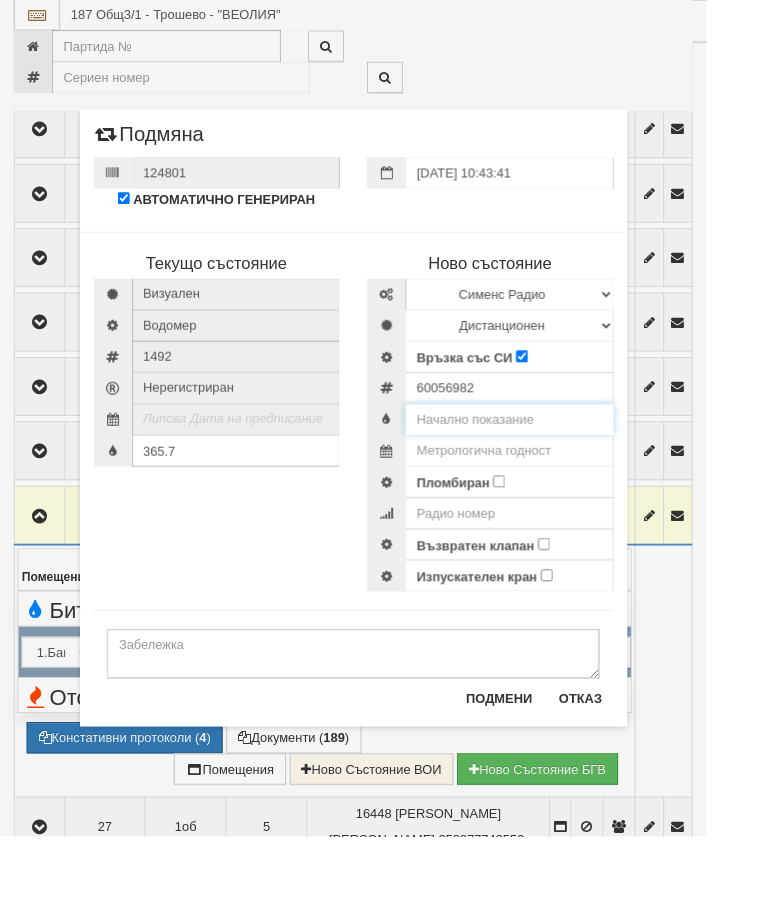 click at bounding box center [554, 456] 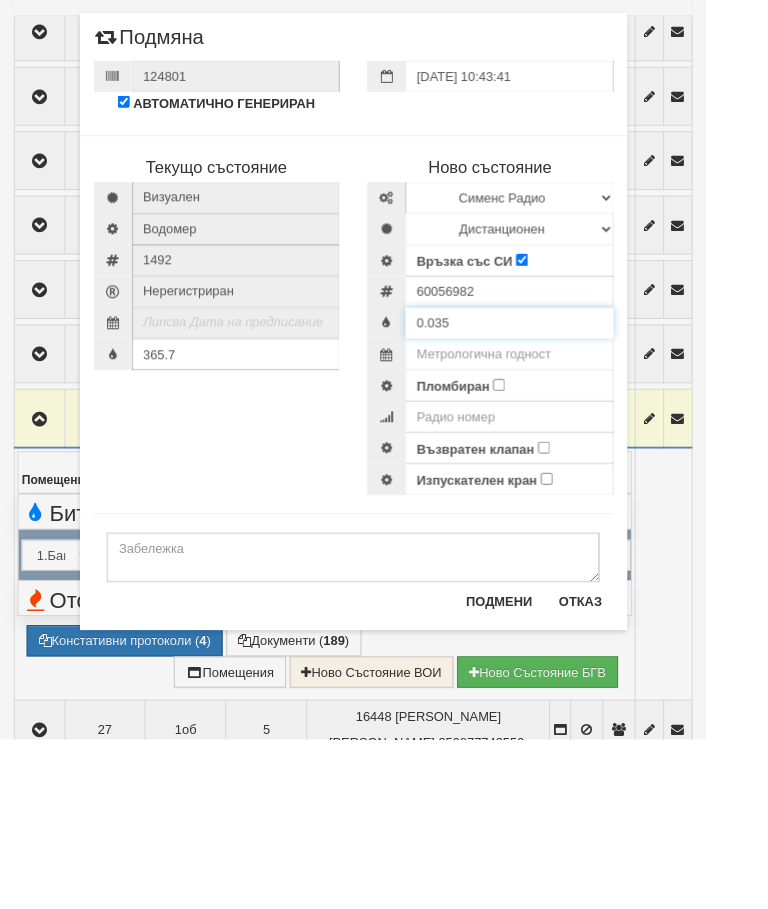 type on "0.035" 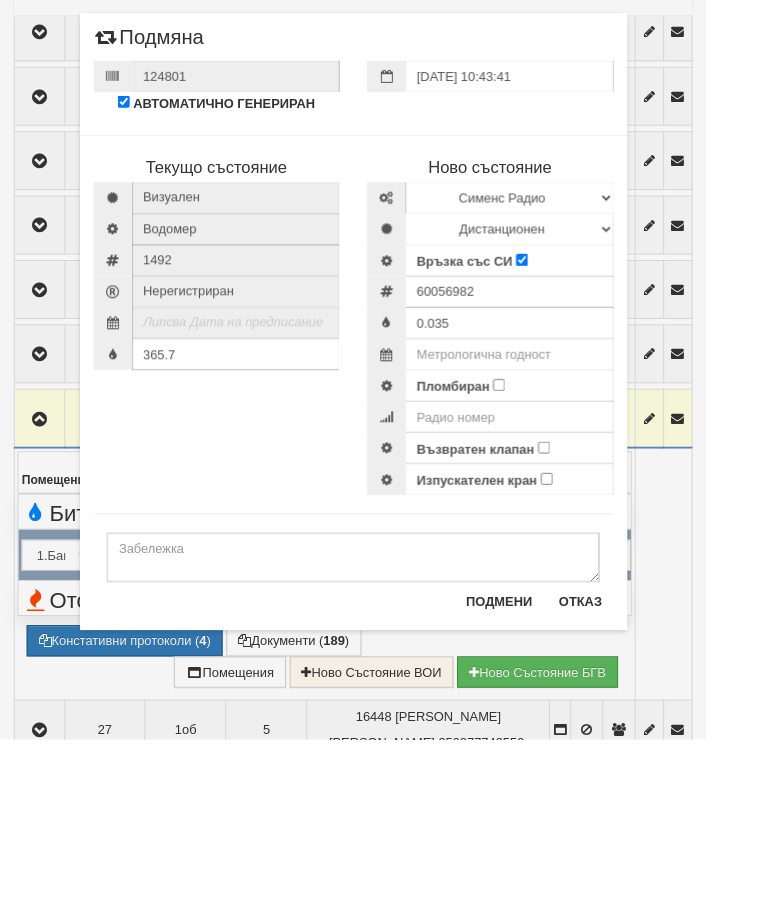 click on "Пломбиран" at bounding box center [542, 523] 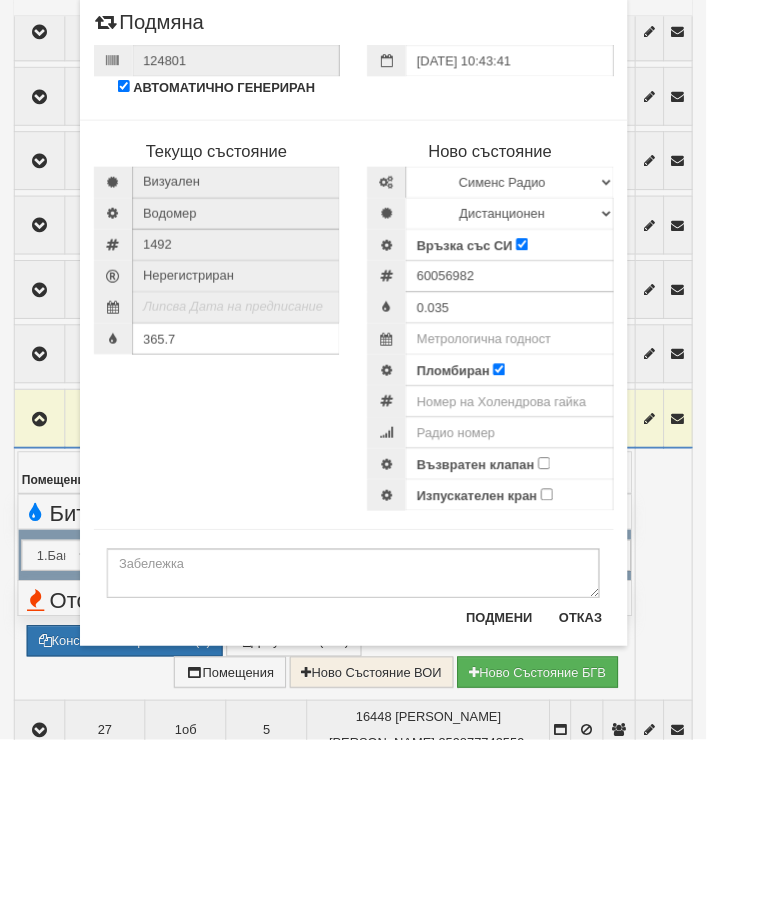 scroll, scrollTop: 1923, scrollLeft: 0, axis: vertical 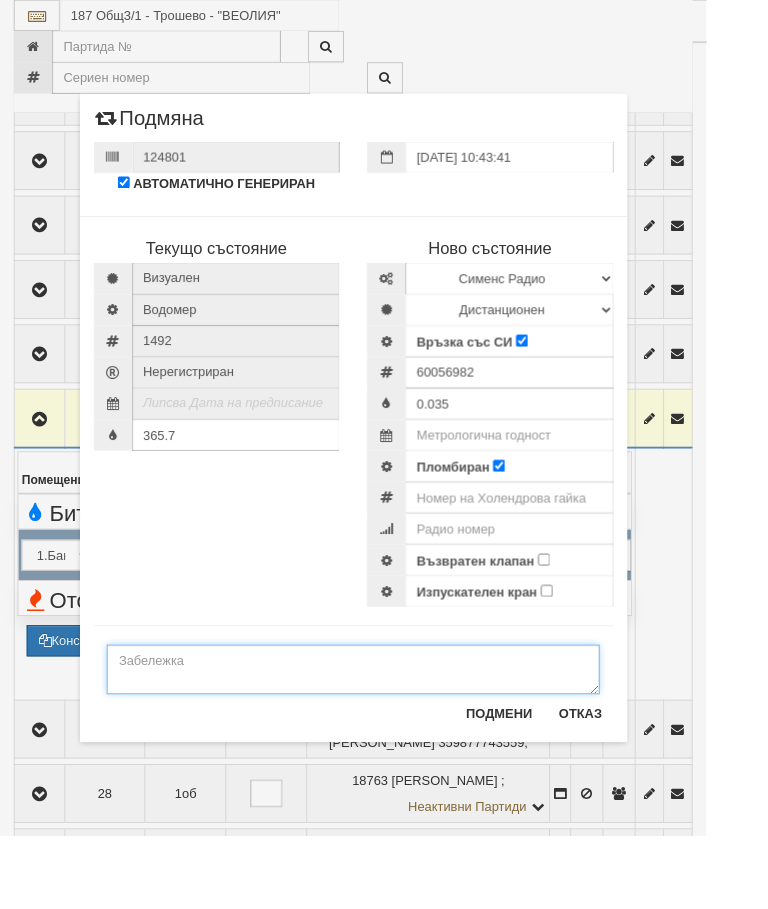 click at bounding box center [384, 728] 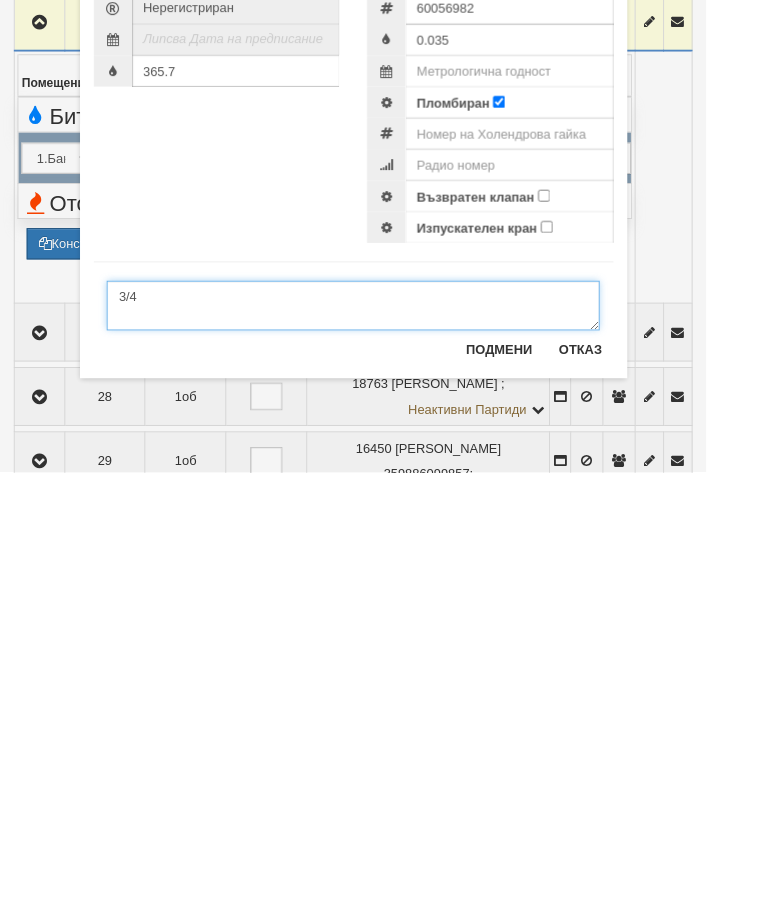type on "3/4" 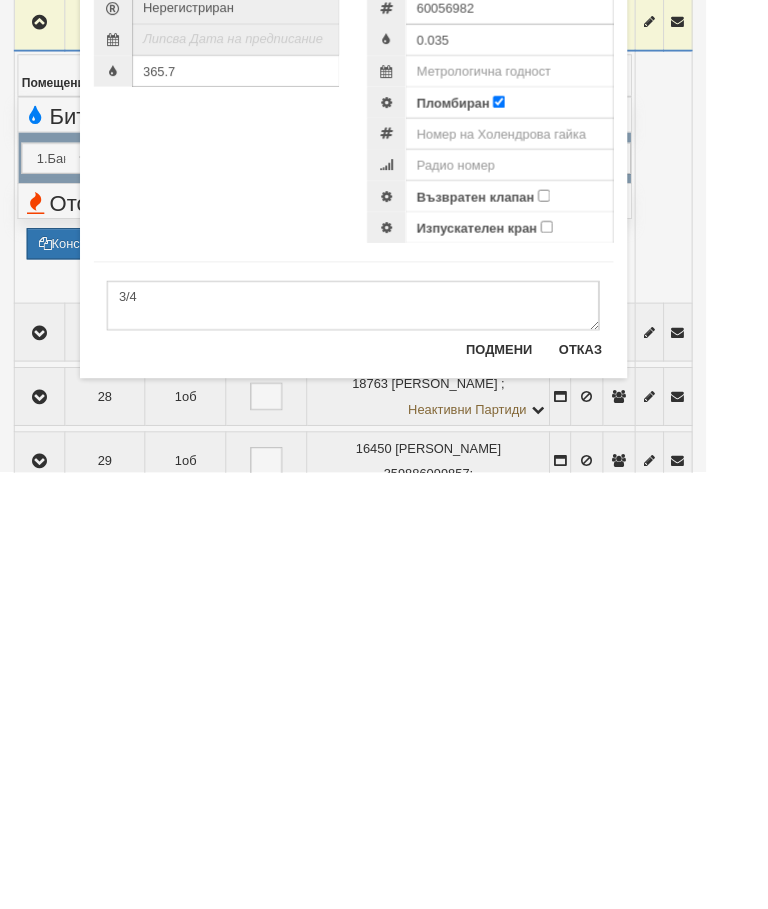 click on "Възвратен клапан" at bounding box center (591, 608) 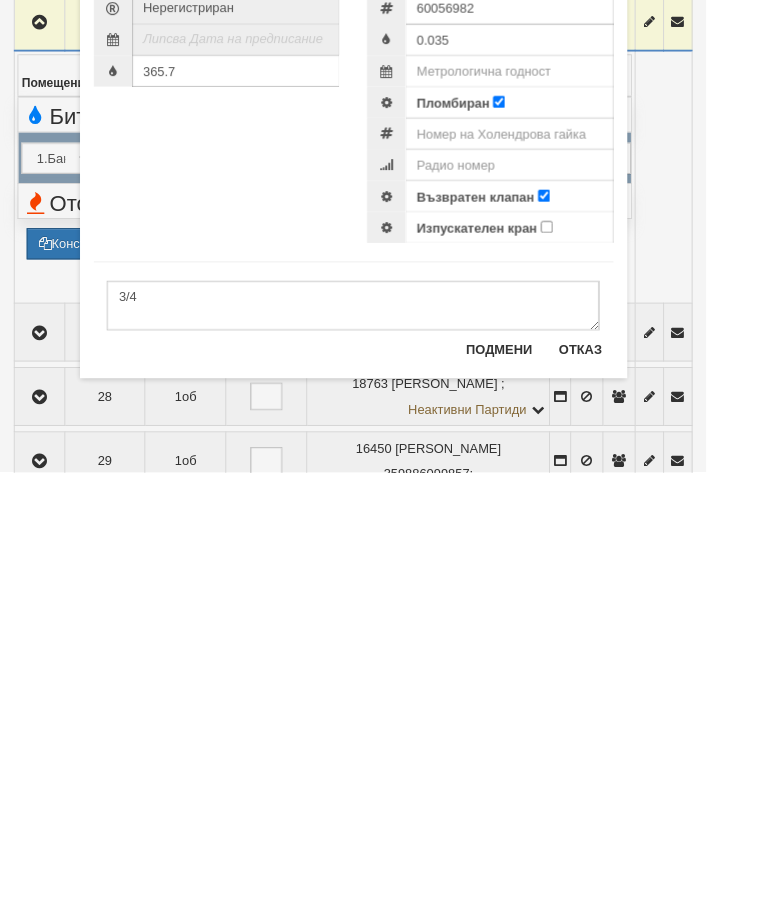 scroll, scrollTop: 2354, scrollLeft: 0, axis: vertical 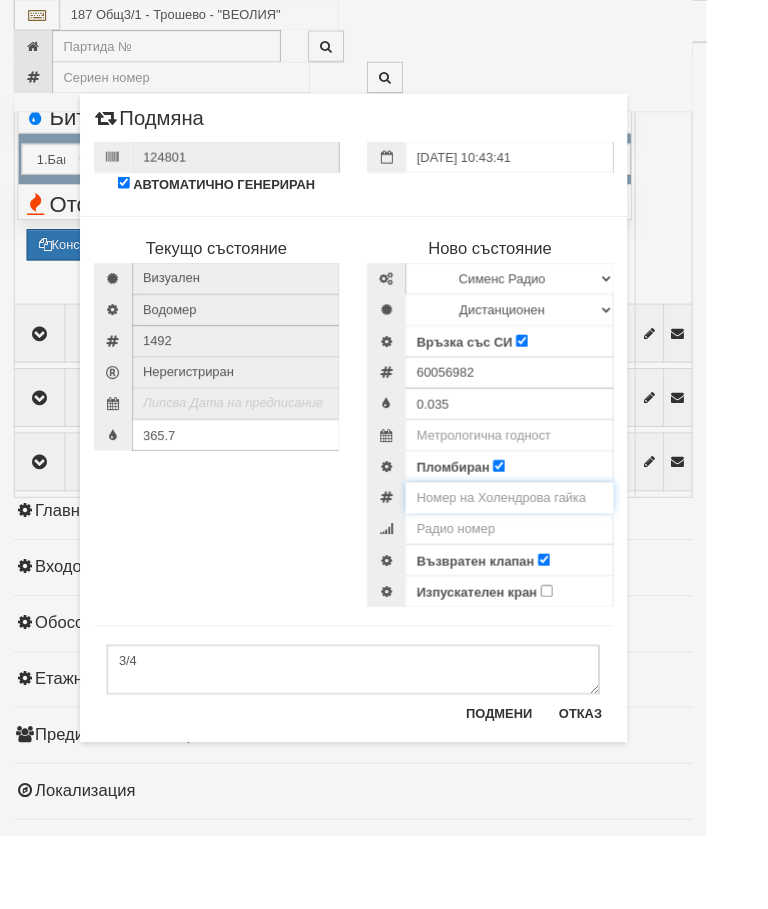 click at bounding box center (554, 541) 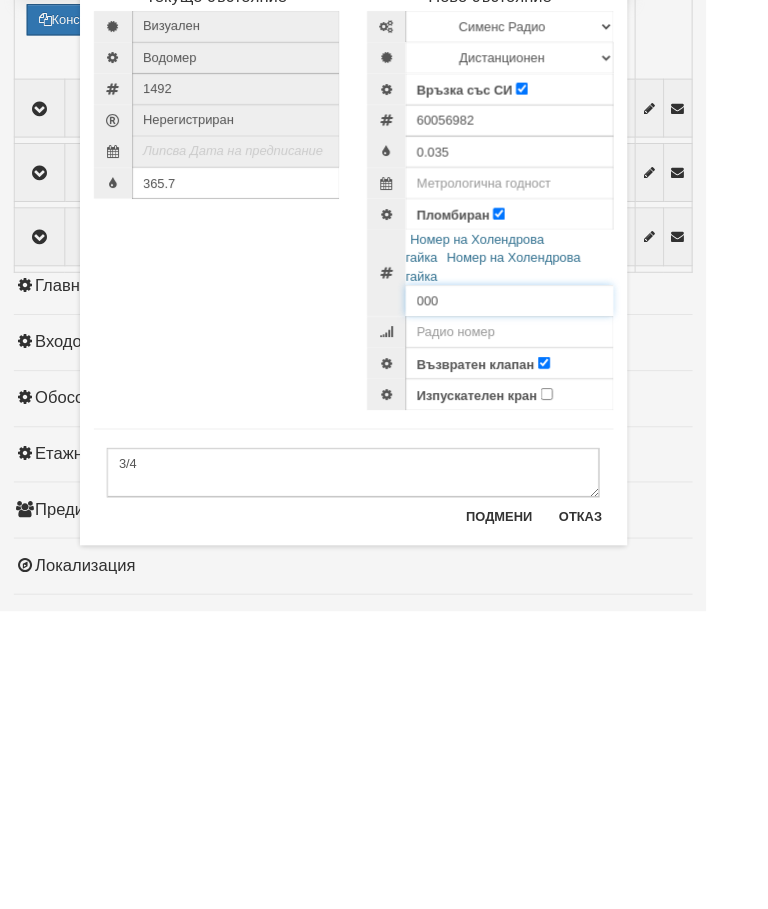 scroll, scrollTop: 2358, scrollLeft: 66, axis: both 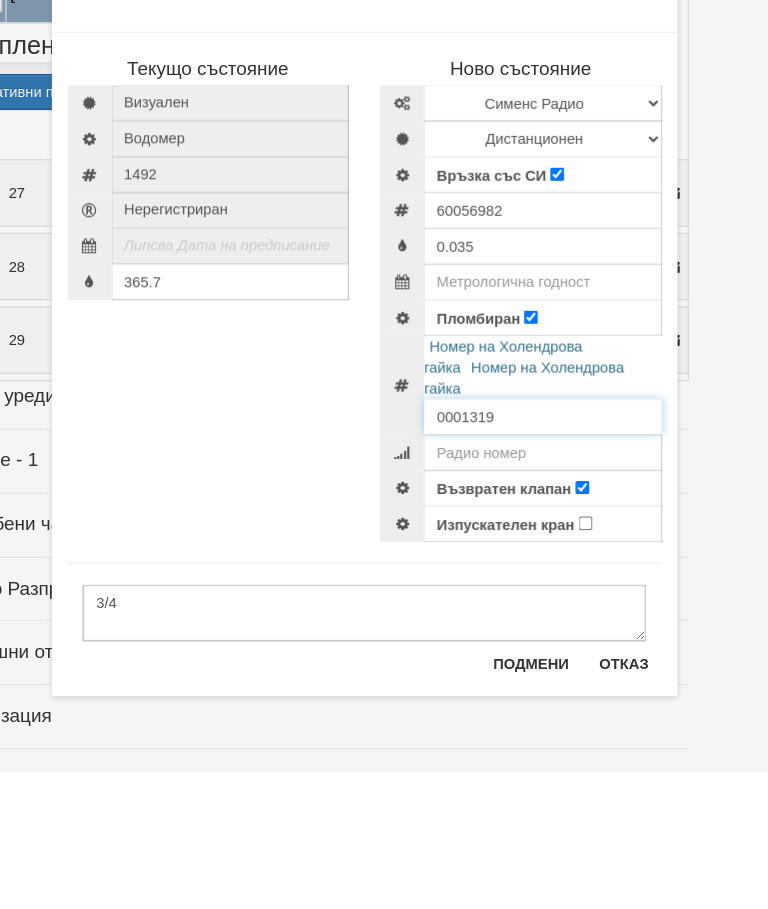 type on "0001319" 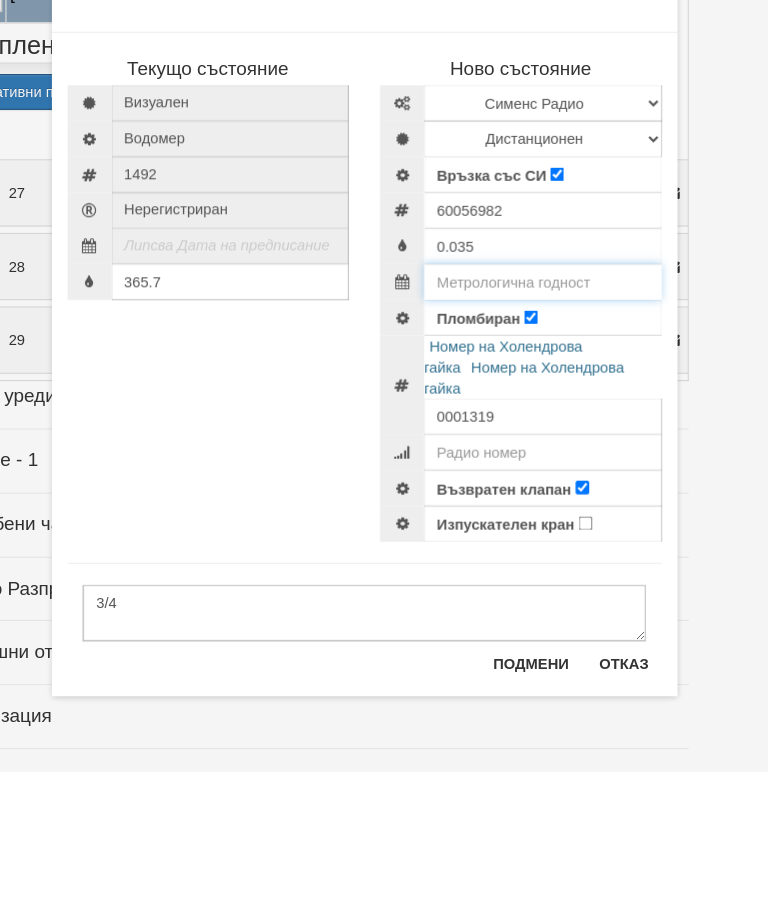 click at bounding box center (554, 443) 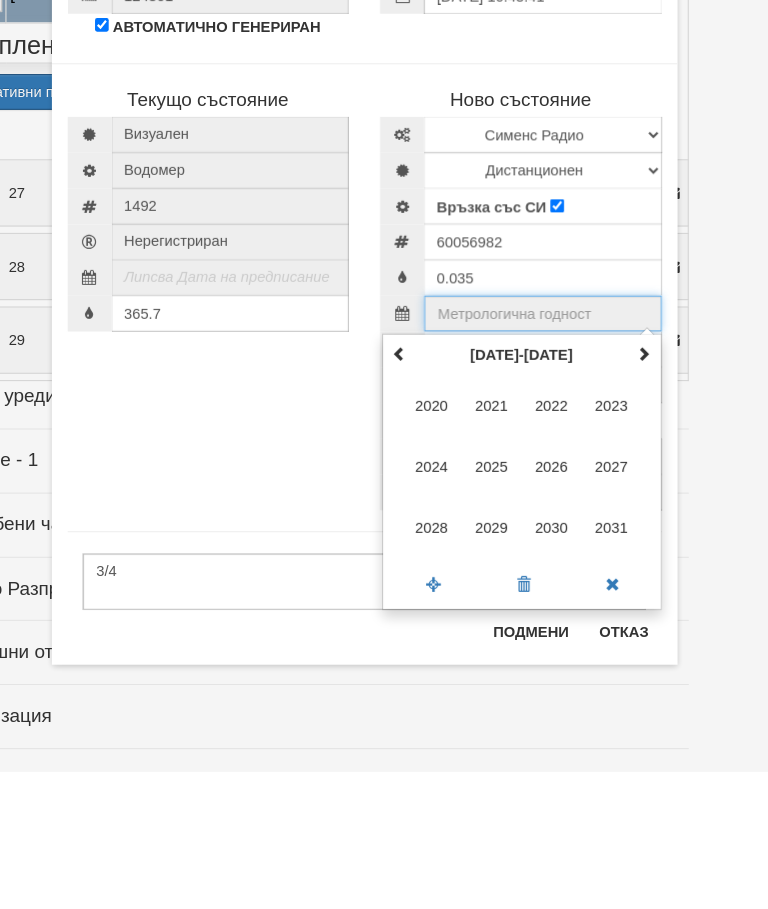 click at bounding box center (650, 511) 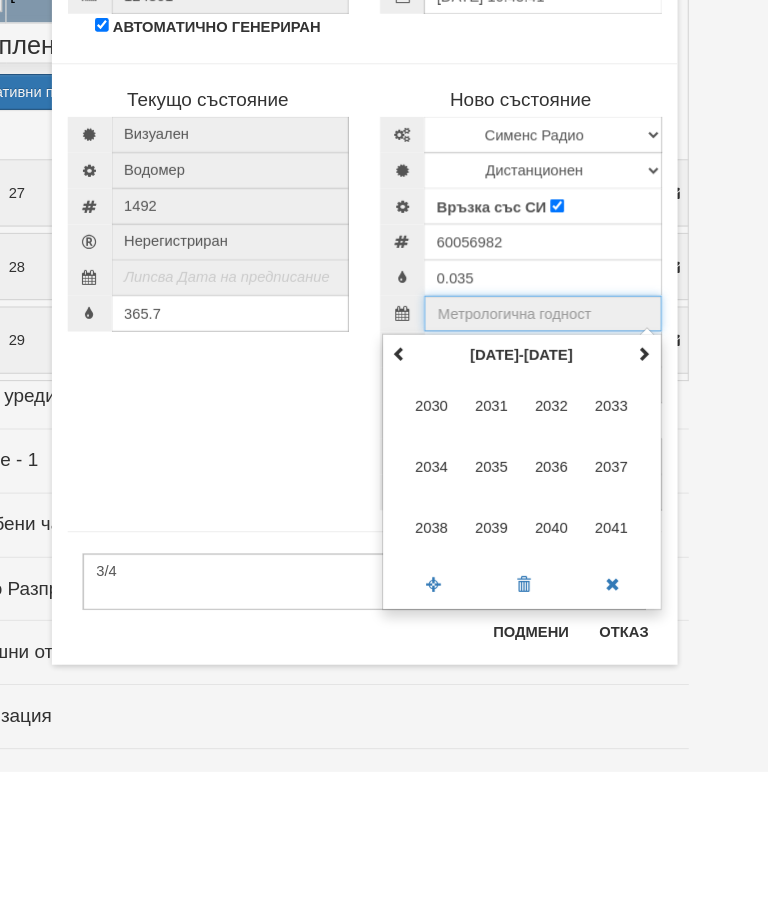 click on "2035" at bounding box center [505, 619] 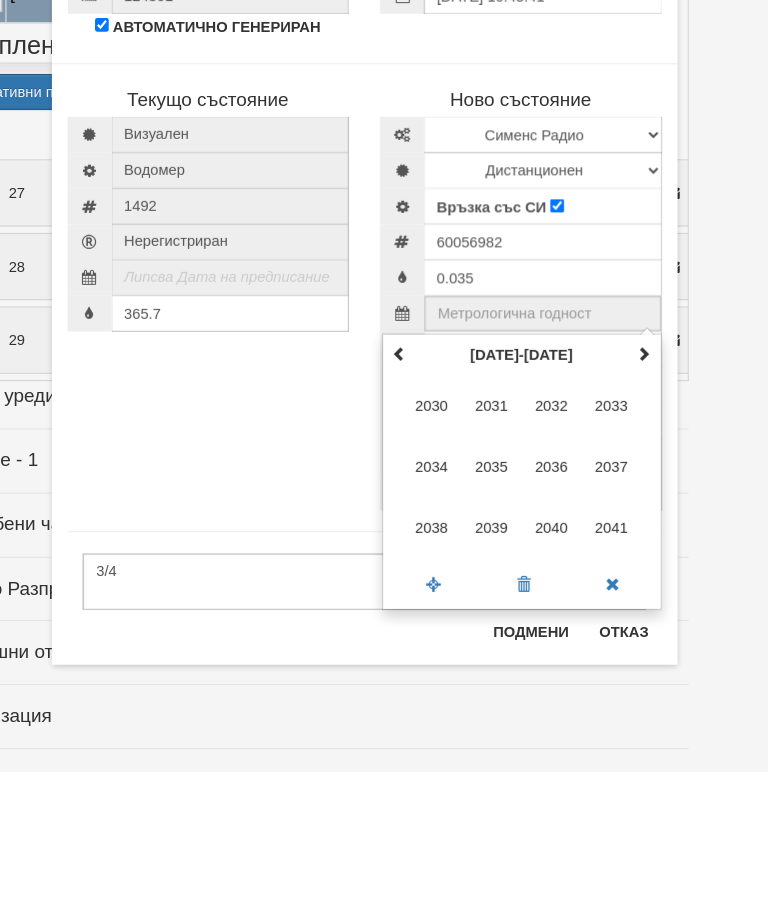 type on "2035" 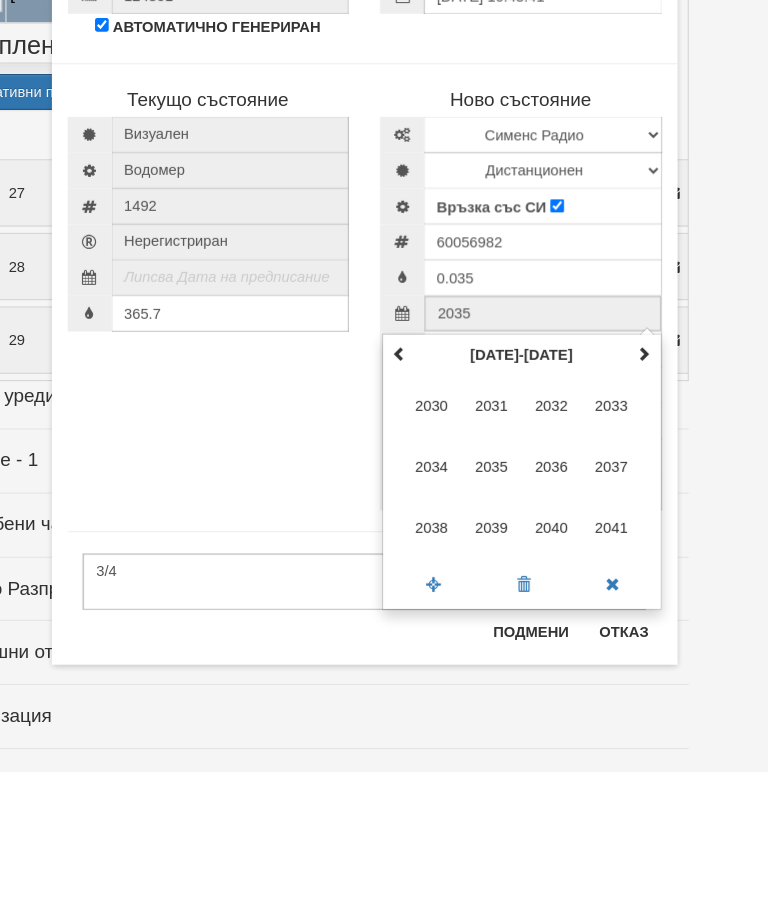scroll, scrollTop: 2437, scrollLeft: 67, axis: both 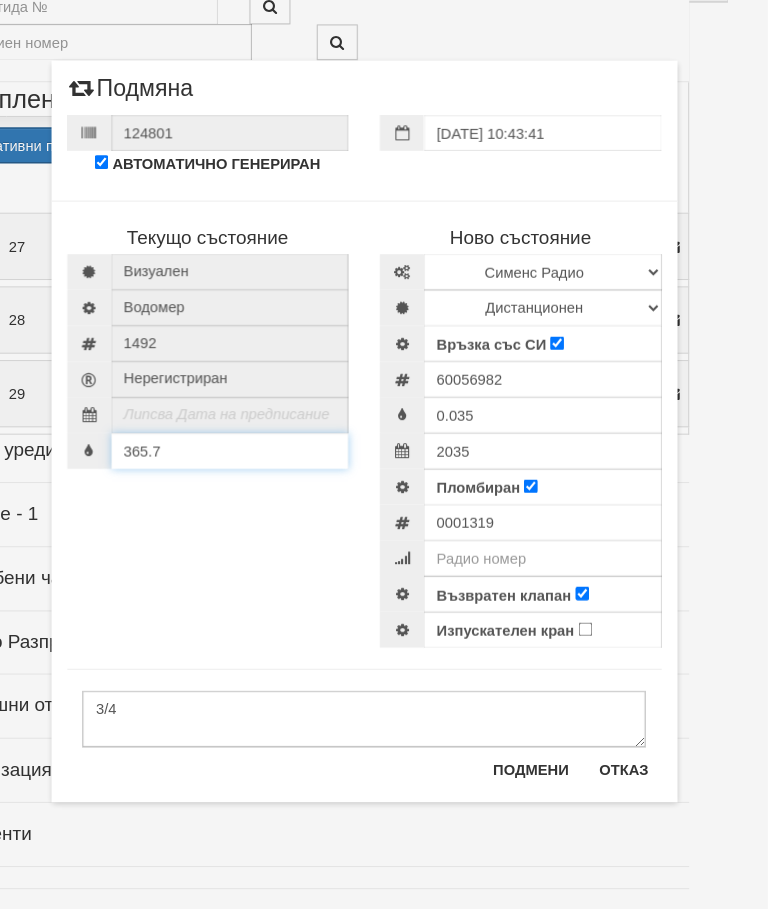 click on "365.7" at bounding box center [257, 473] 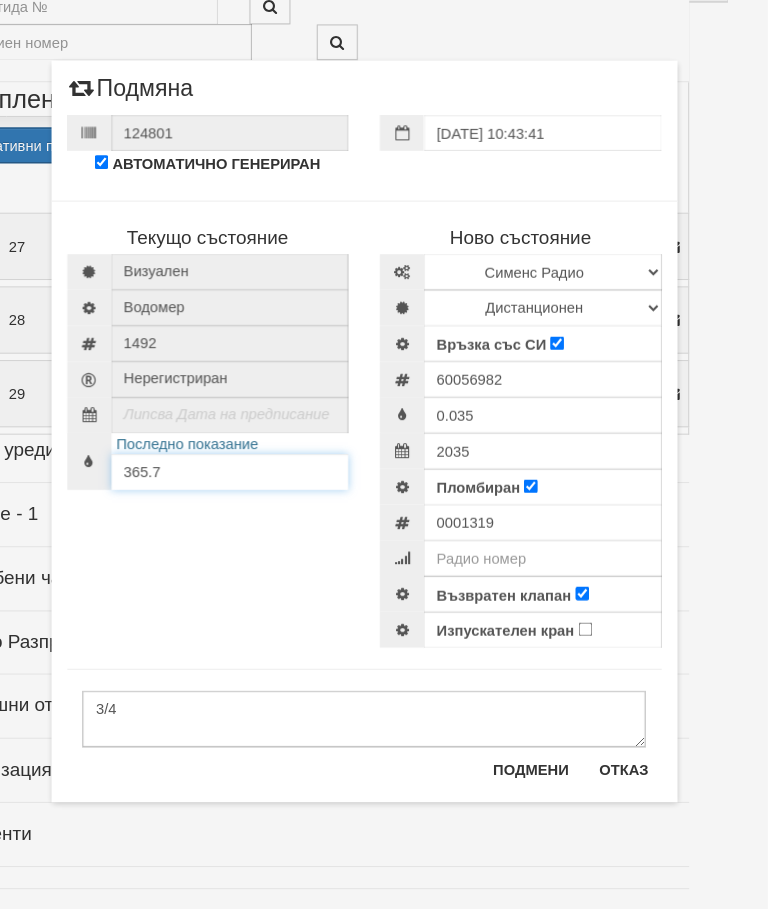 scroll, scrollTop: 2437, scrollLeft: 66, axis: both 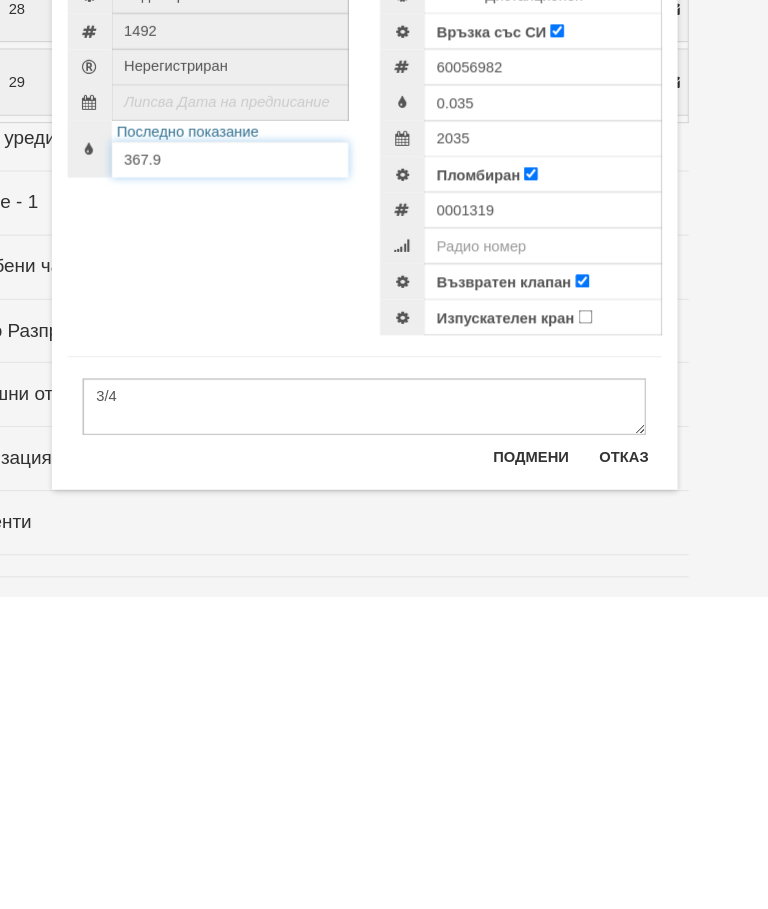 type on "367.9" 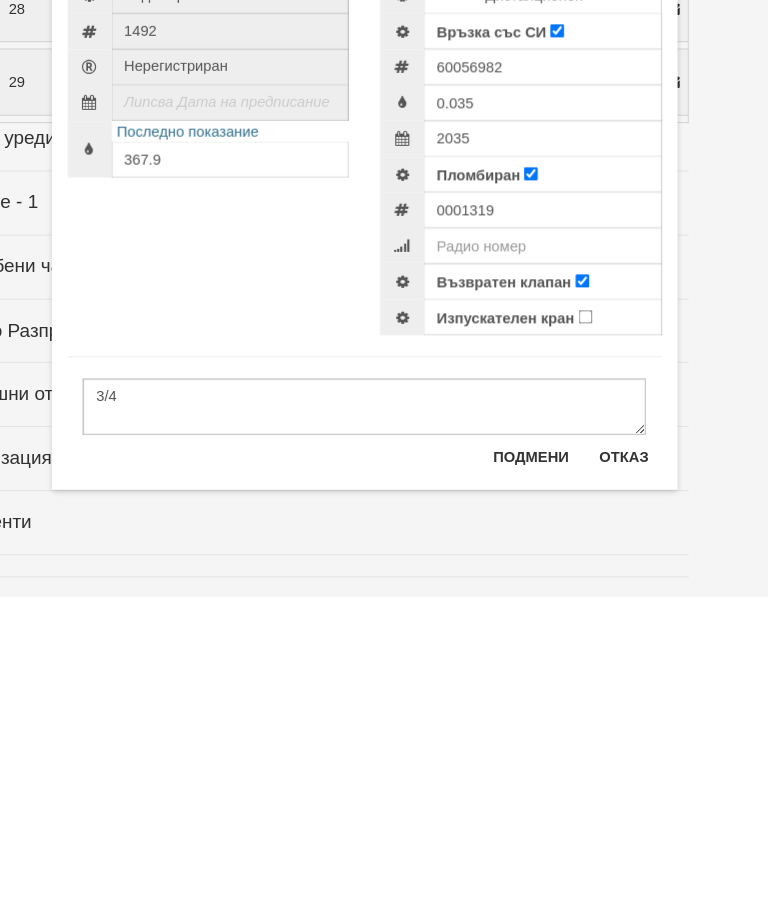 click on "Подмени" at bounding box center [543, 776] 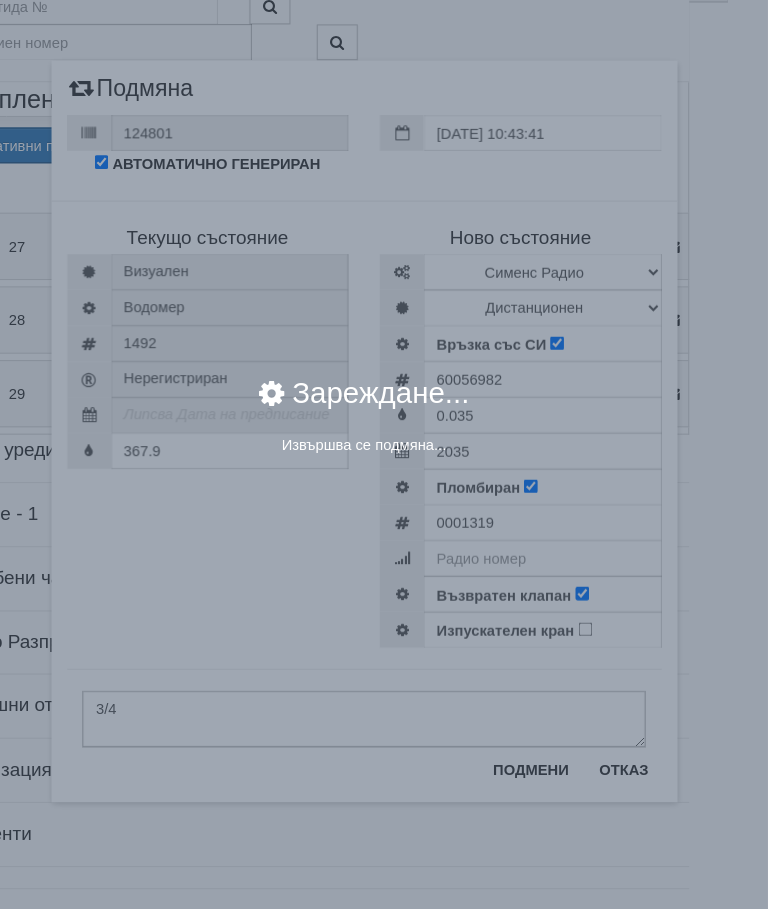 scroll, scrollTop: 2437, scrollLeft: 67, axis: both 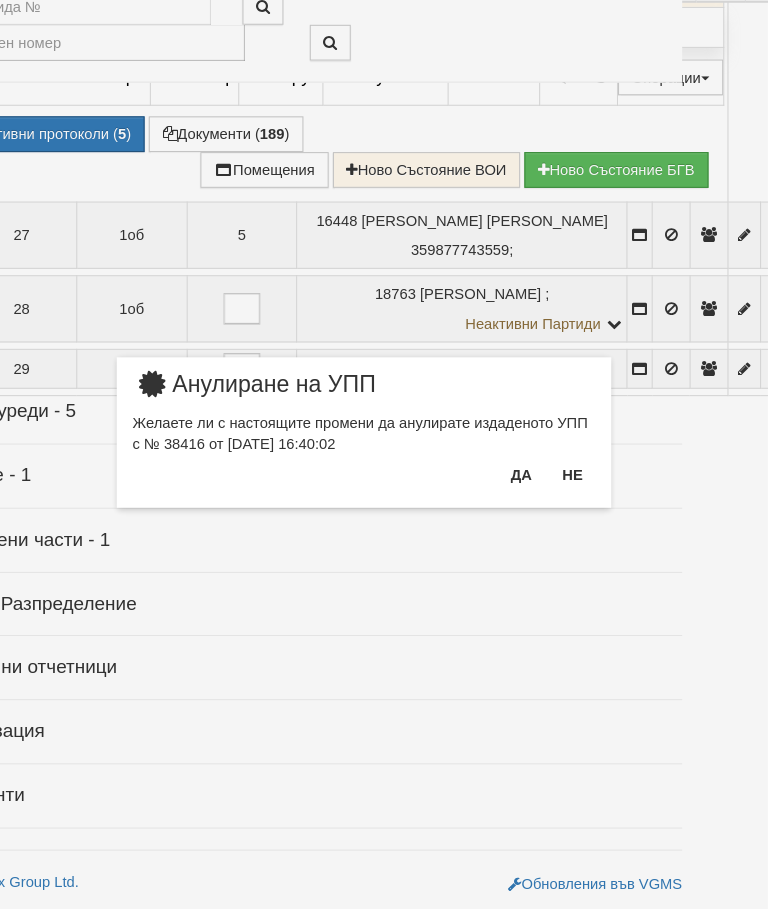 click on "Да" at bounding box center [533, 496] 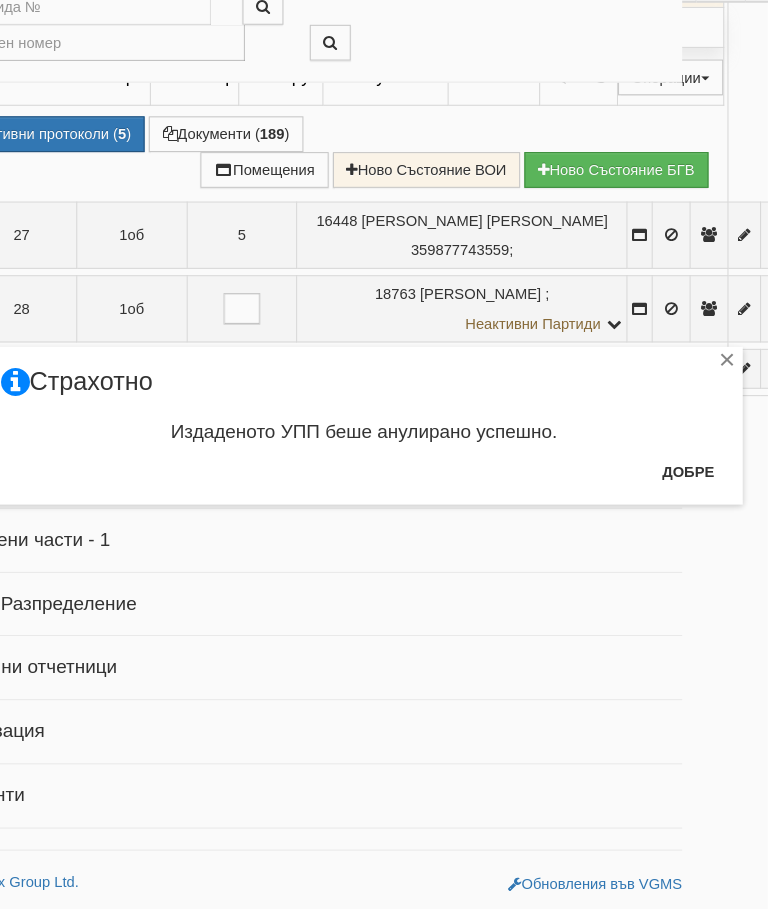 click on "Добре" at bounding box center (692, 493) 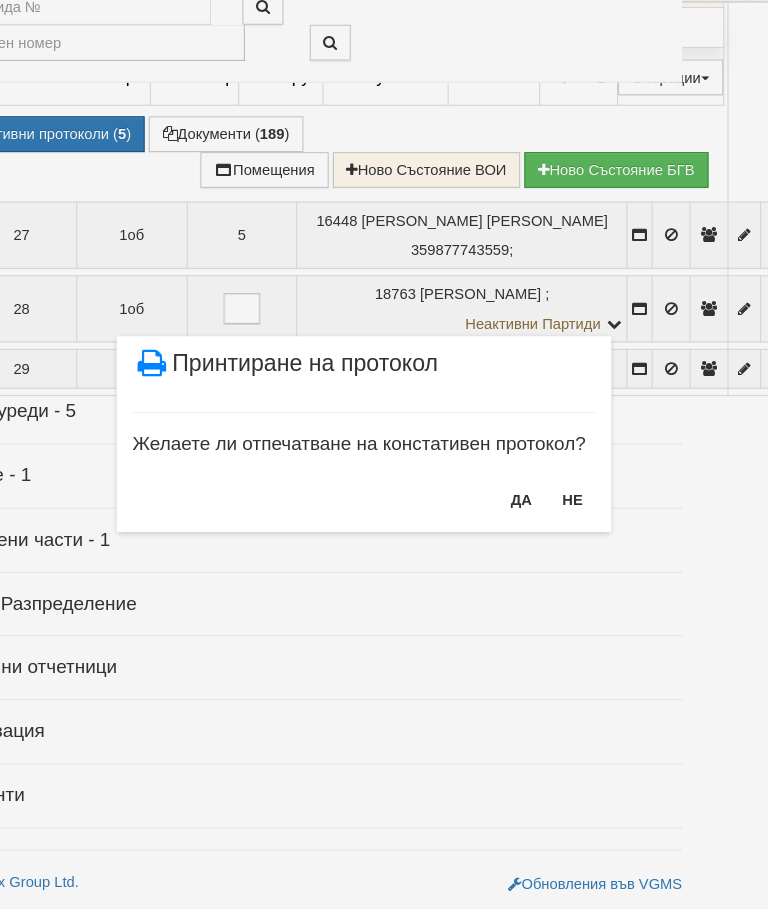 click on "НЕ" at bounding box center [582, 519] 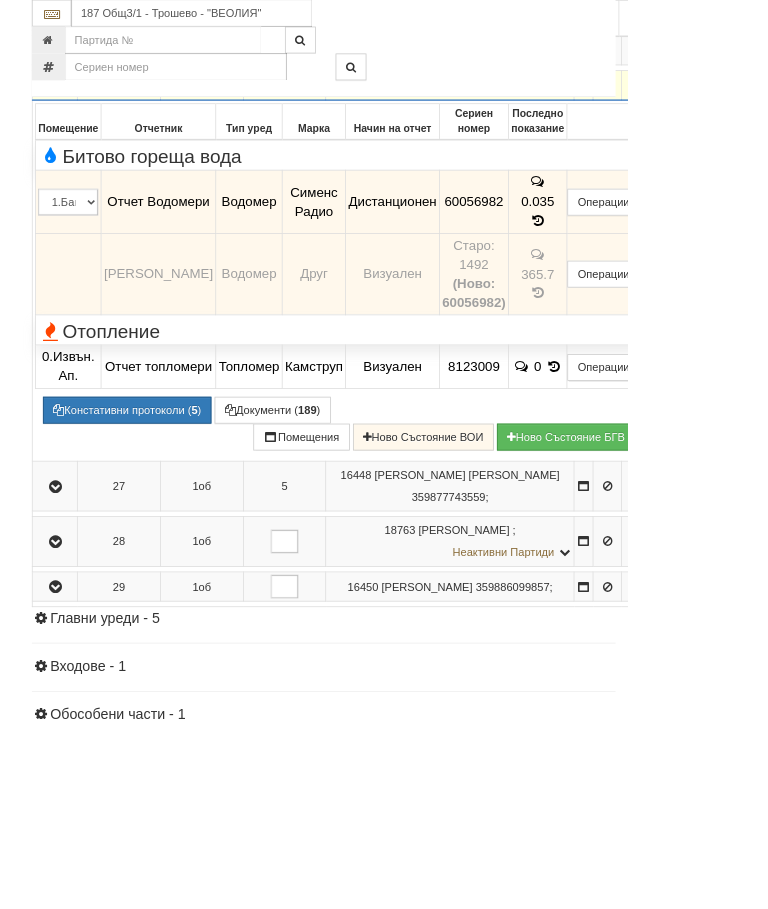 scroll, scrollTop: 1911, scrollLeft: 0, axis: vertical 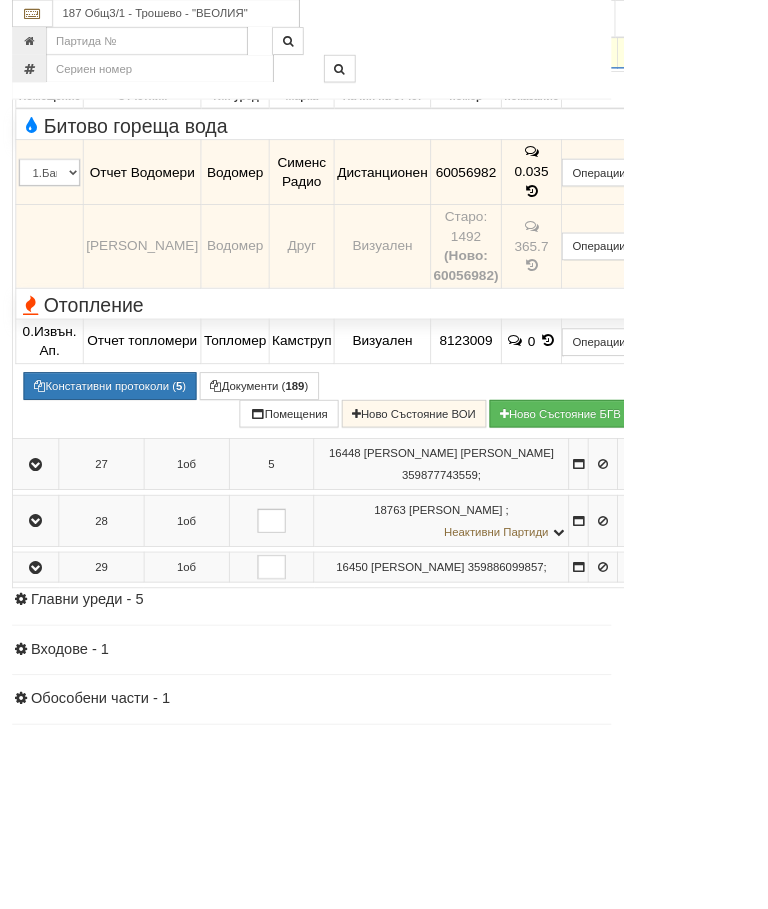 click at bounding box center (44, 64) 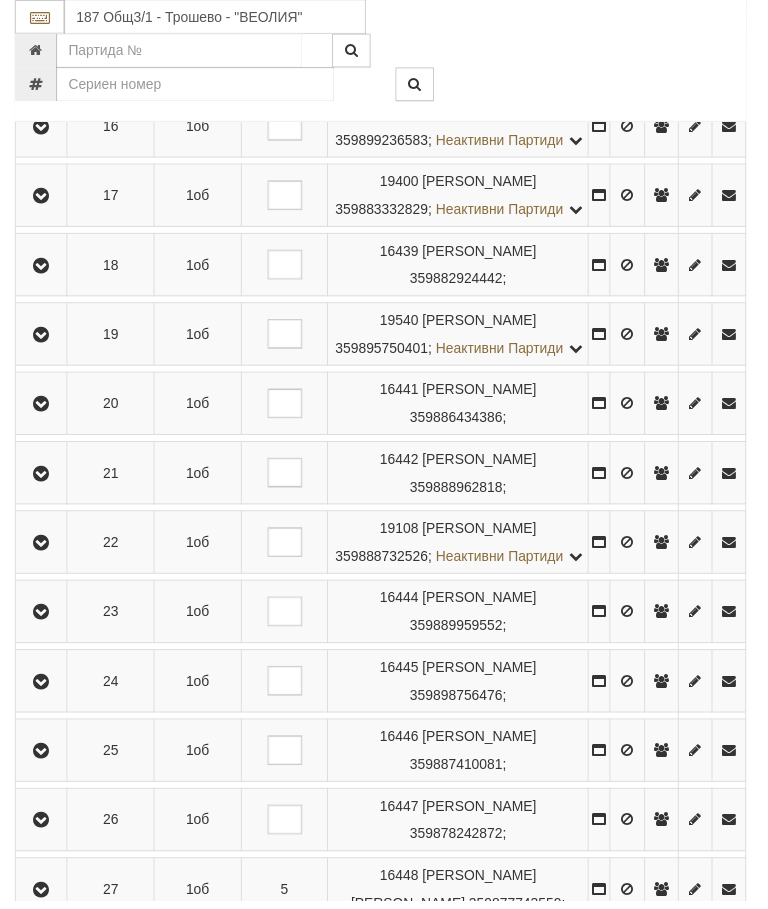 scroll, scrollTop: 1549, scrollLeft: 0, axis: vertical 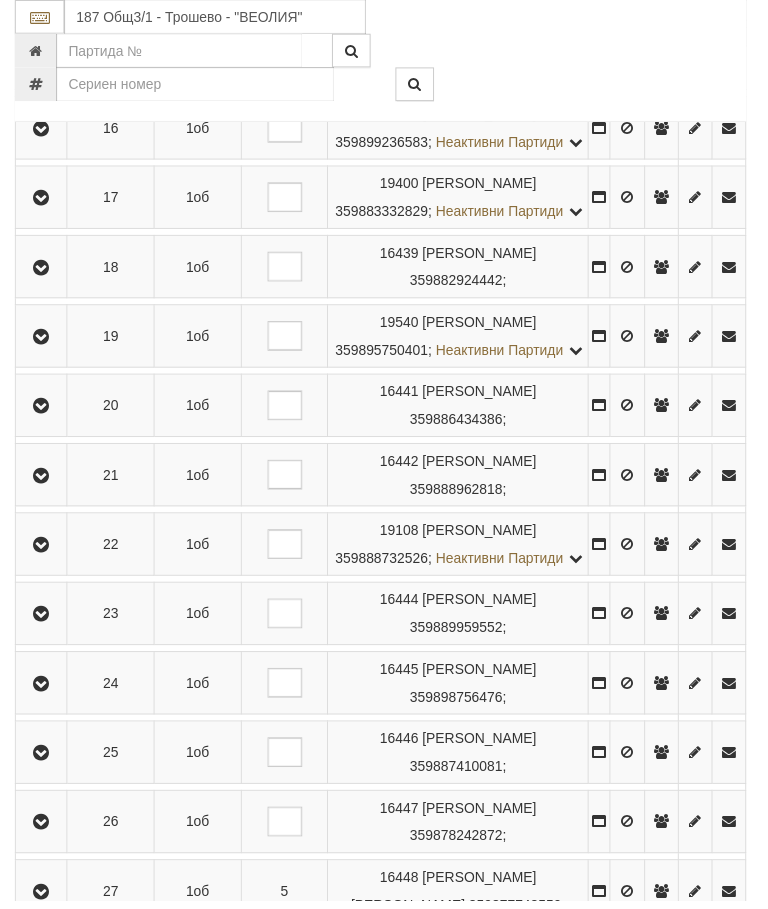 click at bounding box center (42, 270) 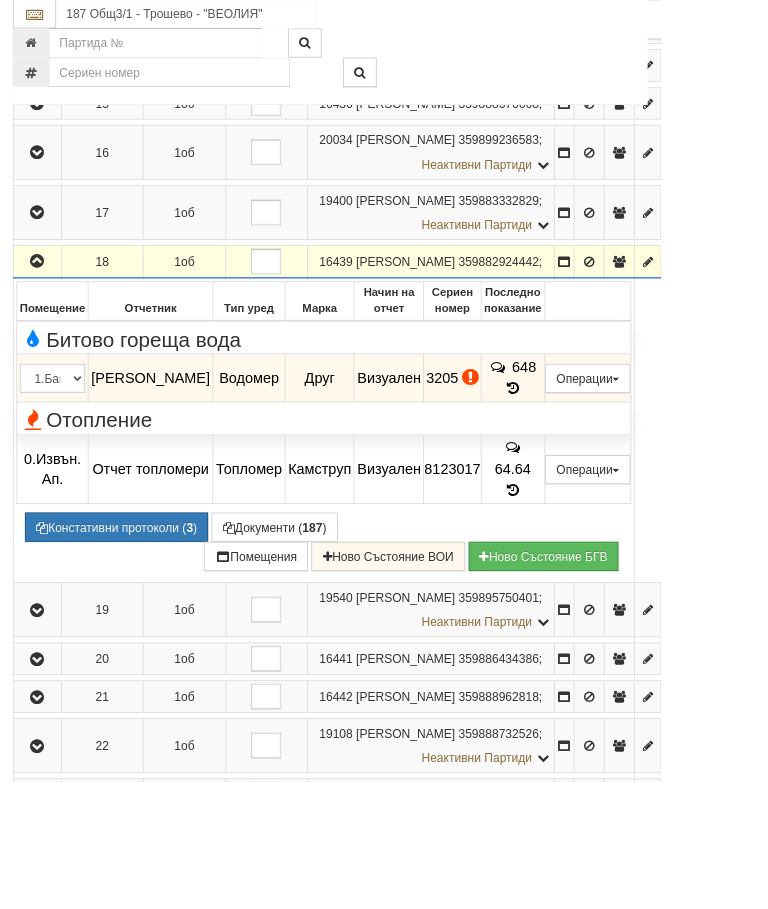 scroll, scrollTop: 1294, scrollLeft: 0, axis: vertical 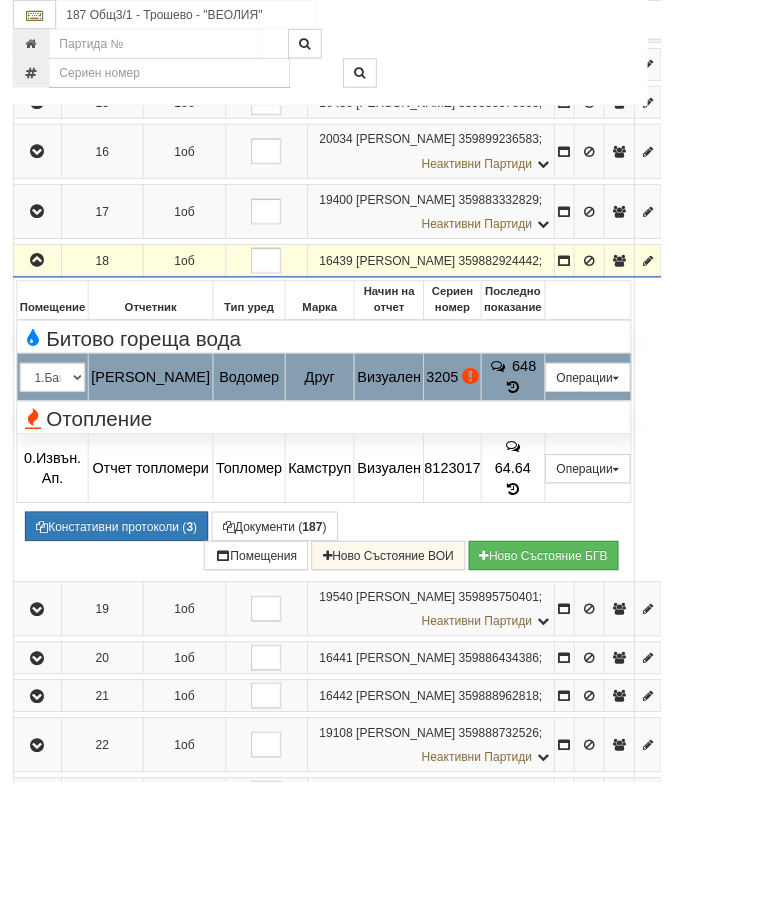click on "Подмяна" at bounding box center (0, 0) 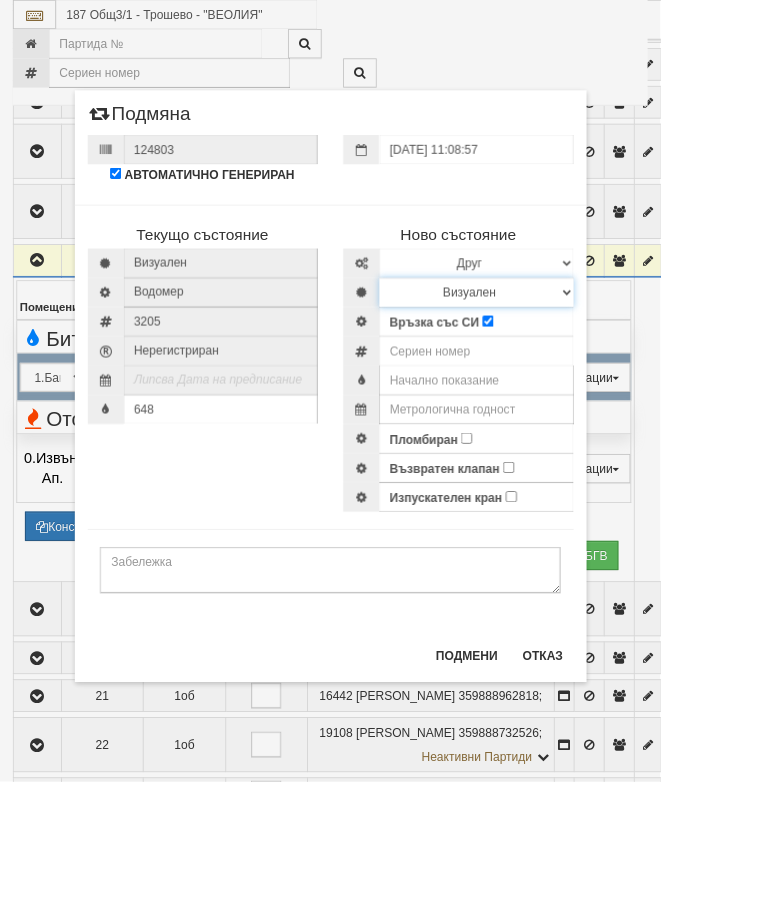 click on "Визуален
Дистанционен
Изолирана линия БГВ
Няма Oтклонение БГВ
Няма Щранг БГВ" at bounding box center (554, 340) 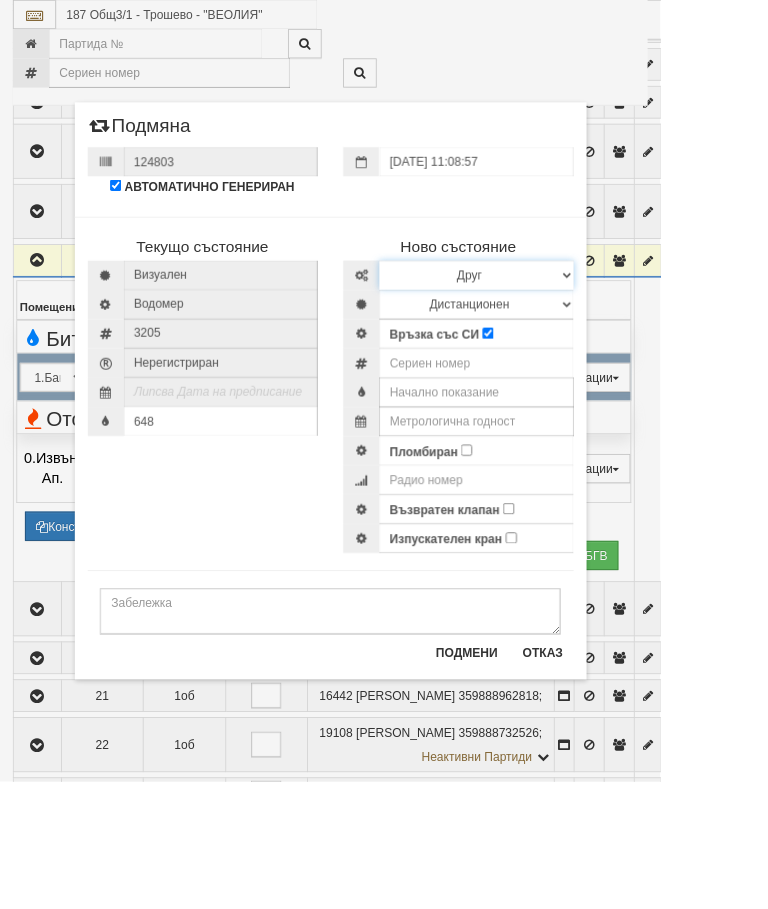 click on "Избери Марка и модел
Апатор Повогаз
Друг
Кундис Радио
Сименс Визуален
Сименс Радио
Техем" at bounding box center [554, 320] 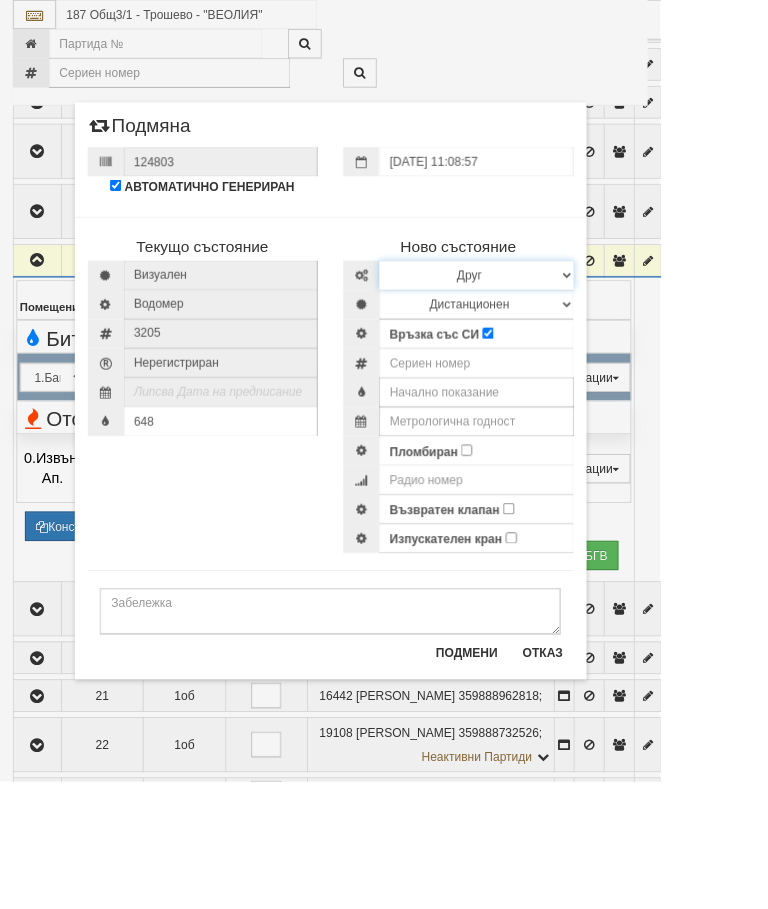 select on "ed08aeea-bb71-eb11-810c-b7de96689bdf" 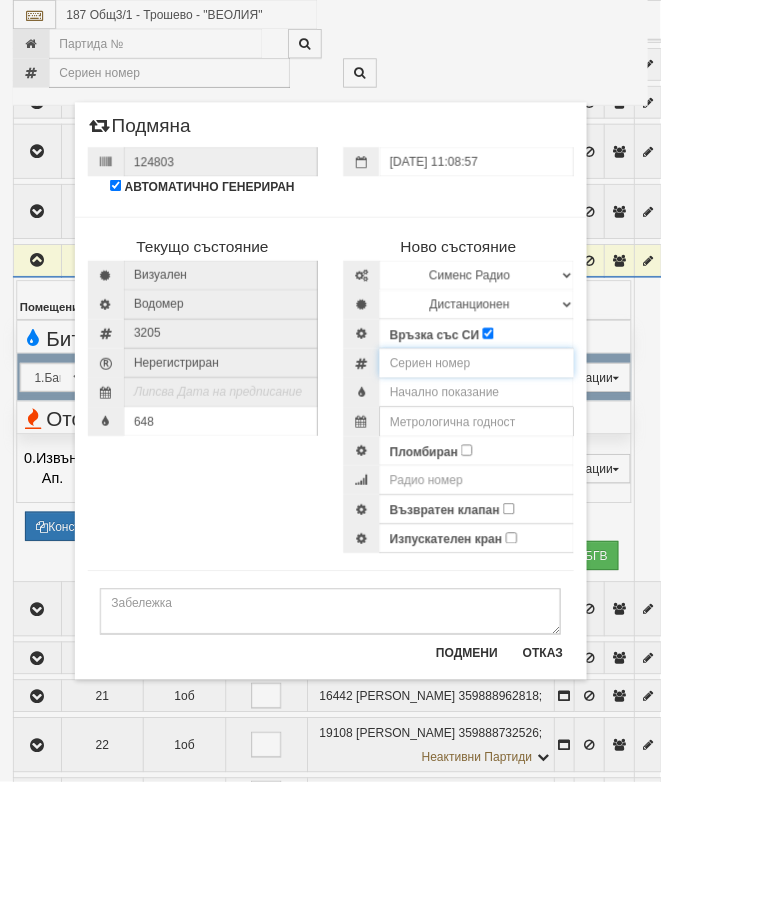 click at bounding box center [554, 422] 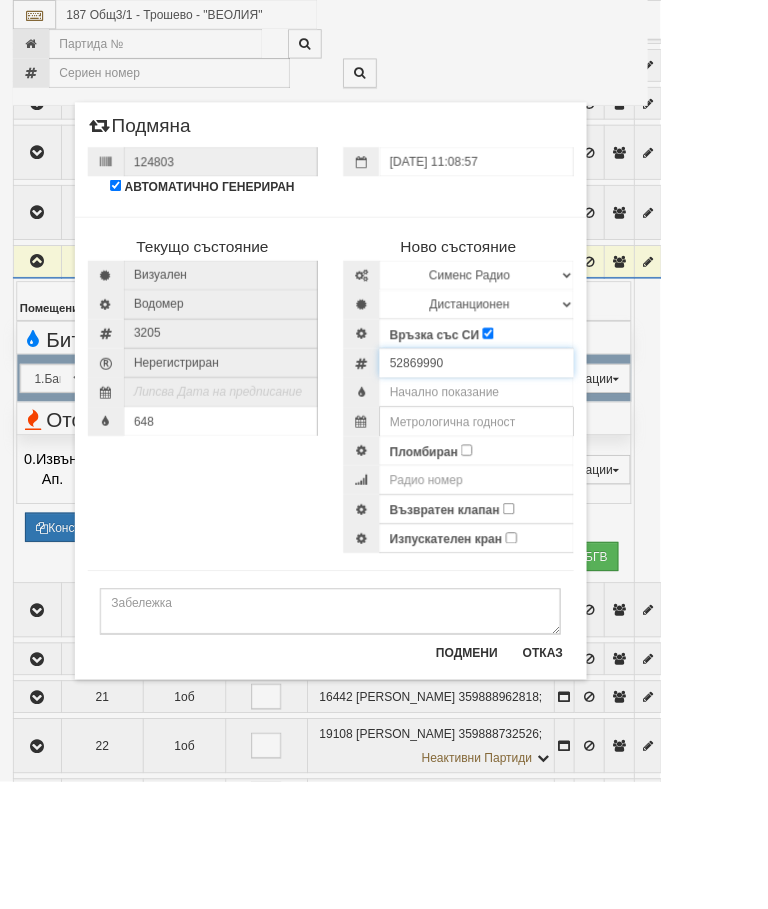 type on "52869990" 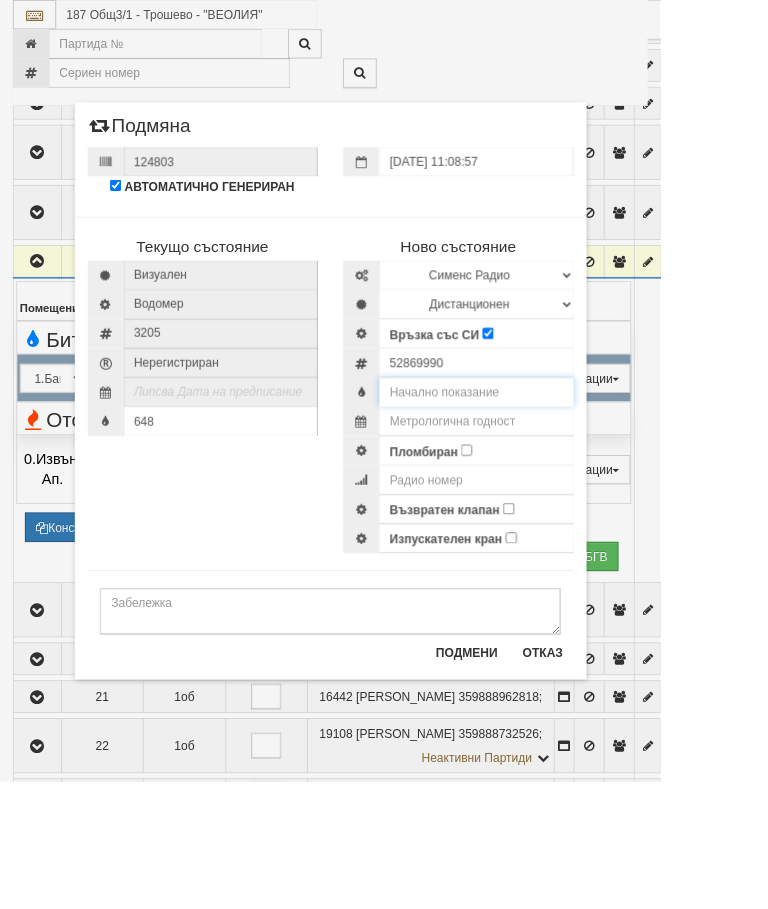 click at bounding box center (554, 456) 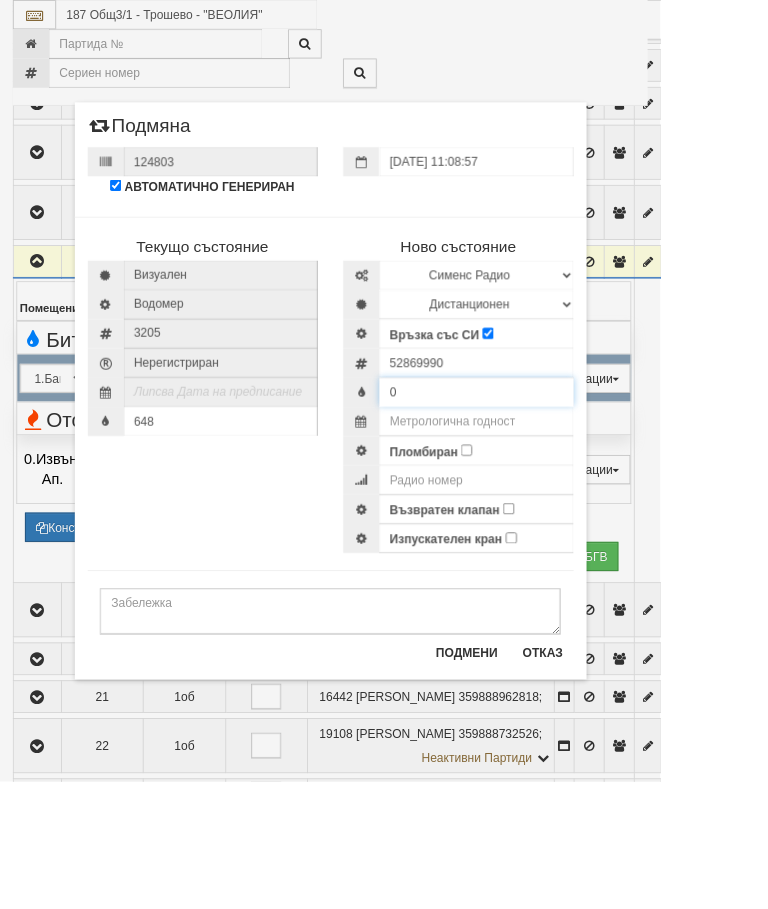 type on "0" 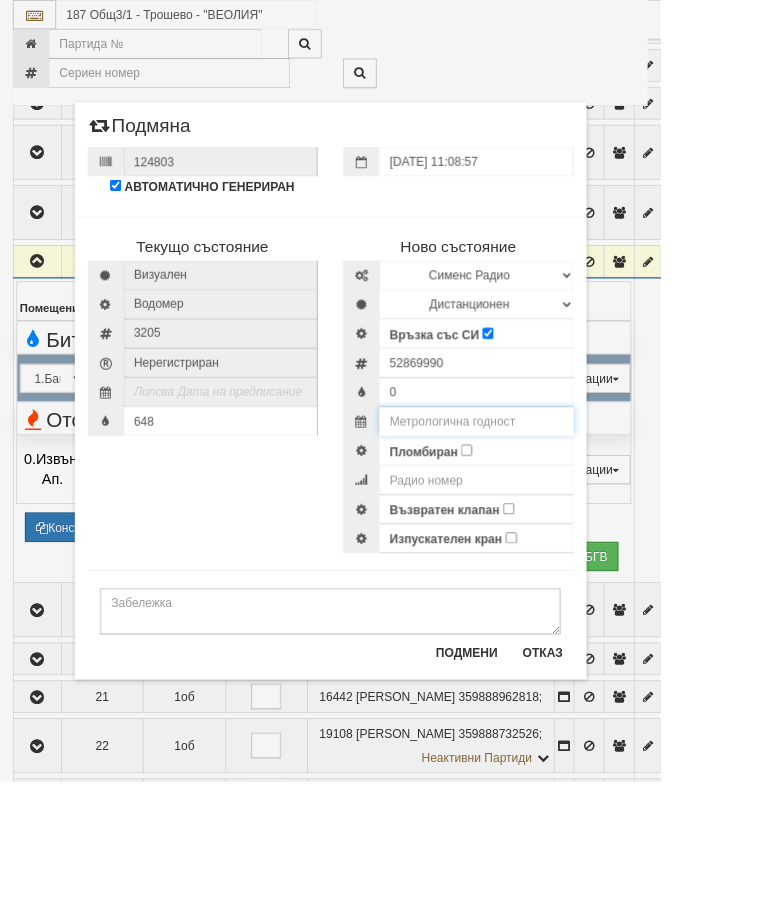 click at bounding box center (554, 490) 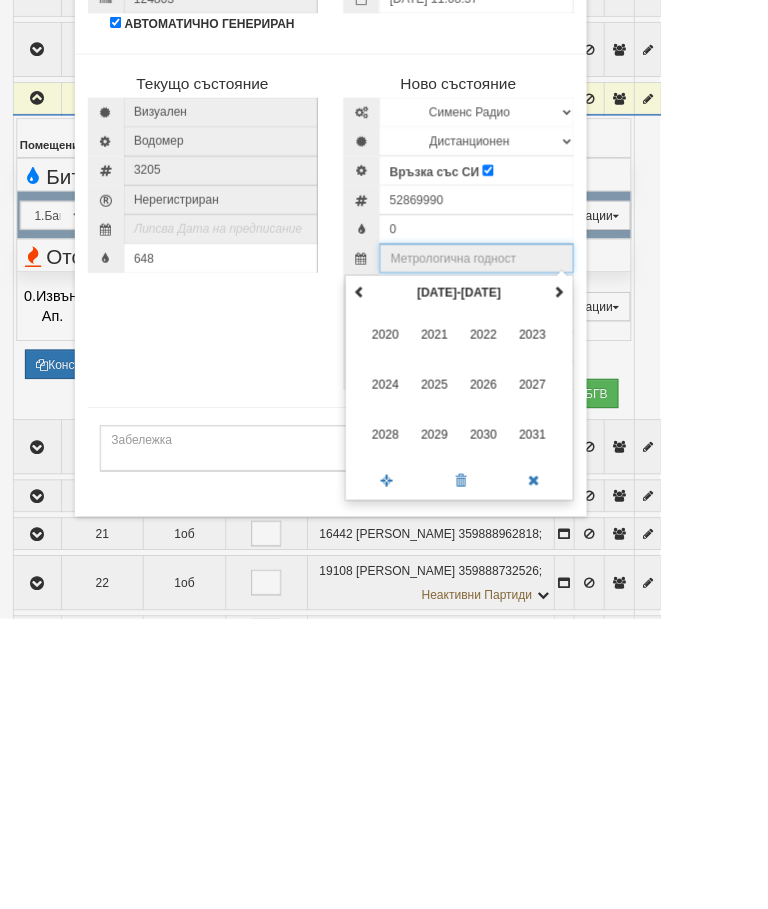 click at bounding box center (650, 528) 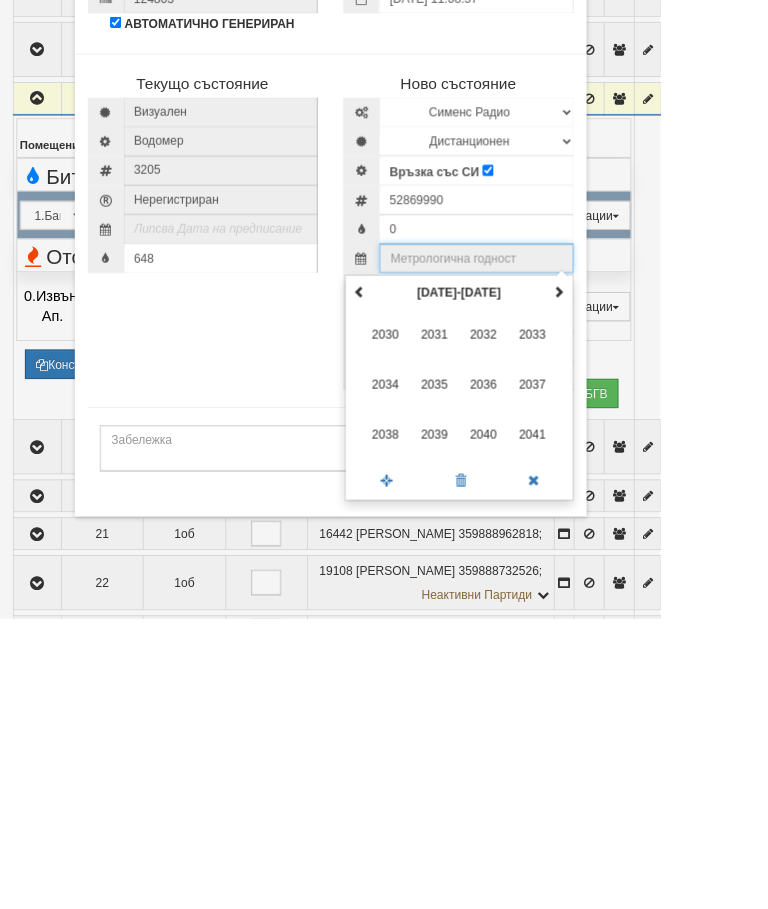 click on "2035" at bounding box center [505, 636] 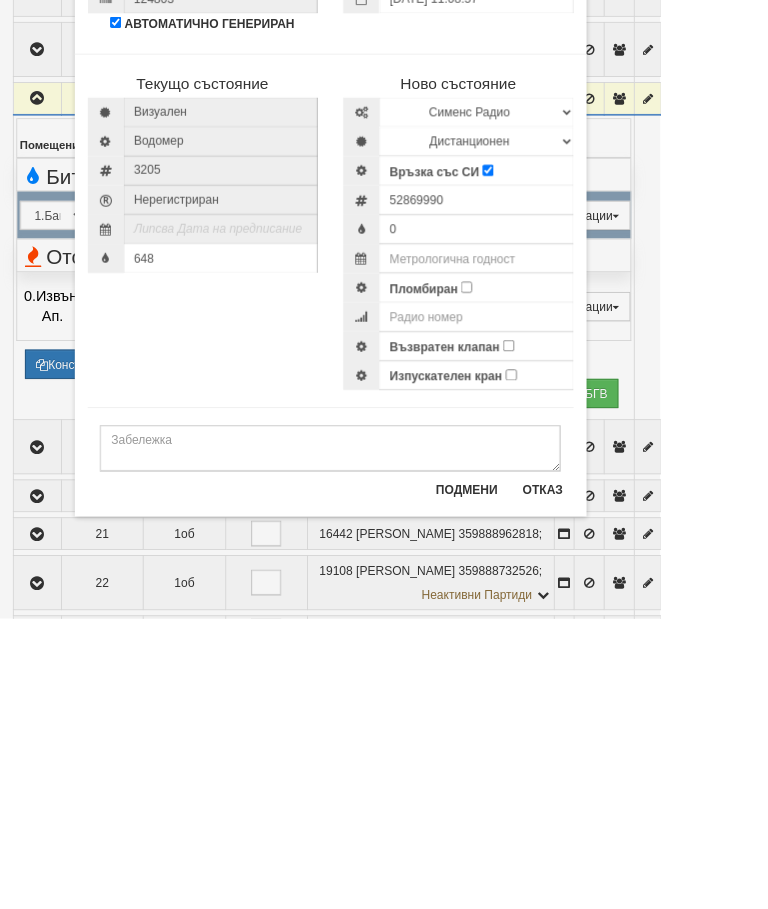 type on "2035" 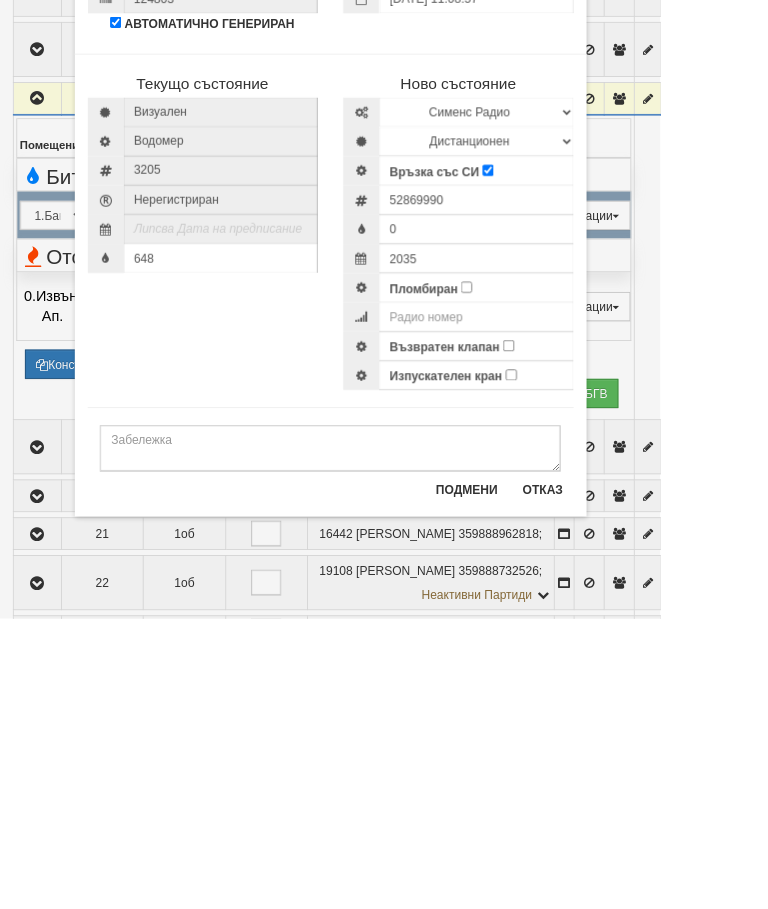 scroll, scrollTop: 1483, scrollLeft: 0, axis: vertical 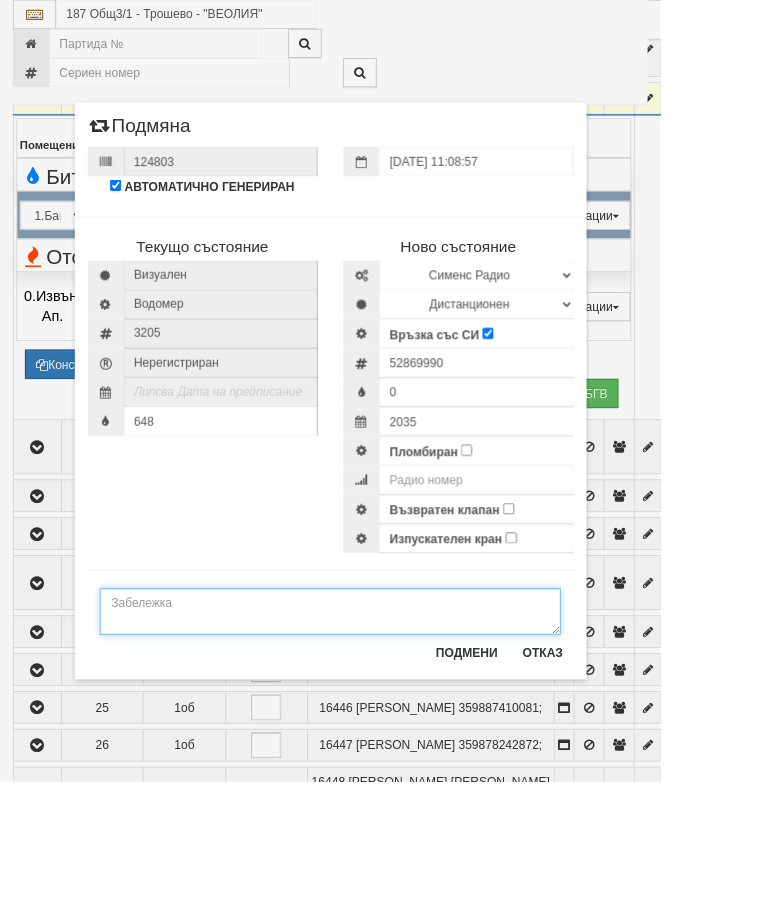 click at bounding box center [384, 711] 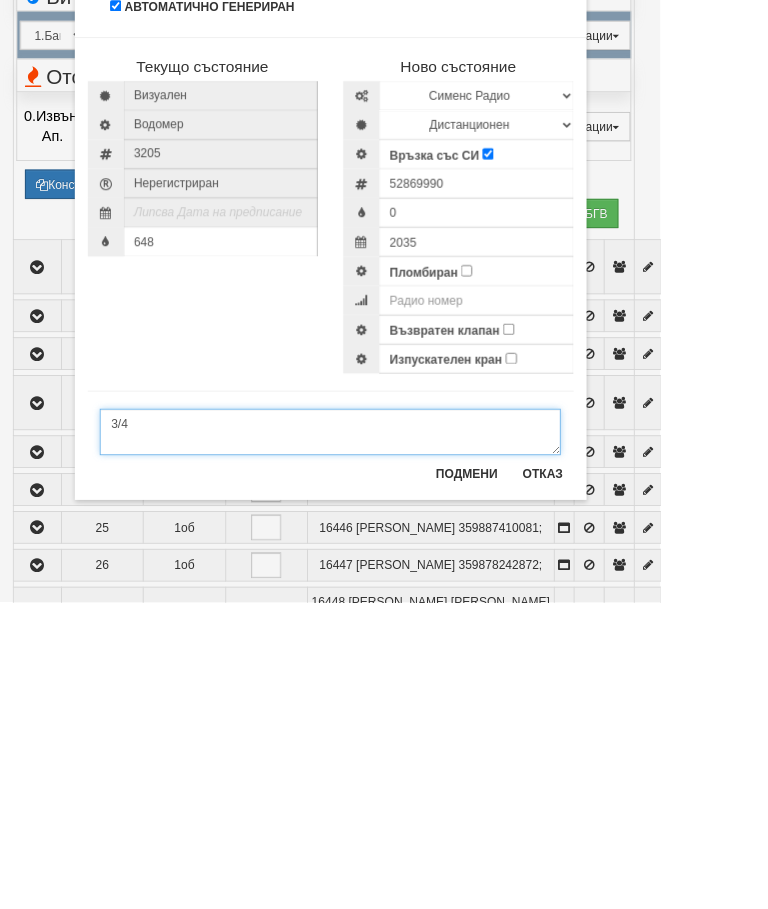 type on "3/4" 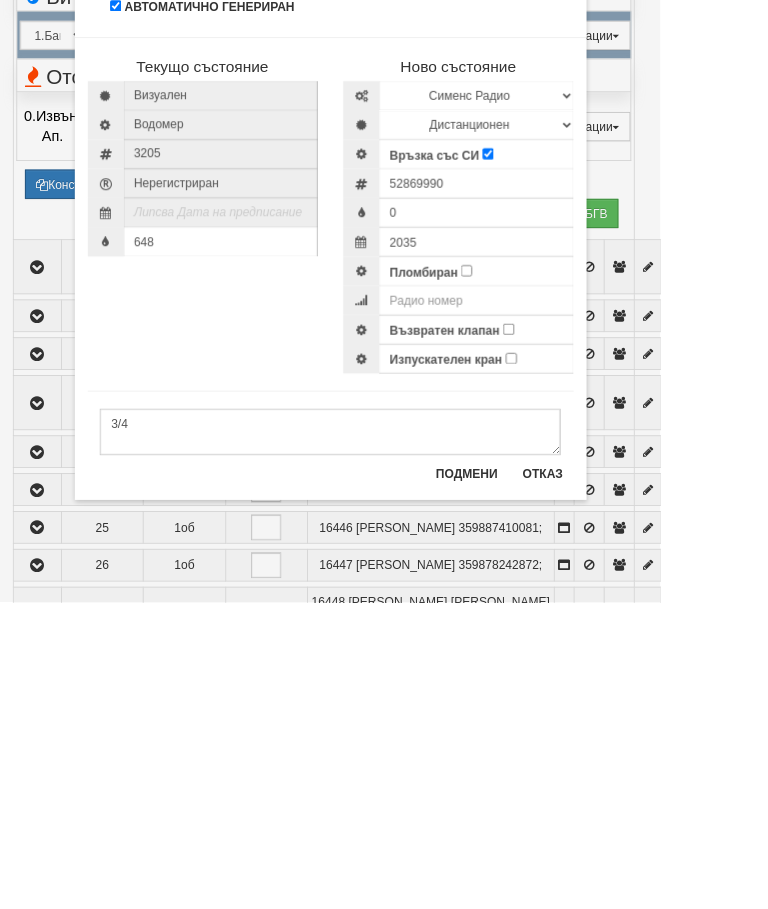 click on "Пломбиран" at bounding box center [542, 523] 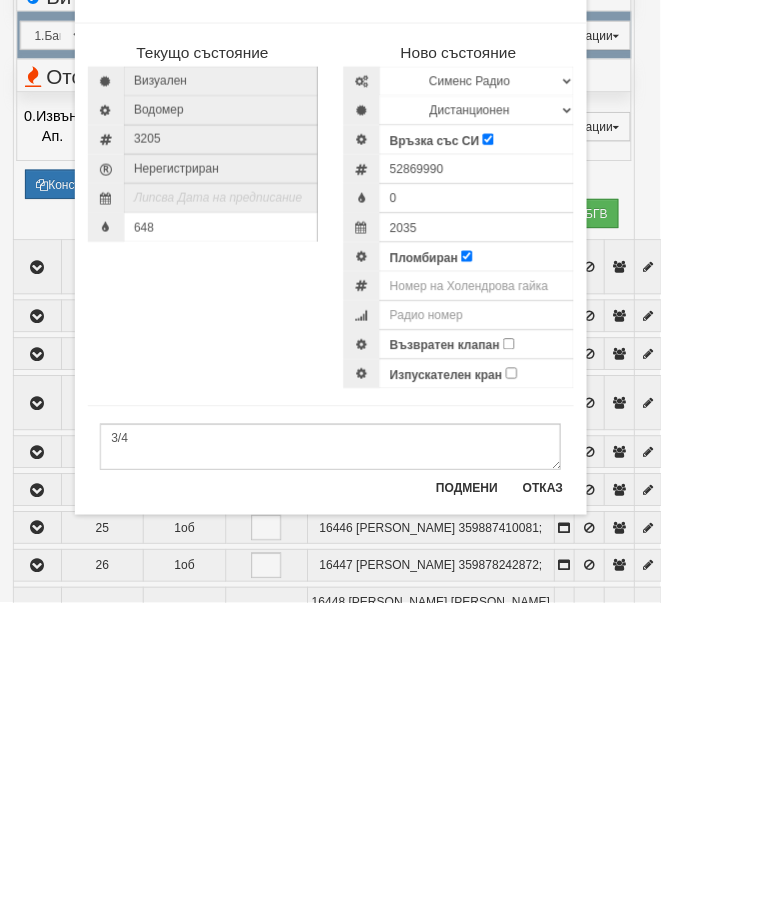 scroll, scrollTop: 1692, scrollLeft: 0, axis: vertical 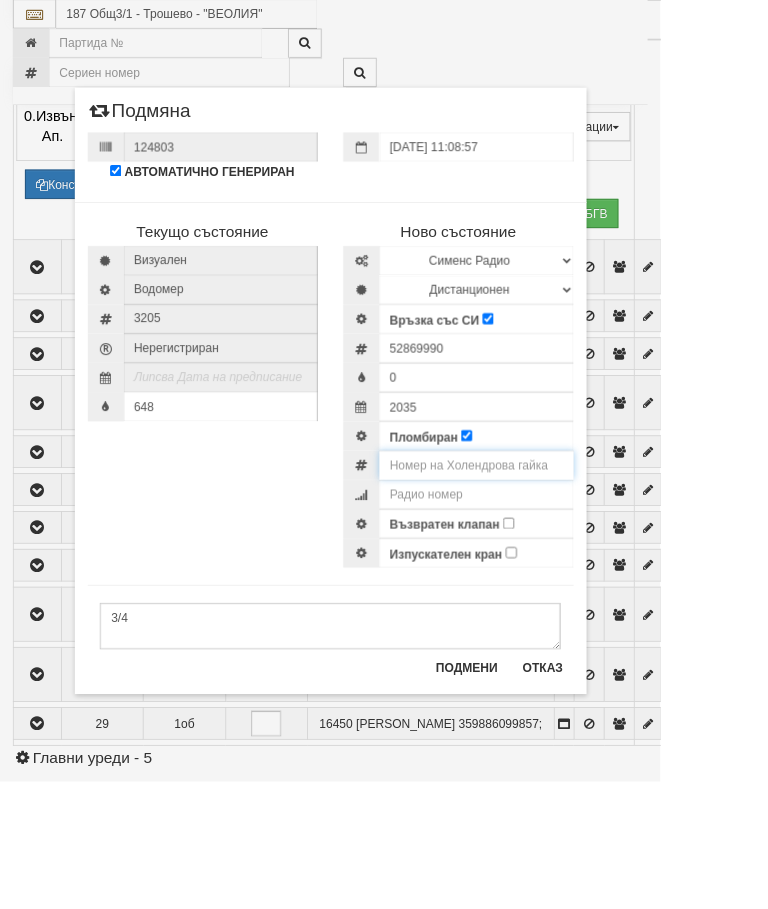 click at bounding box center [554, 541] 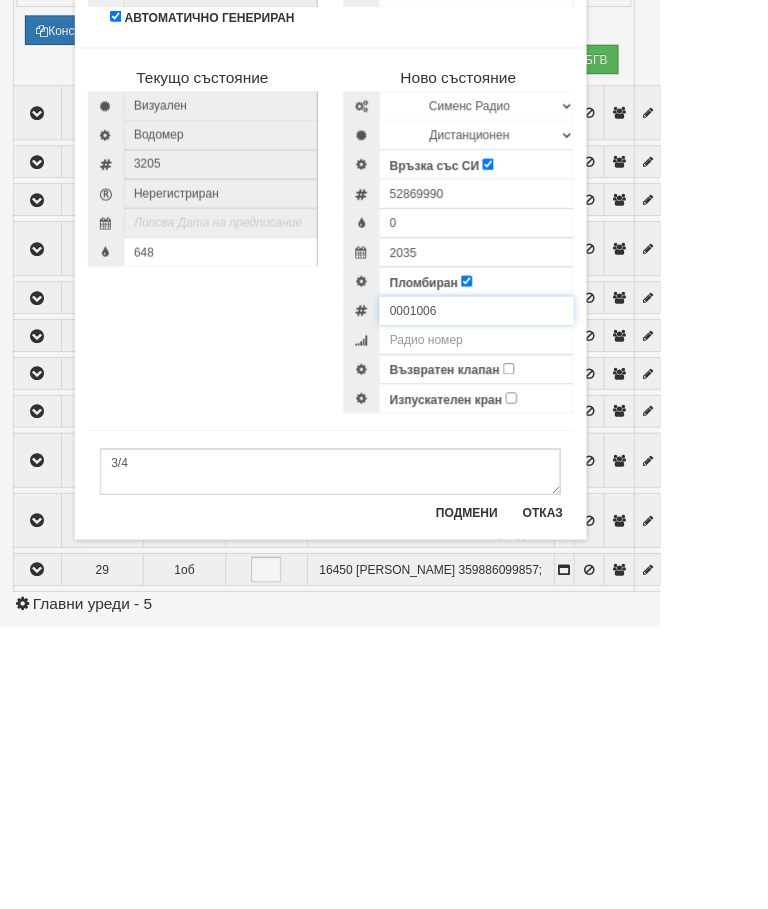 type on "0001006" 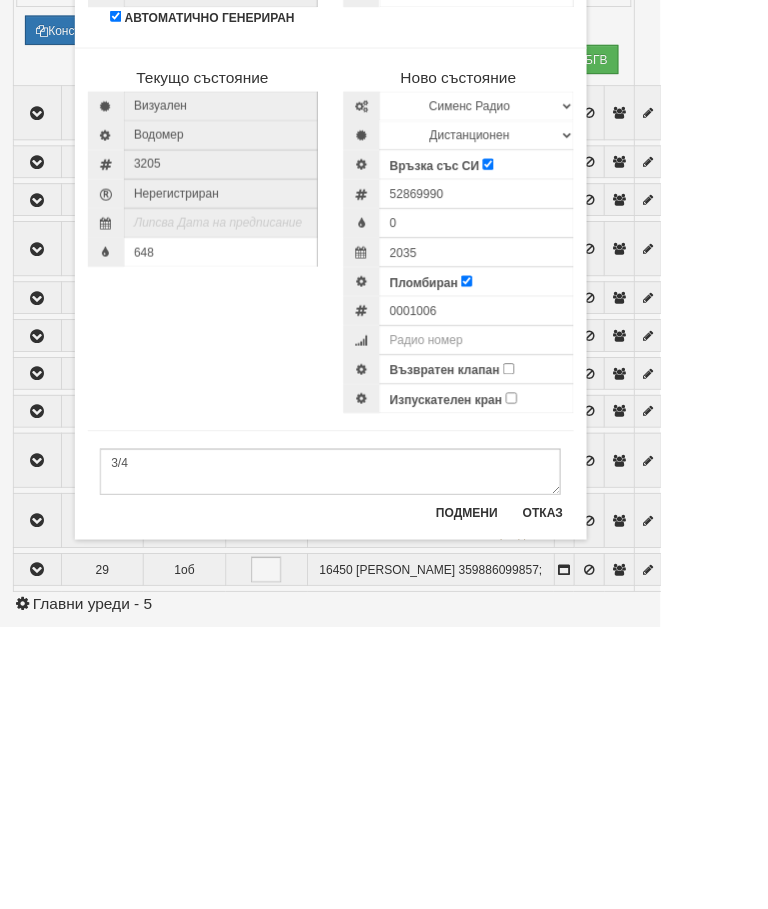 click on "Възвратен клапан" at bounding box center [591, 608] 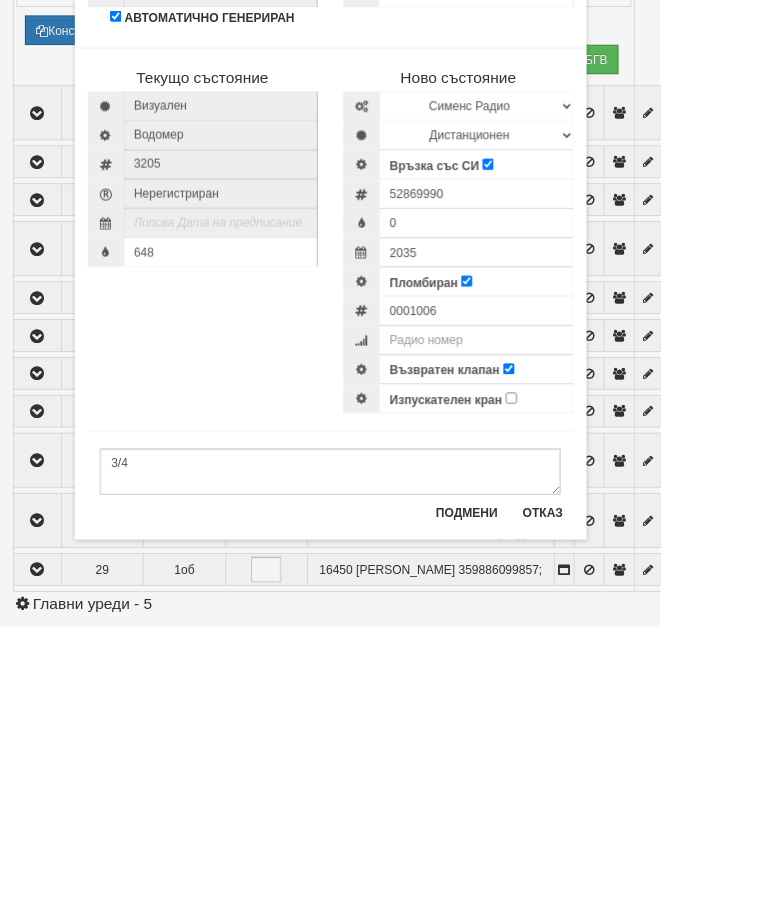 scroll, scrollTop: 1871, scrollLeft: 0, axis: vertical 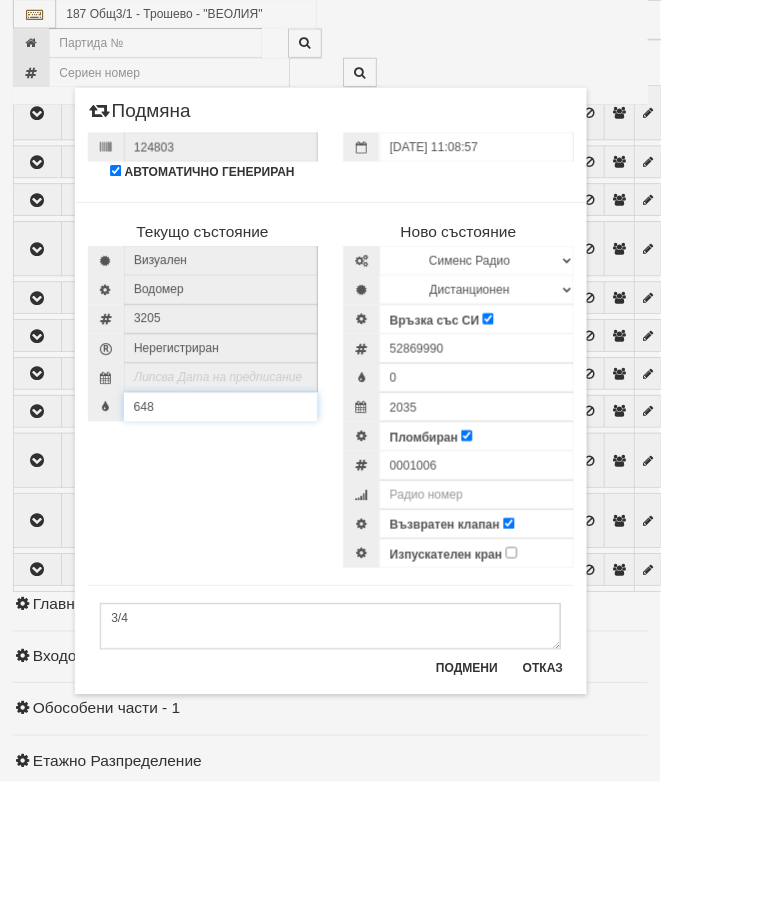 click on "648" at bounding box center (257, 473) 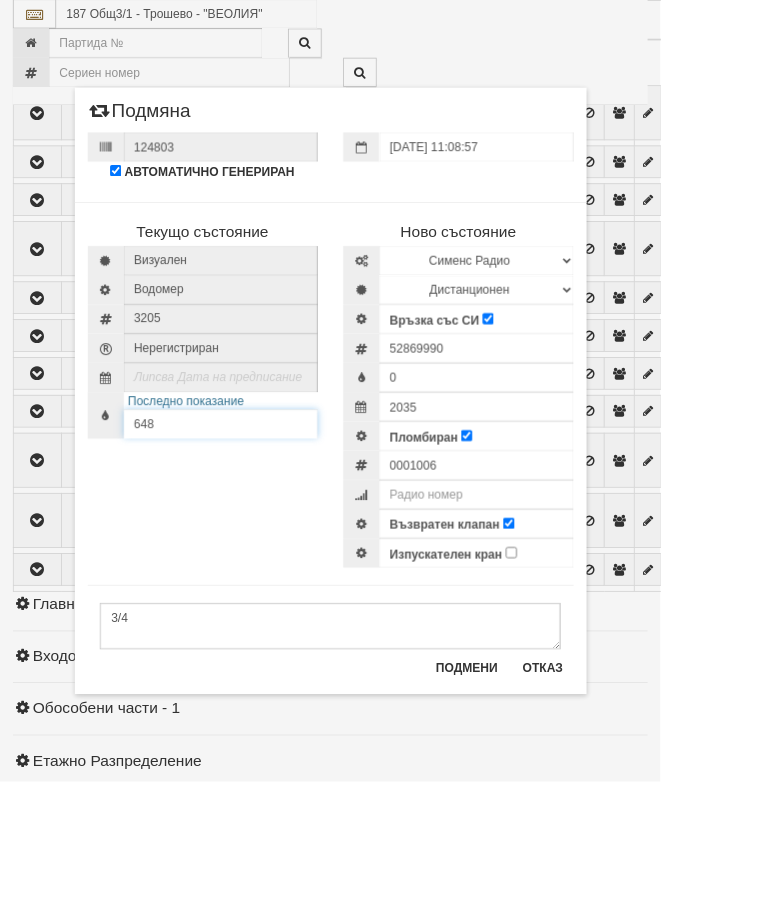 scroll, scrollTop: 1871, scrollLeft: 0, axis: vertical 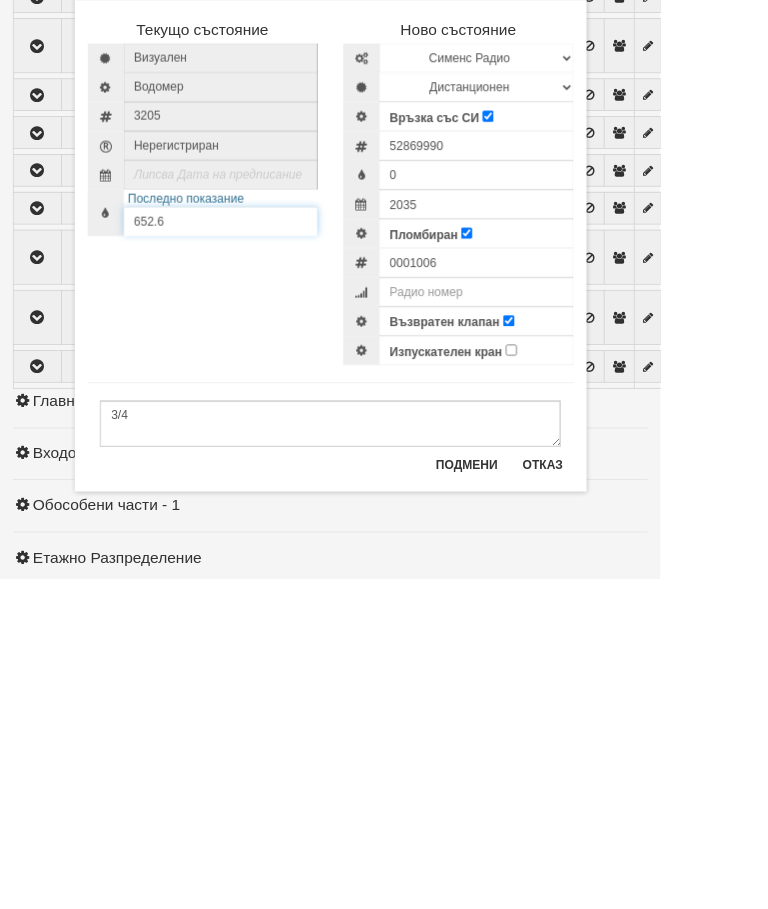 type on "652.6" 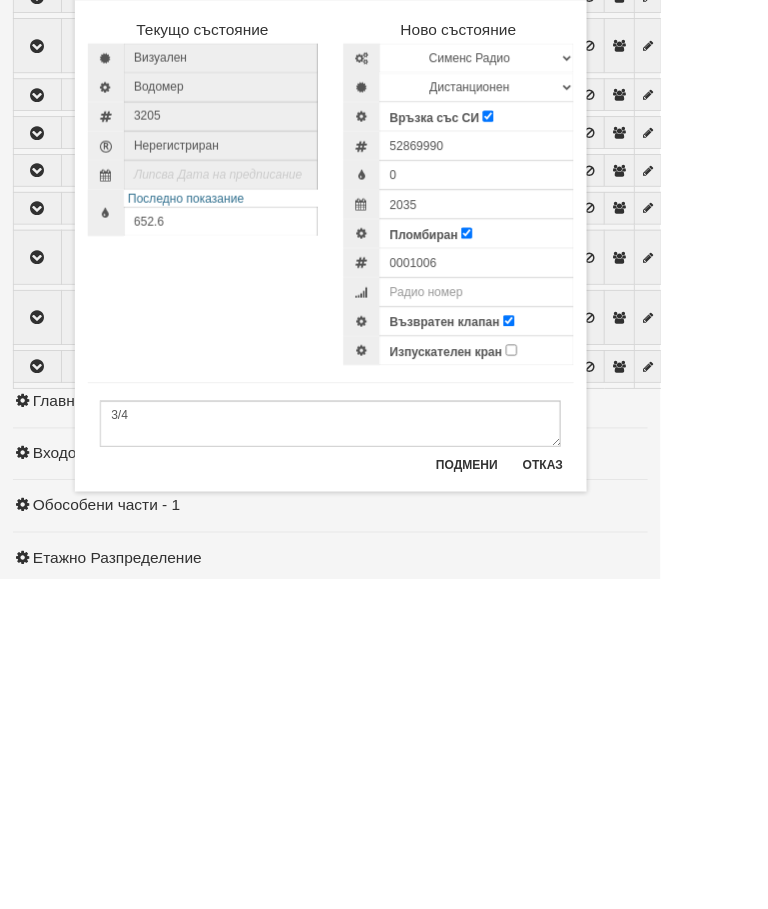 click on "Подмени" at bounding box center [543, 776] 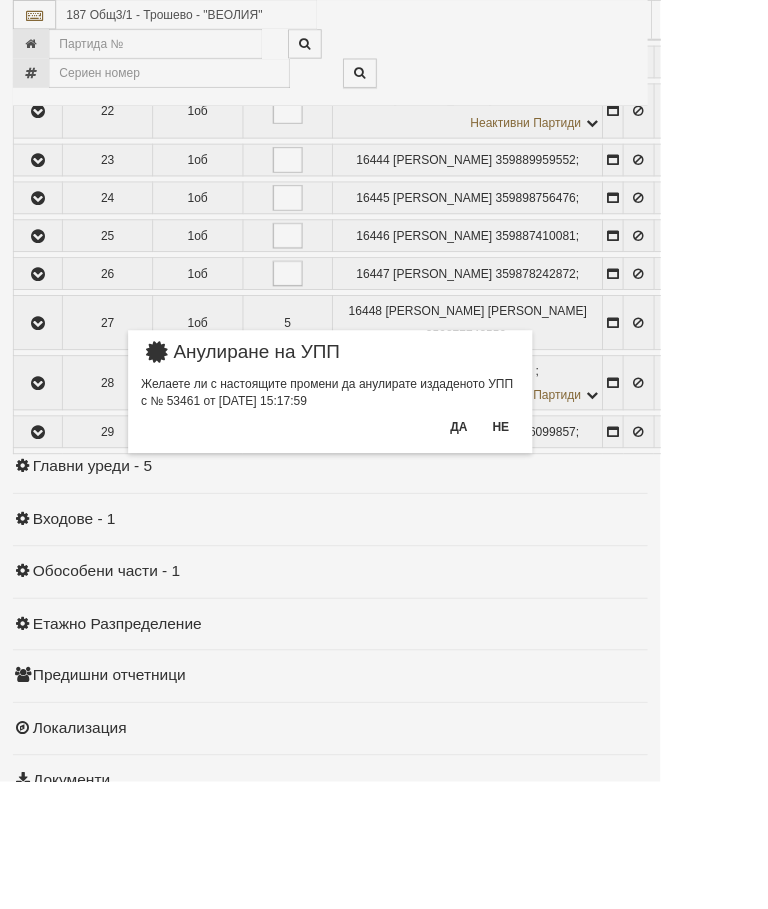 click on "Да" at bounding box center [533, 496] 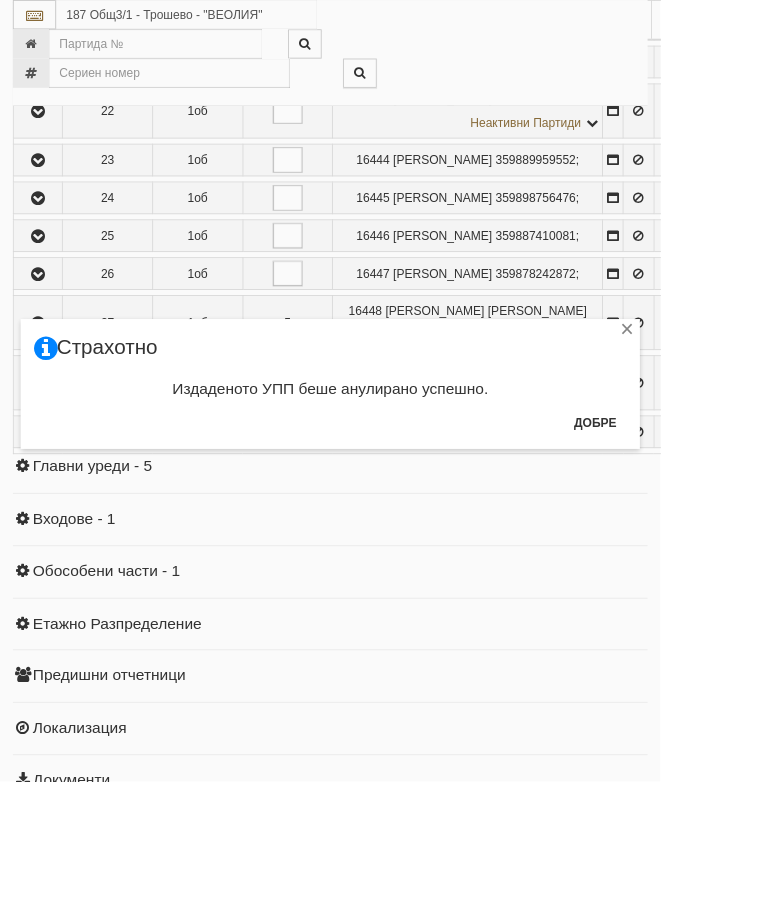 click on "Добре" at bounding box center (692, 491) 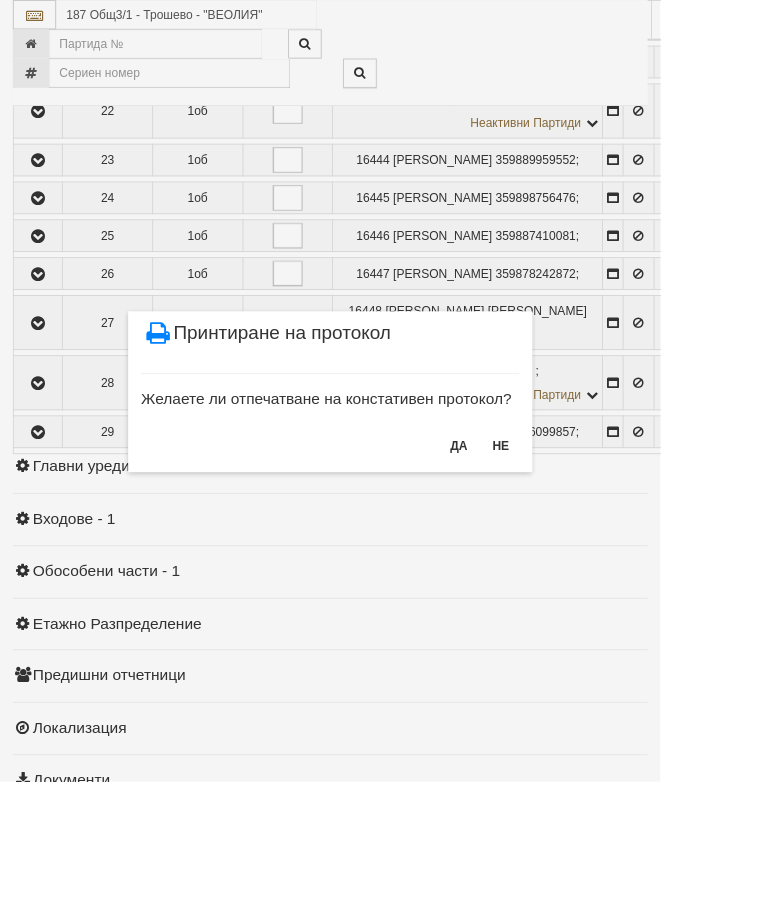 click on "НЕ" at bounding box center (582, 518) 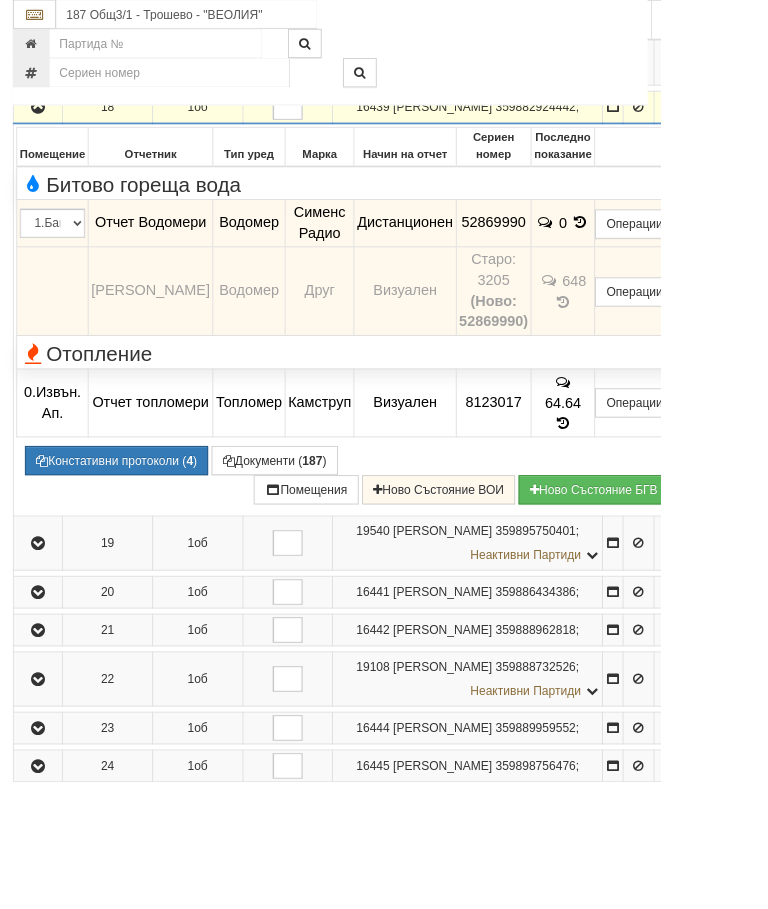 scroll, scrollTop: 1445, scrollLeft: 0, axis: vertical 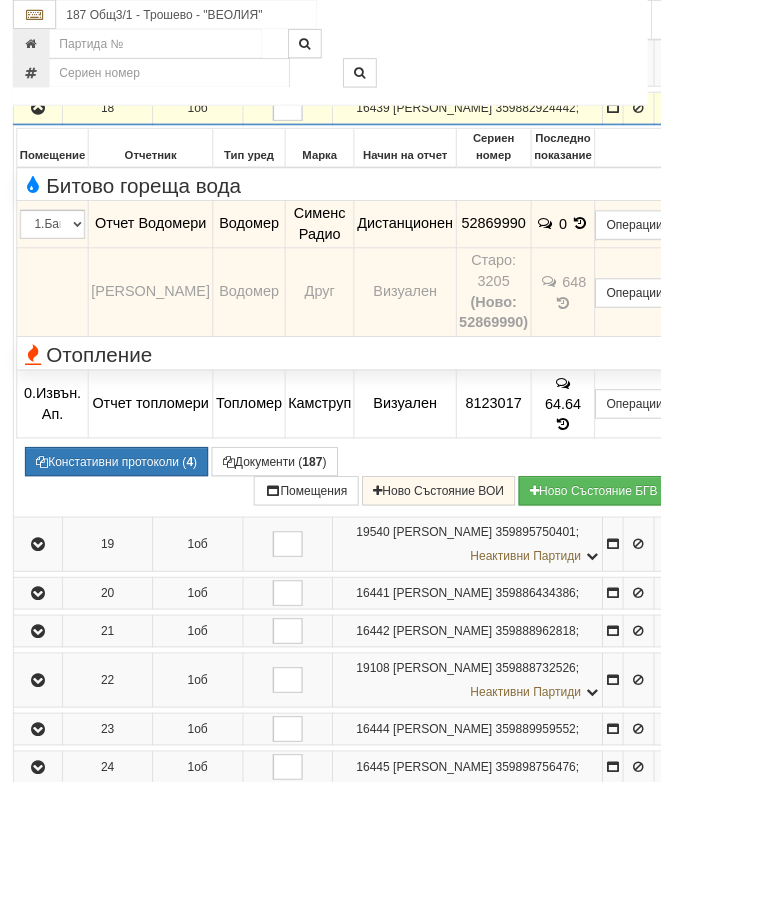 click on "Ап.
Вх.
Ет.
Клиентска информация
1
1об
16423
АТЧЕ ХАБИЛ ИЗЕТ
359889923229
;
2" at bounding box center (437, 133) 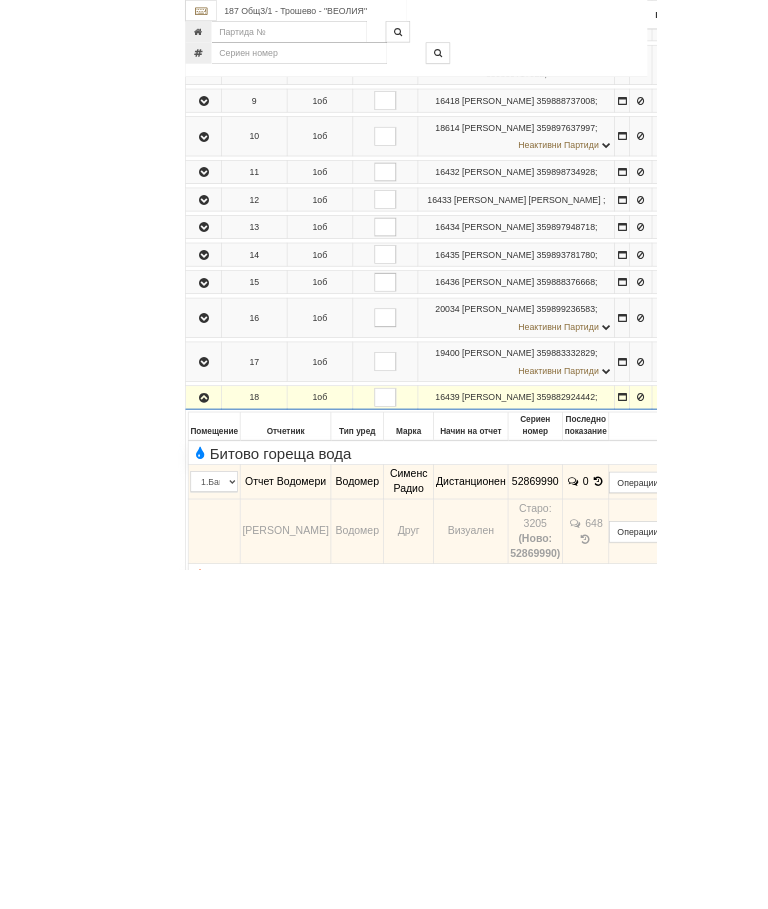 scroll, scrollTop: 1296, scrollLeft: 0, axis: vertical 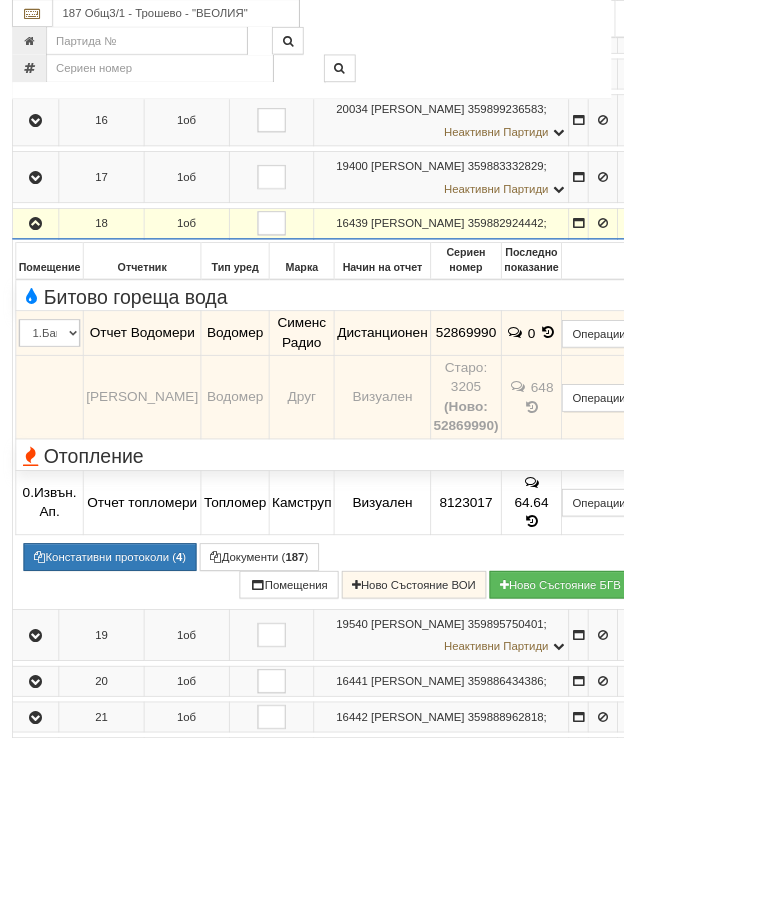 click at bounding box center (44, 276) 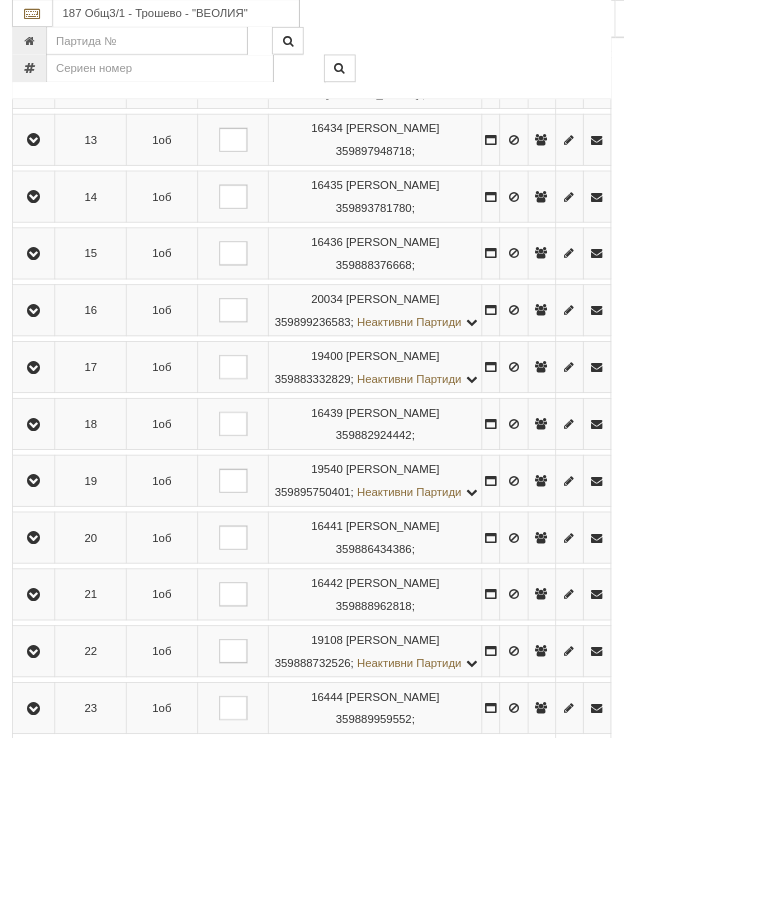 scroll, scrollTop: 1384, scrollLeft: 0, axis: vertical 